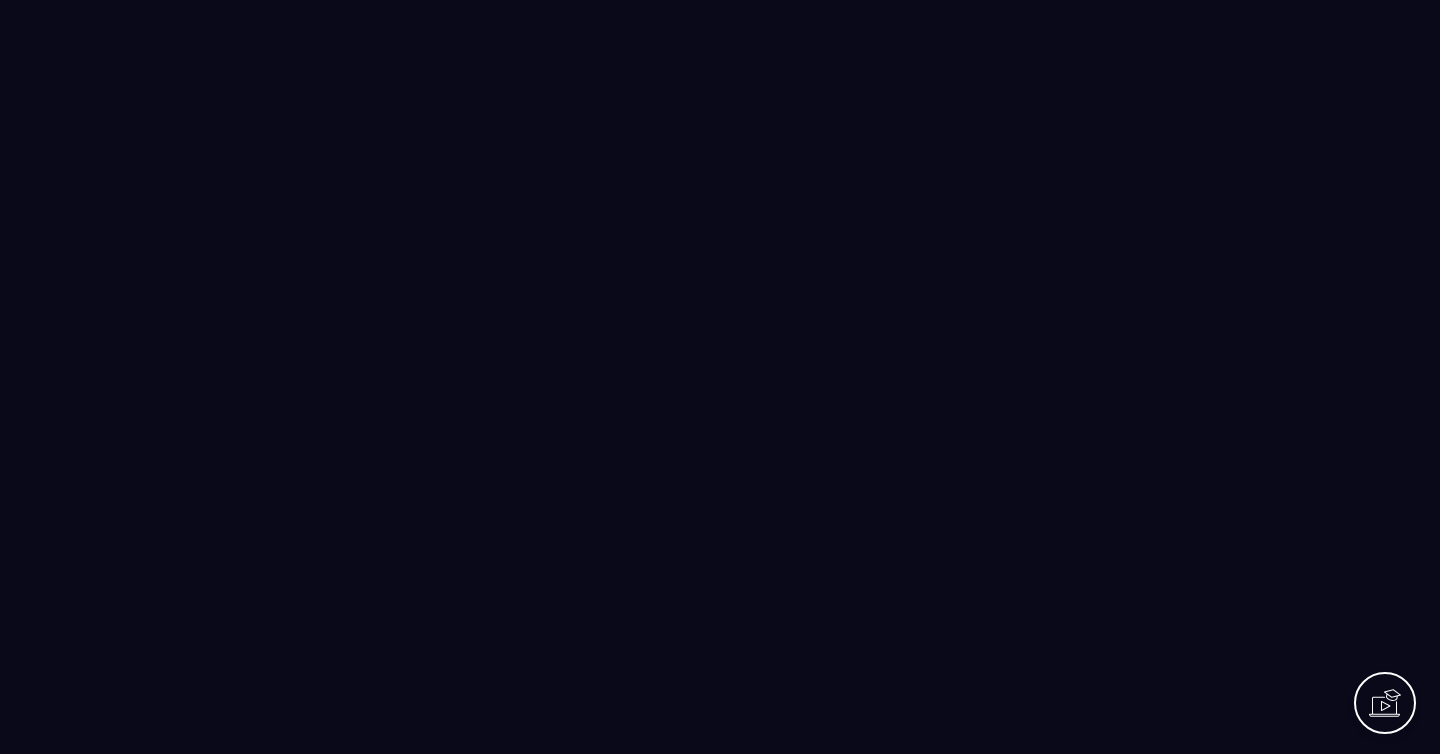 scroll, scrollTop: 0, scrollLeft: 0, axis: both 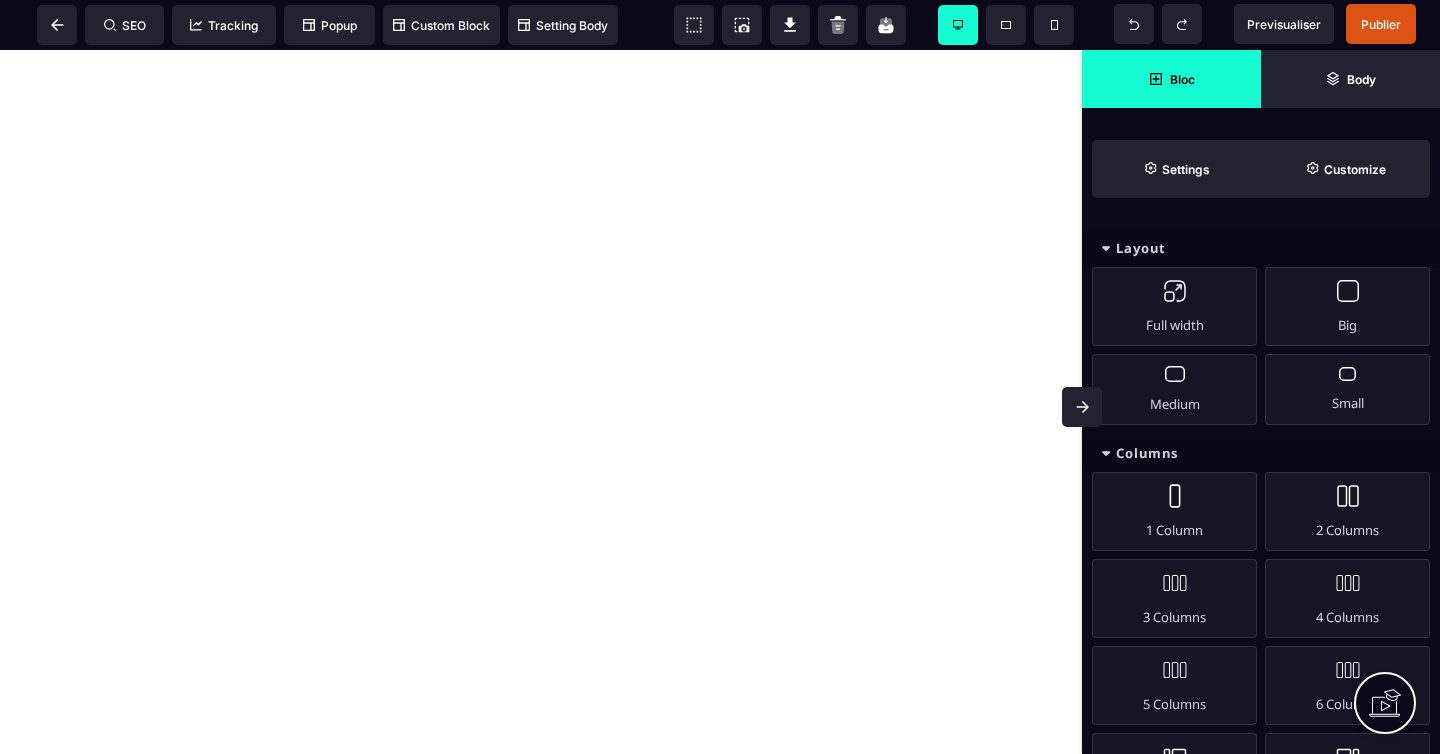 click at bounding box center (541, 402) 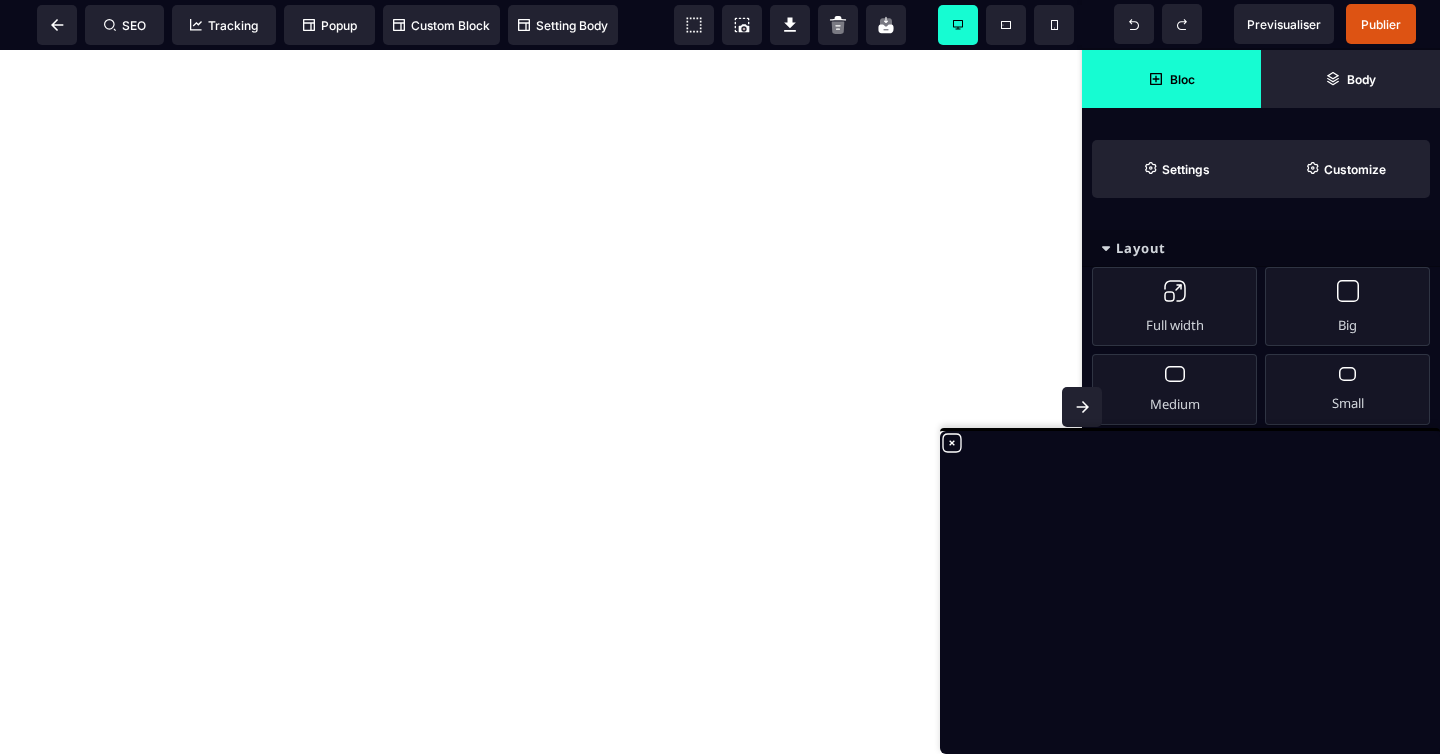 click 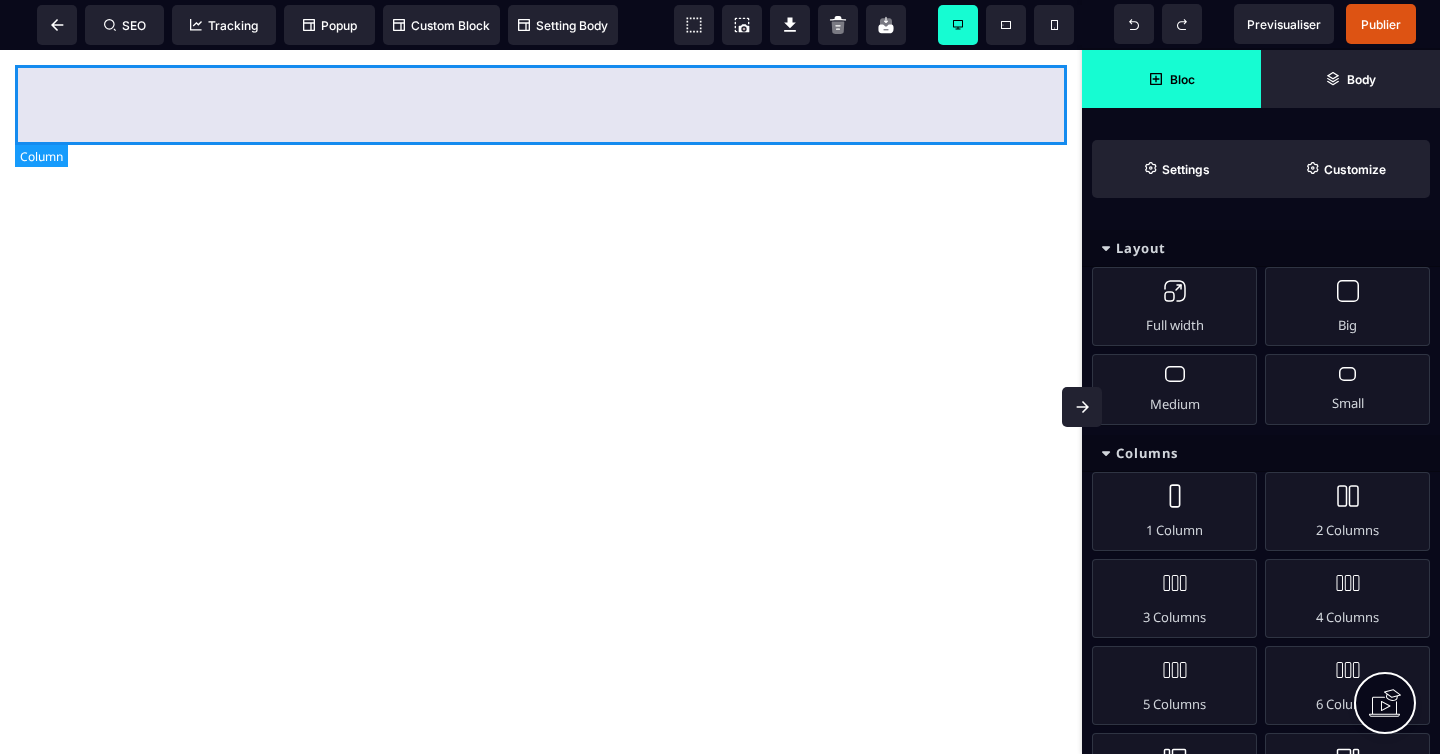 click at bounding box center [541, 105] 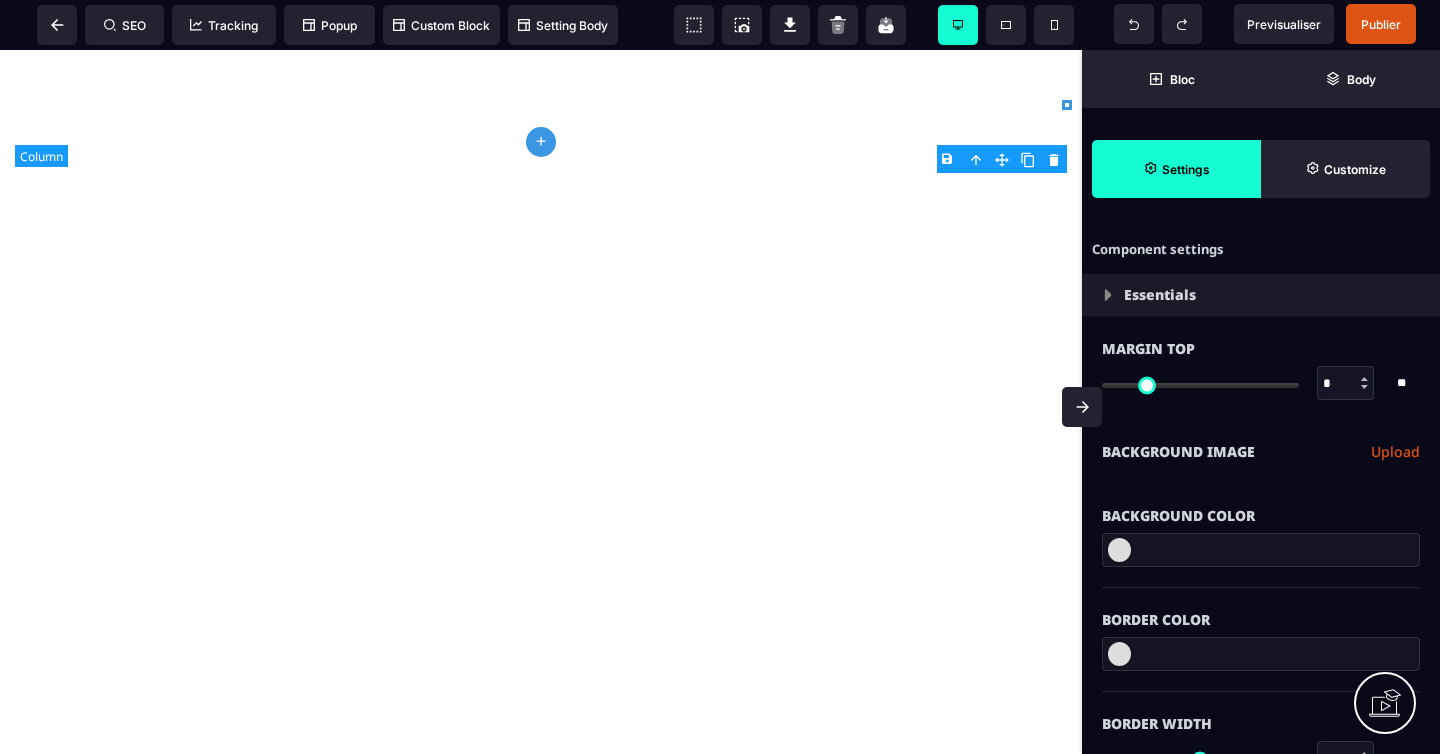 type on "*" 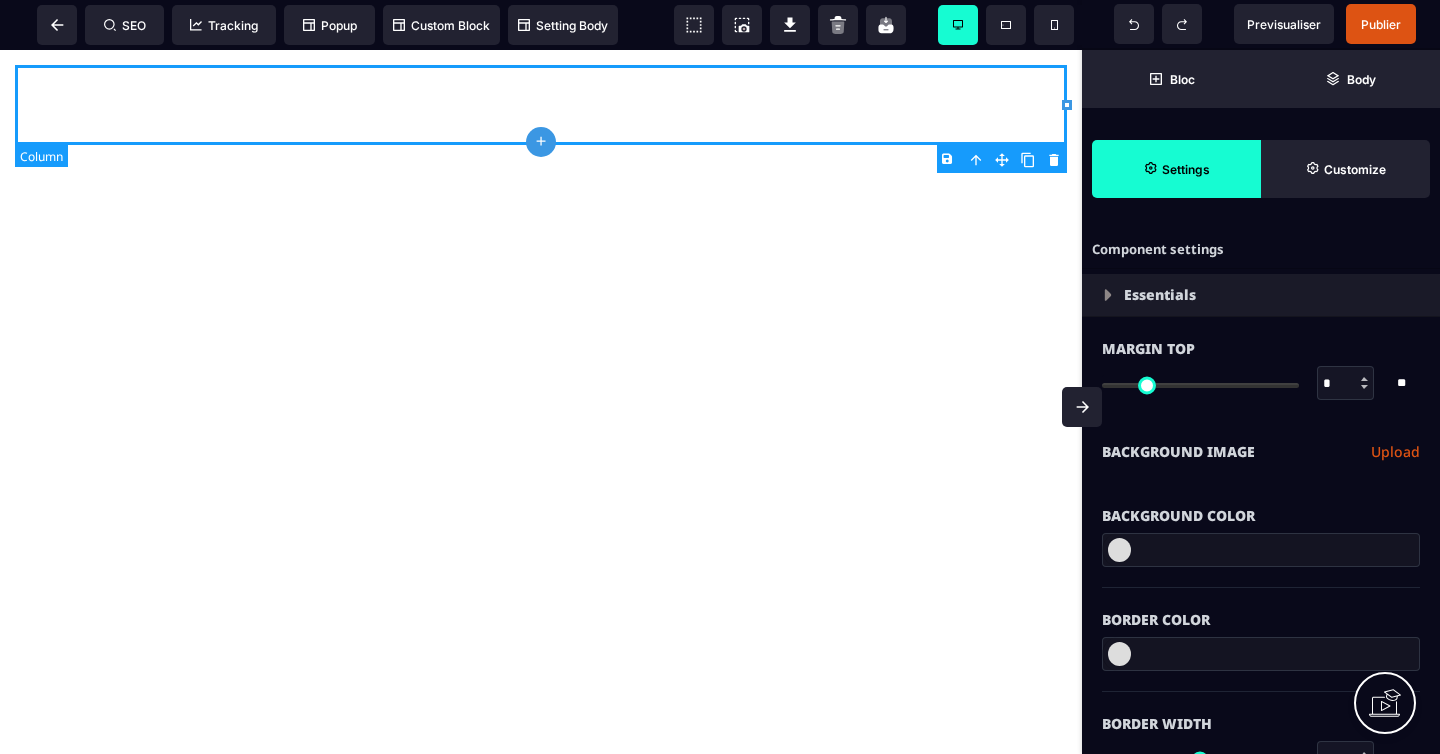 type on "**********" 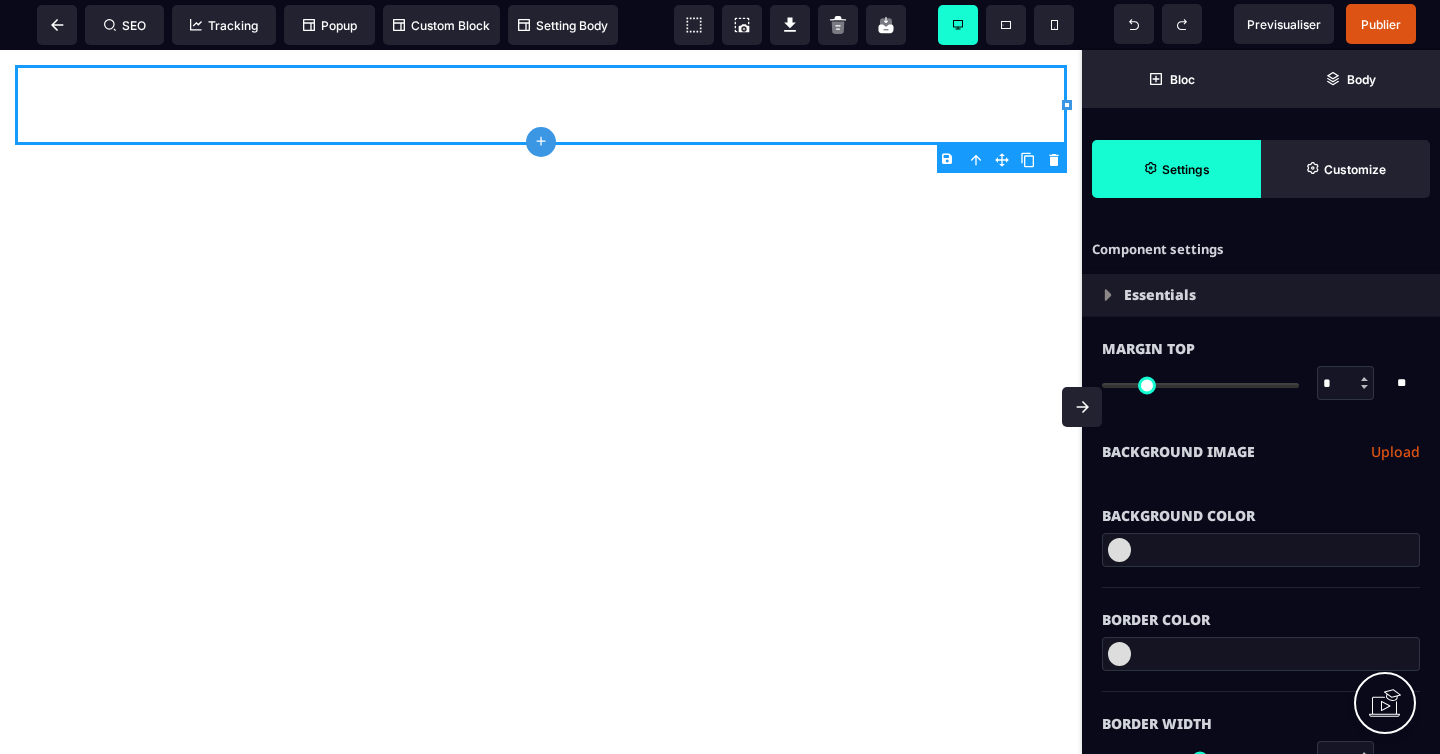 click at bounding box center (541, 402) 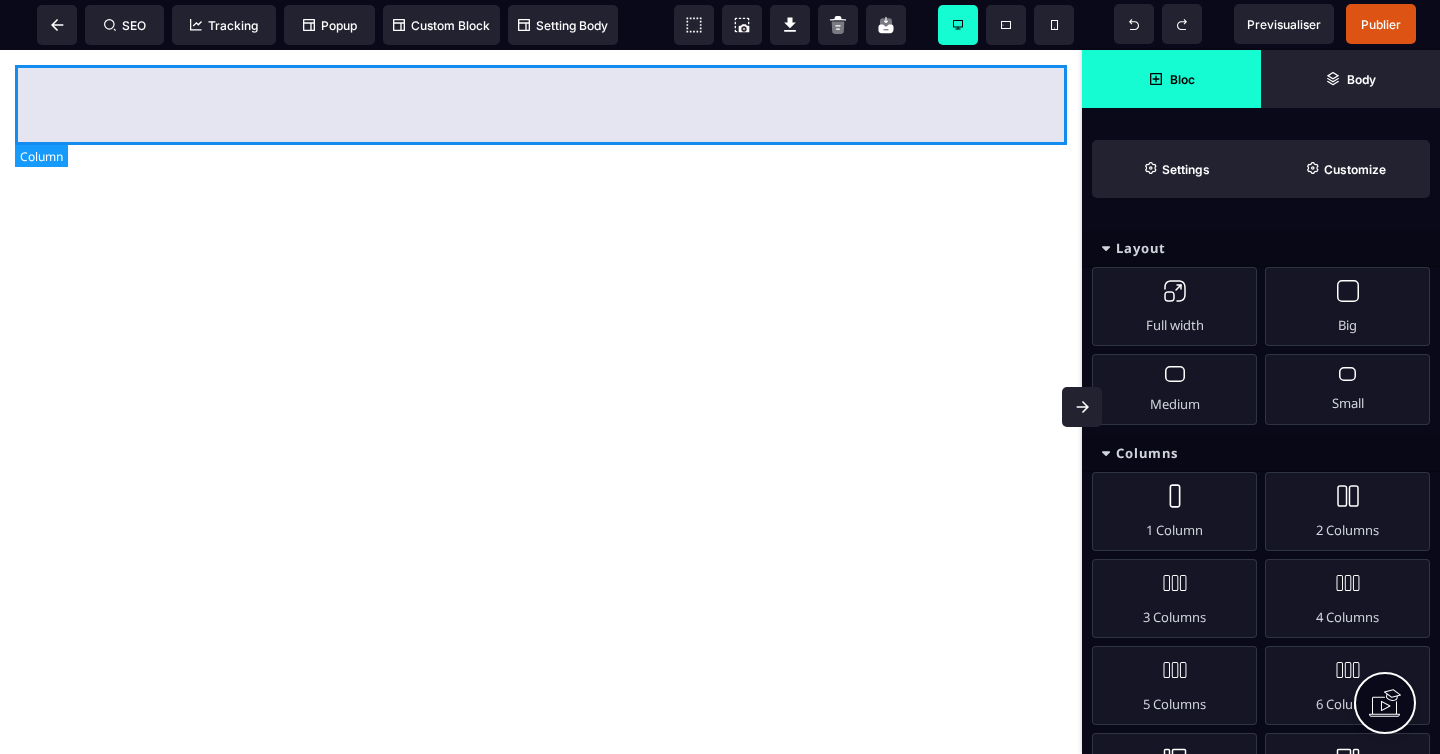 click at bounding box center [541, 105] 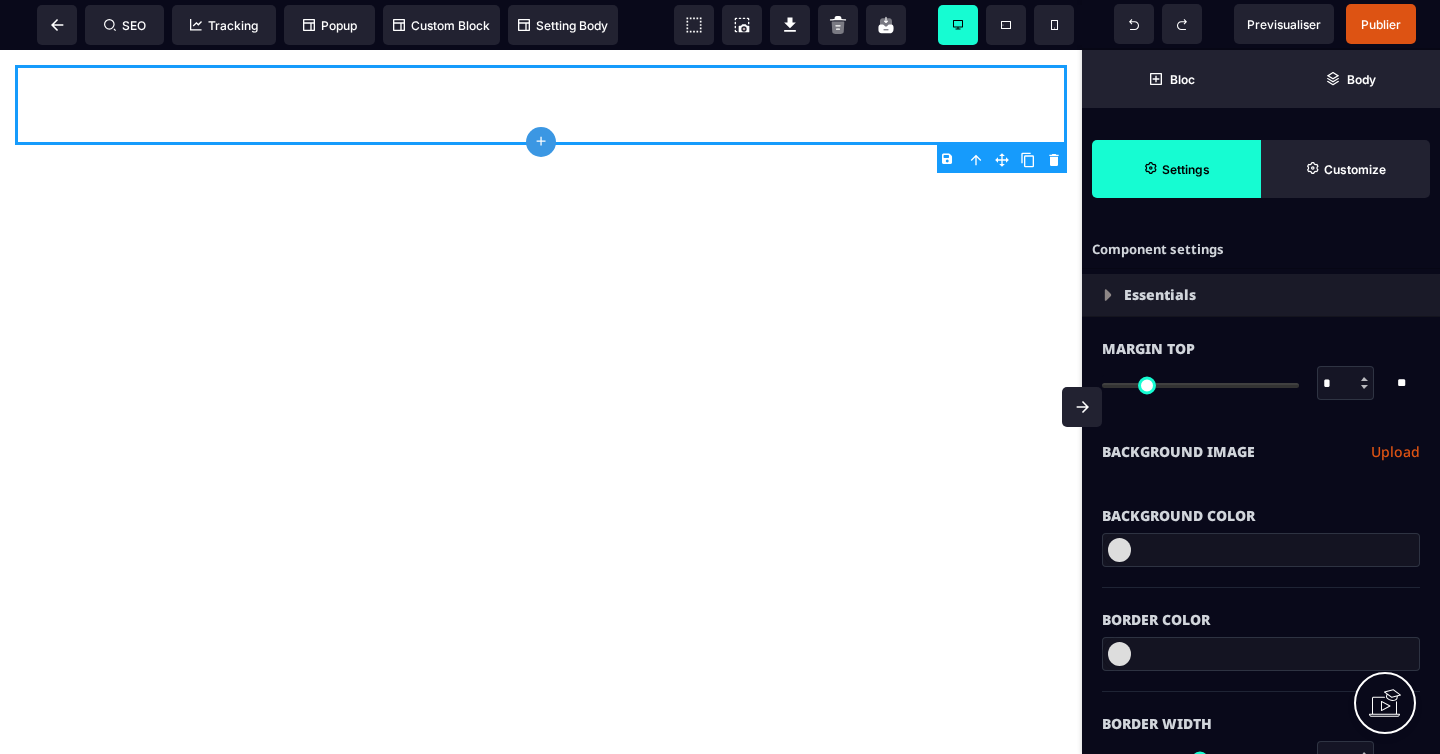 click on "B I U S
A *******
plus
Row
SEO
Tracking
Popup
Bloc" at bounding box center (720, 377) 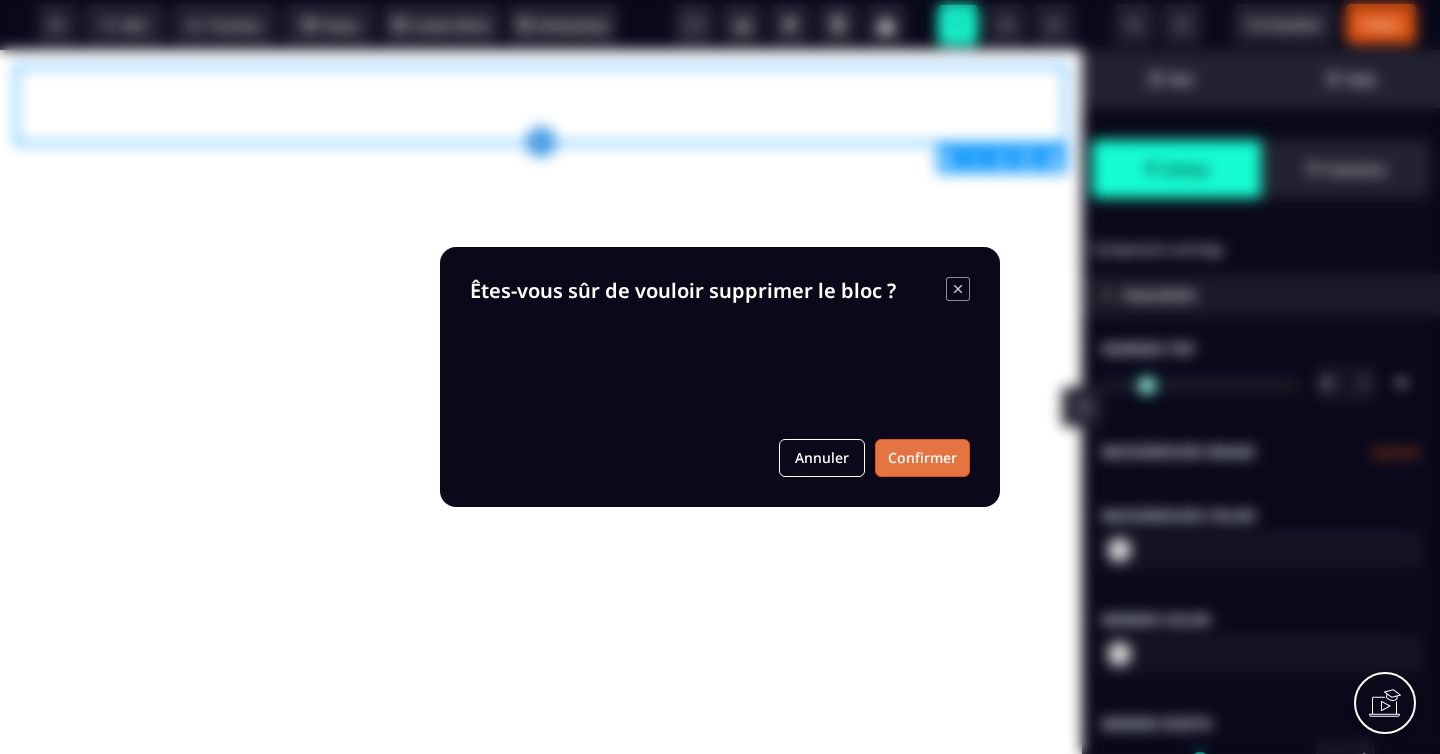 click on "Confirmer" at bounding box center [922, 458] 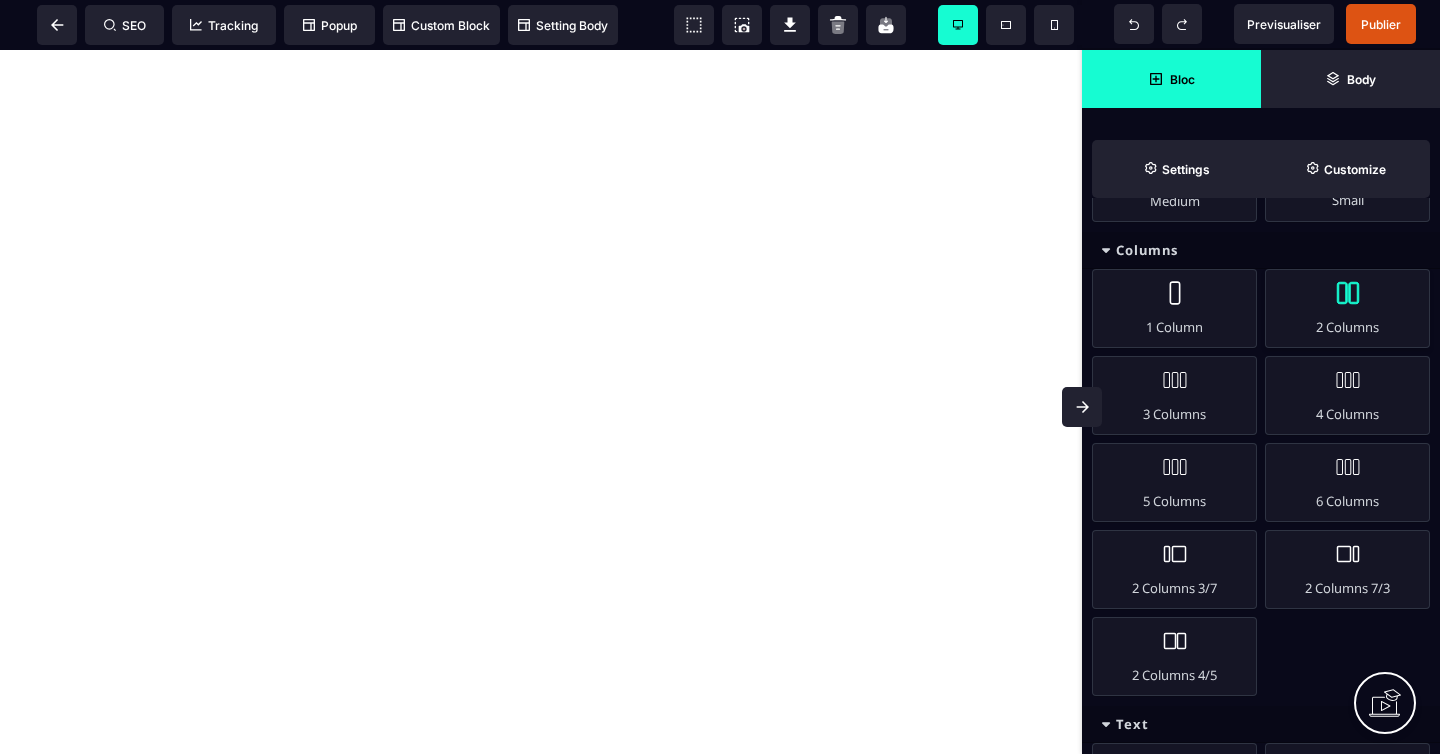 scroll, scrollTop: 218, scrollLeft: 0, axis: vertical 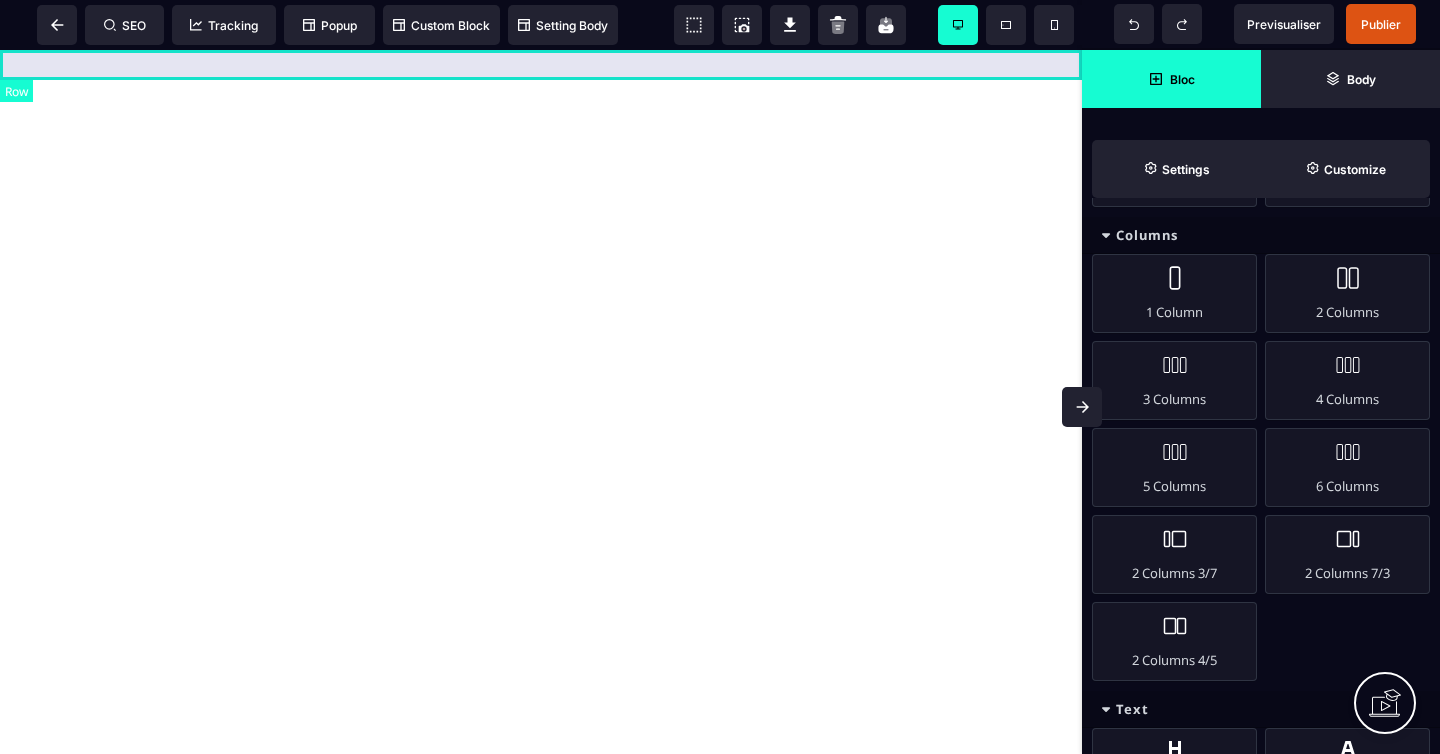 click at bounding box center (541, 65) 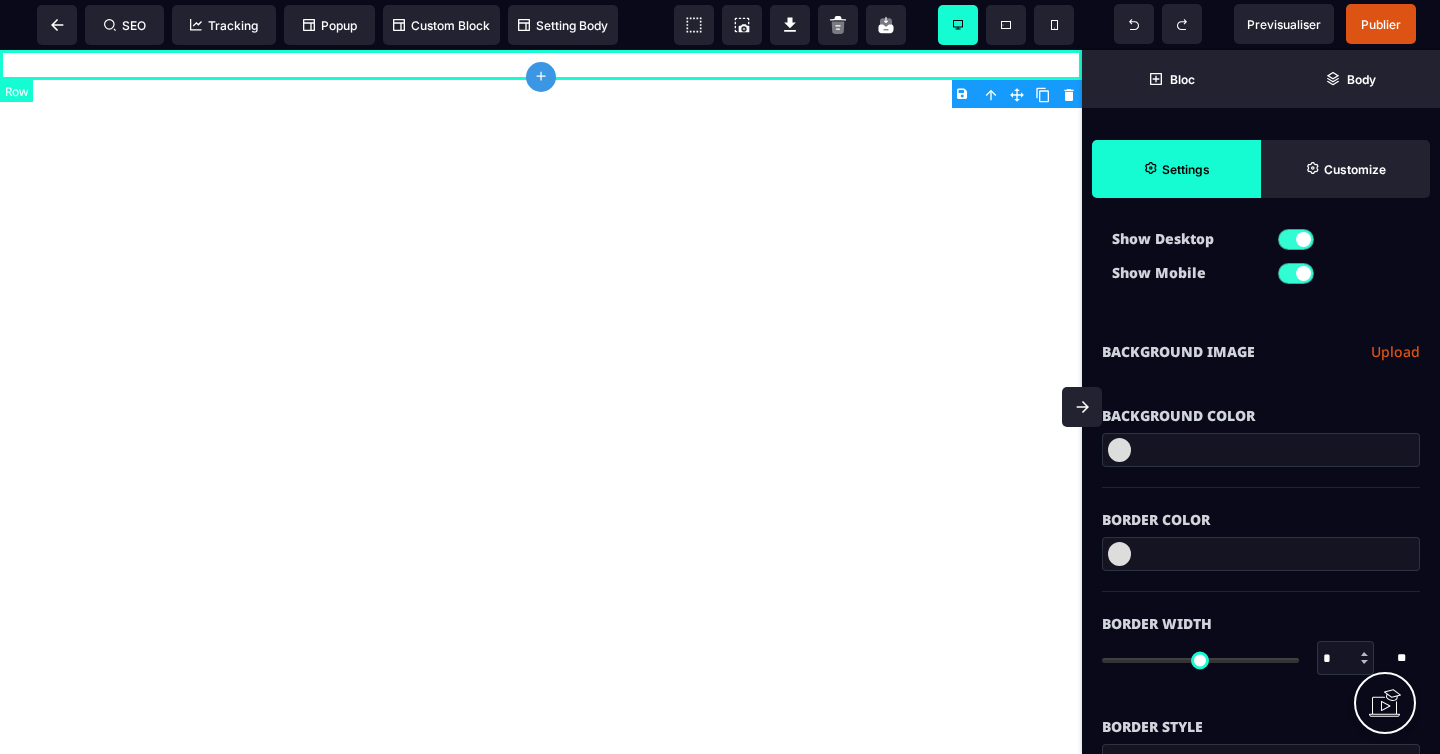 type on "*" 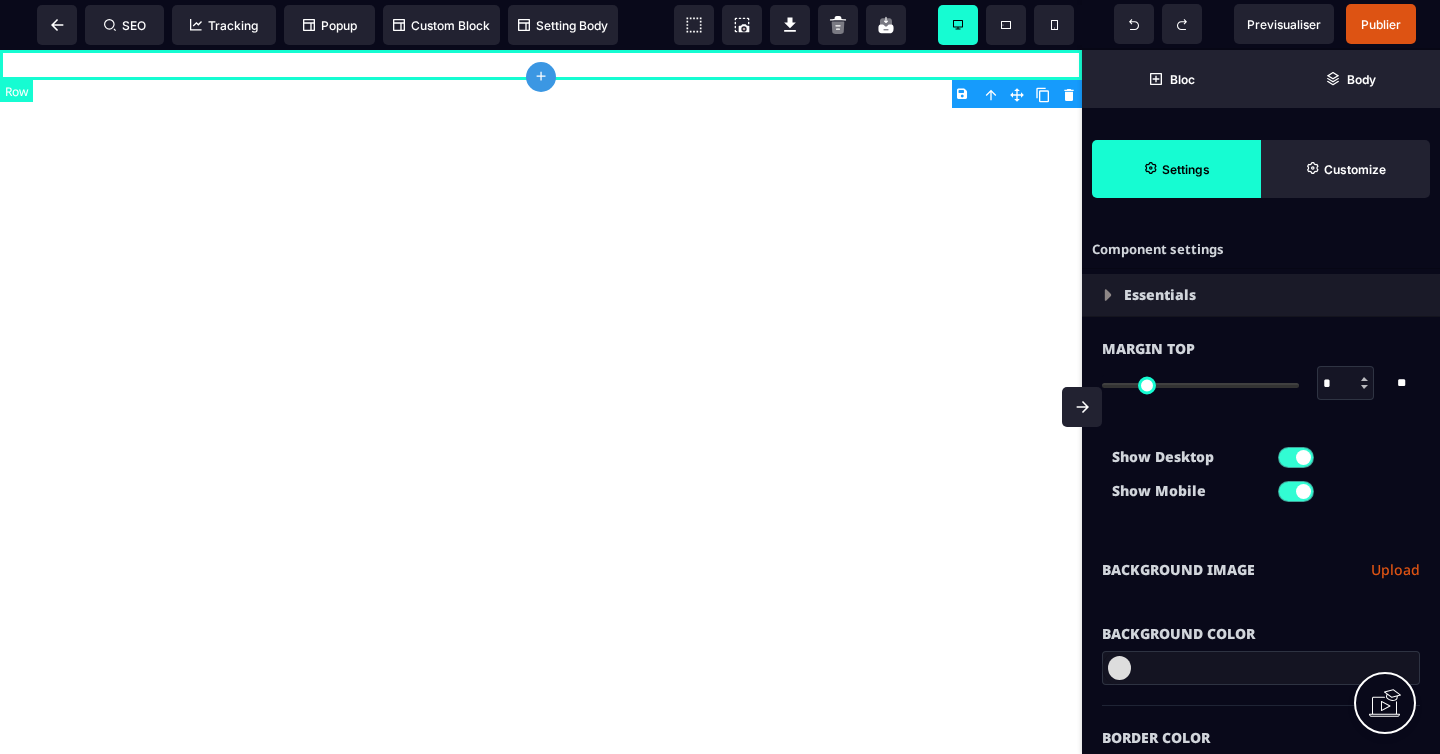 type on "**********" 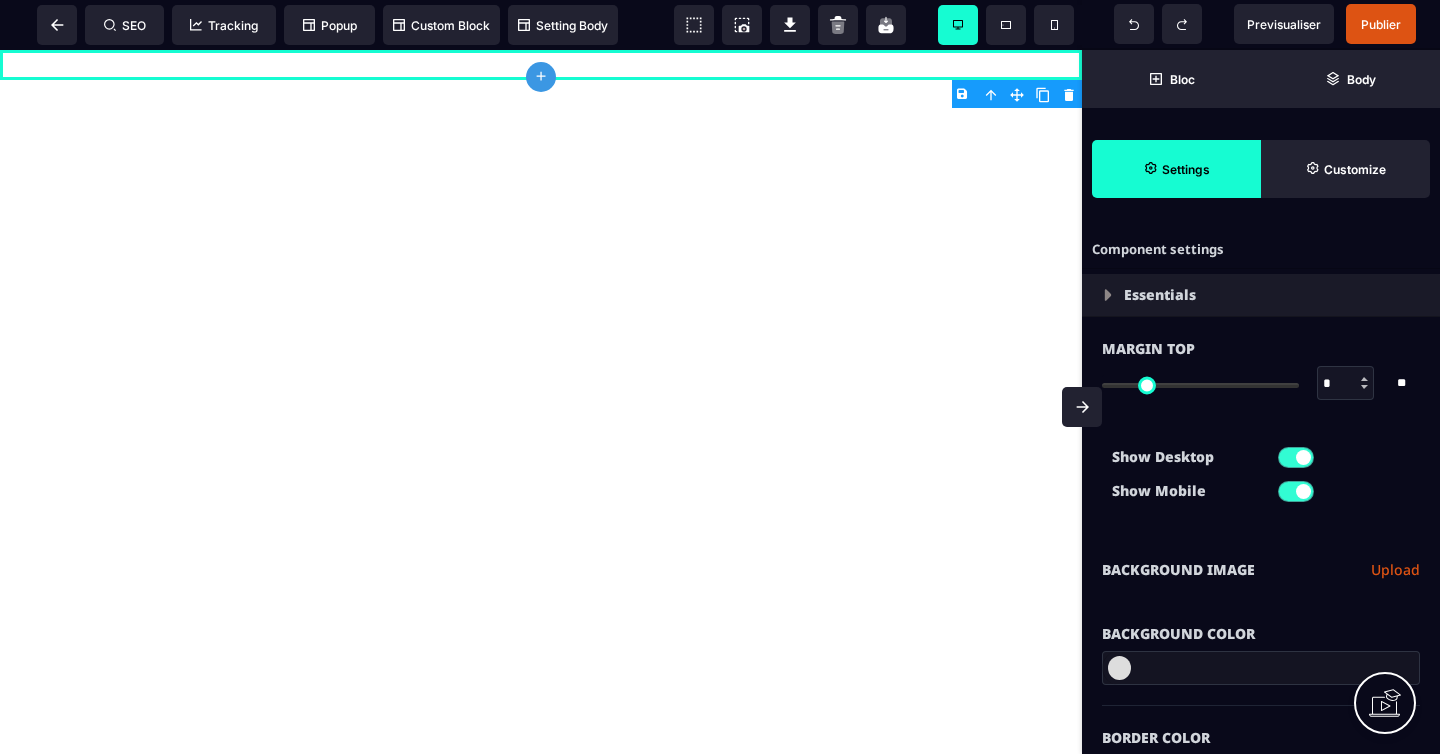 click on "B I U S
A *******
plus
[GEOGRAPHIC_DATA]
SEO
Tracking
Popup" at bounding box center [720, 377] 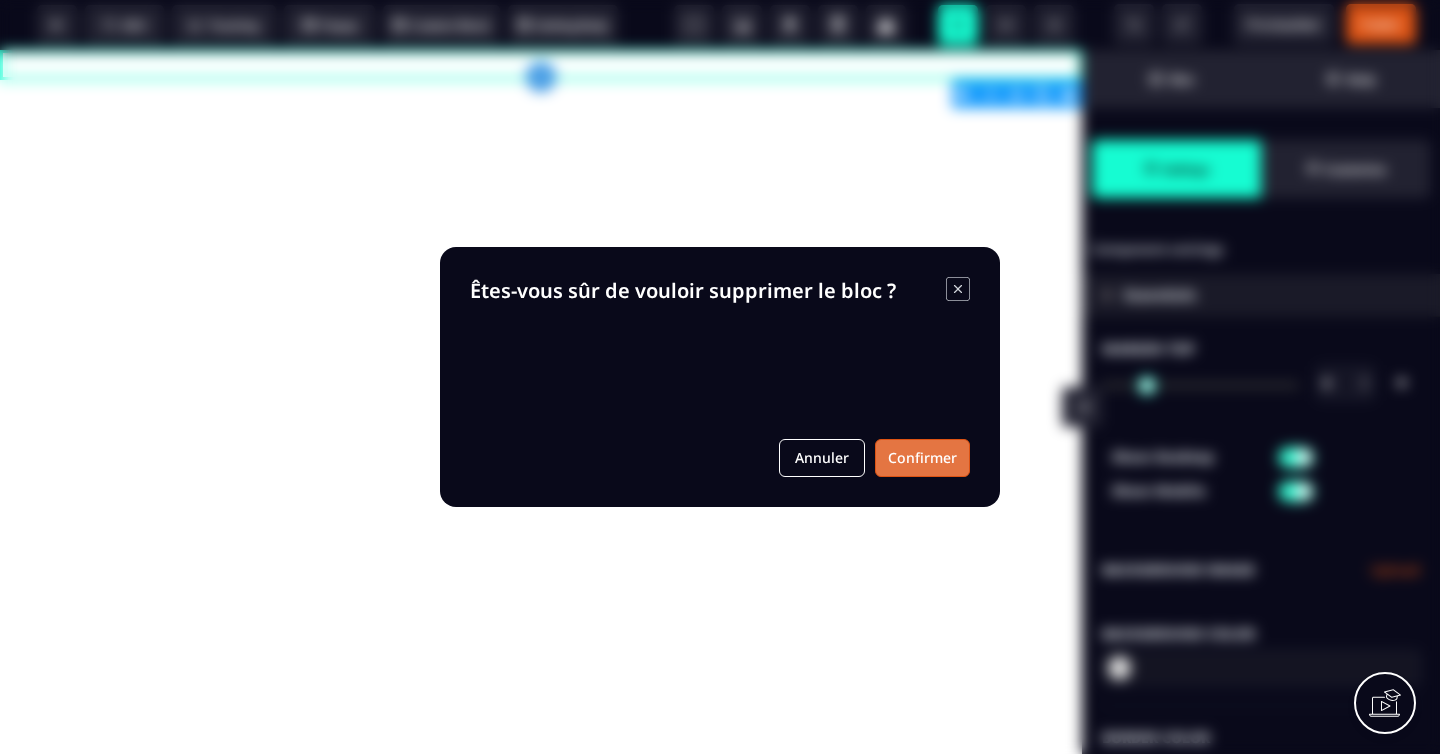 click on "Confirmer" at bounding box center (922, 458) 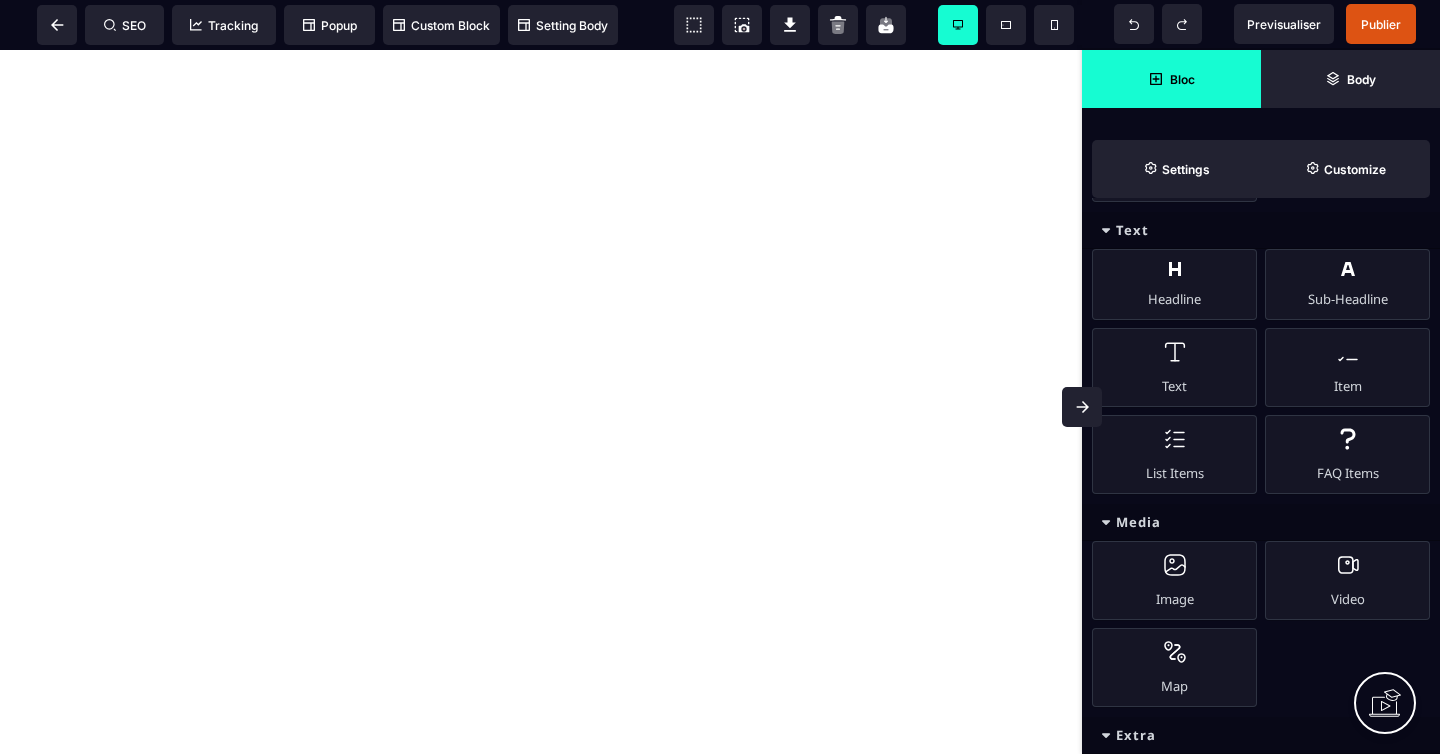 scroll, scrollTop: 699, scrollLeft: 0, axis: vertical 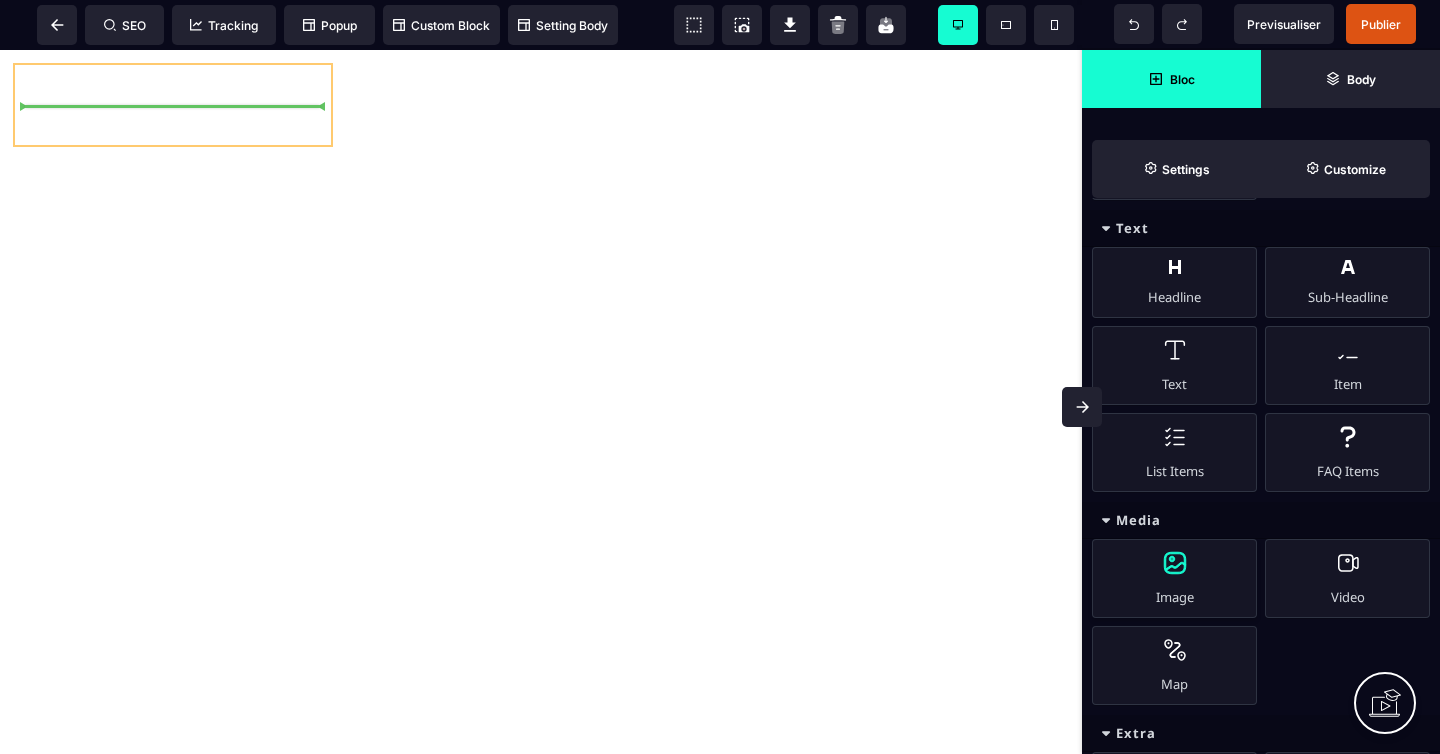 select 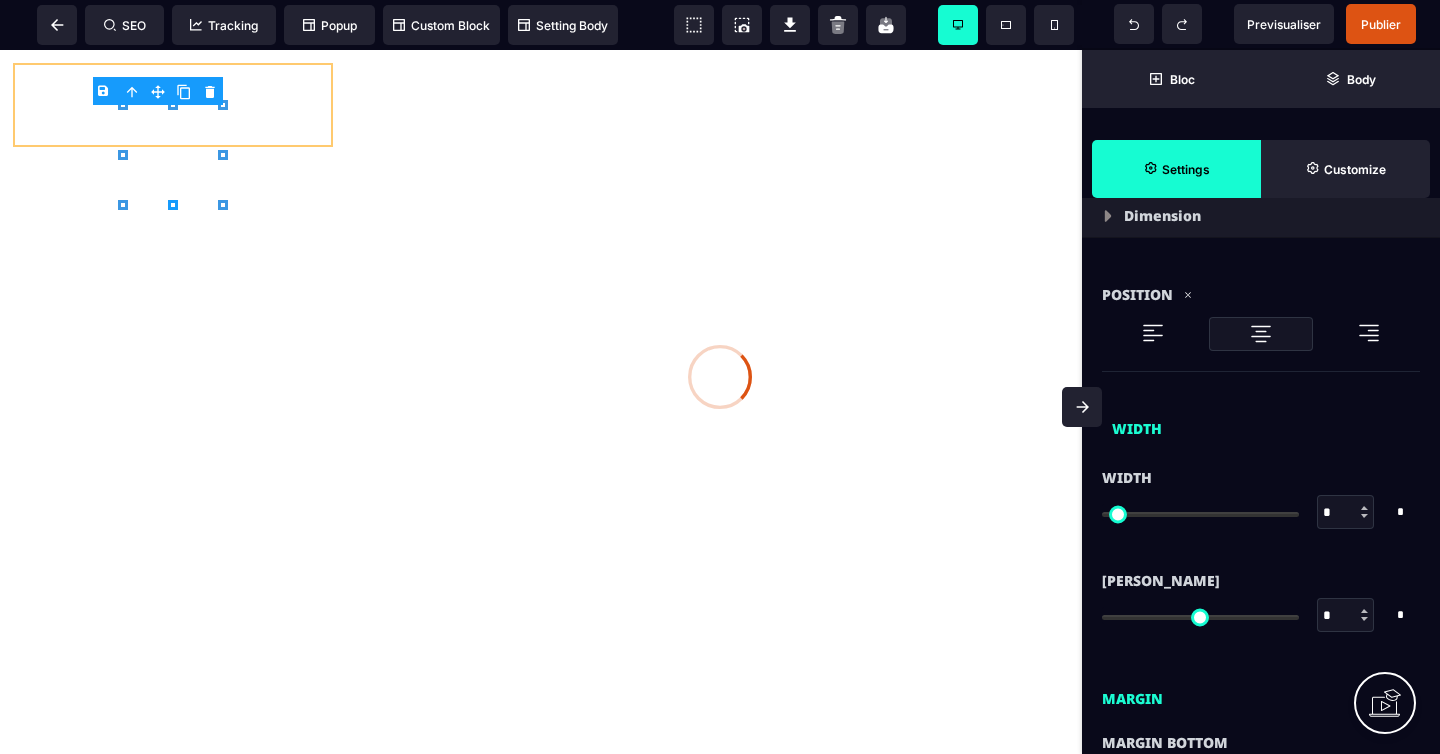type on "****" 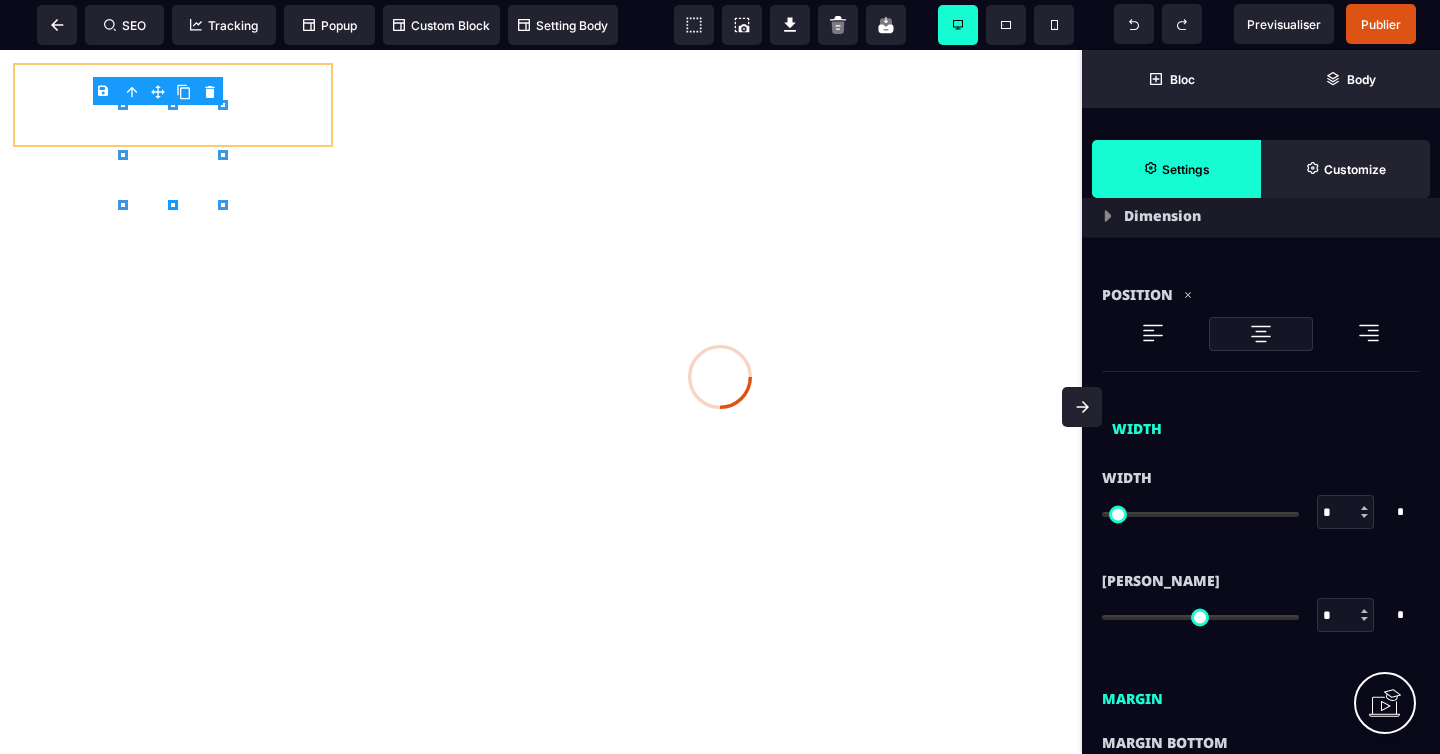 type on "***" 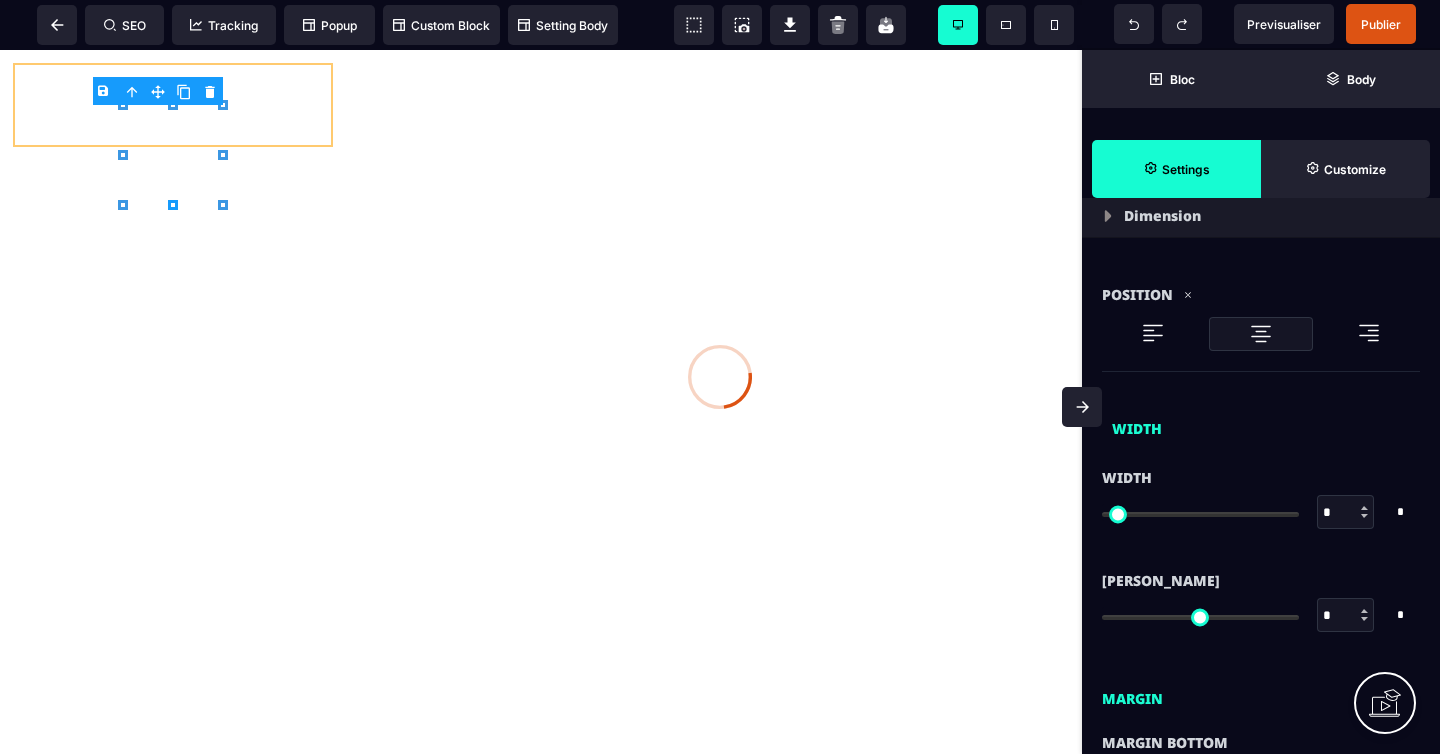 type on "***" 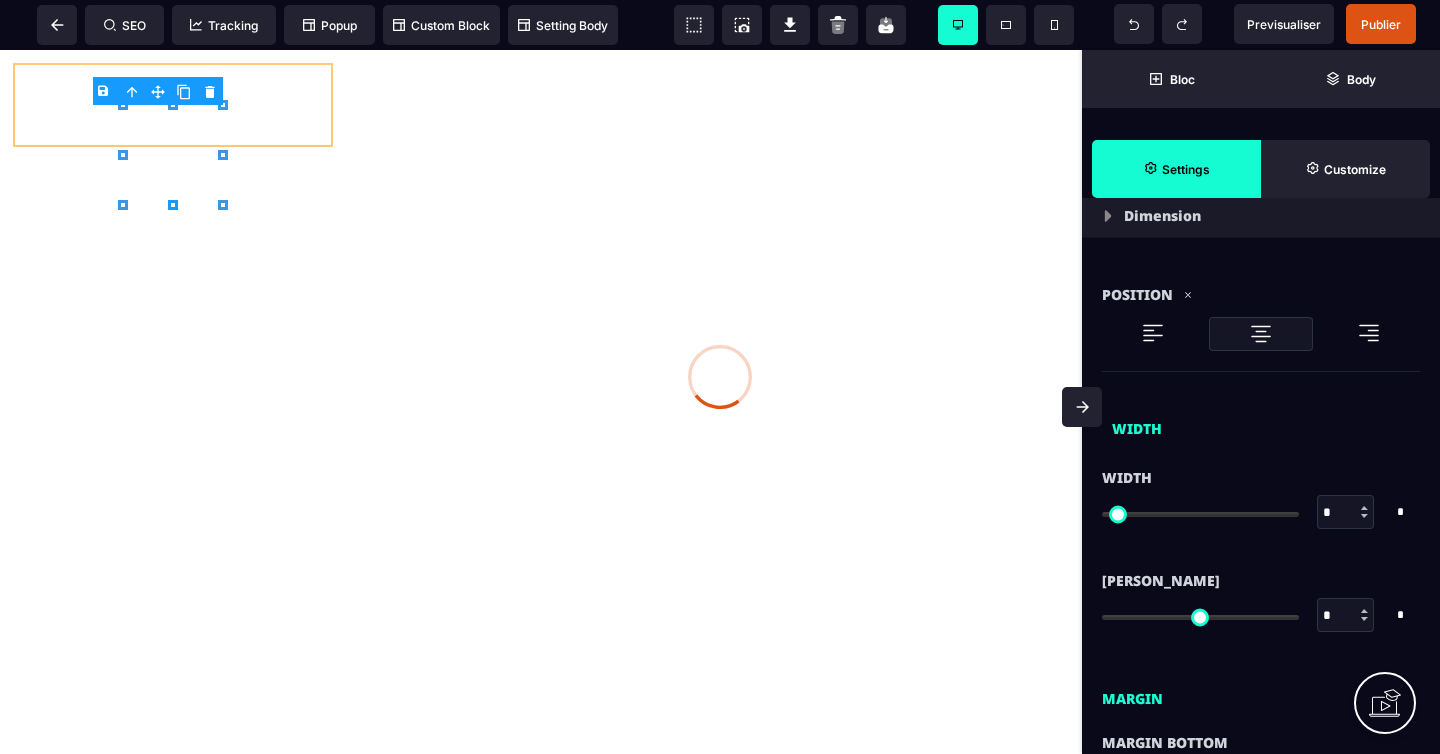 select on "**" 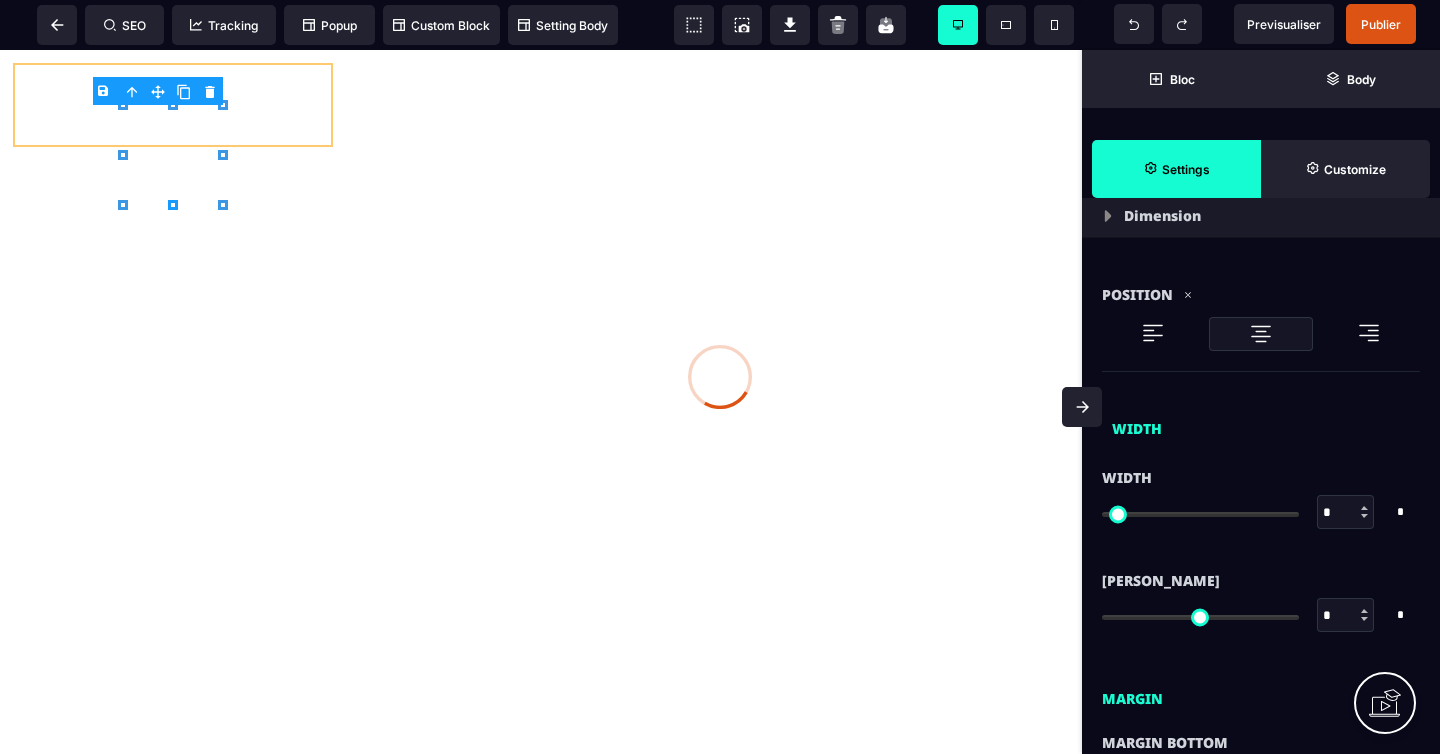 type on "*" 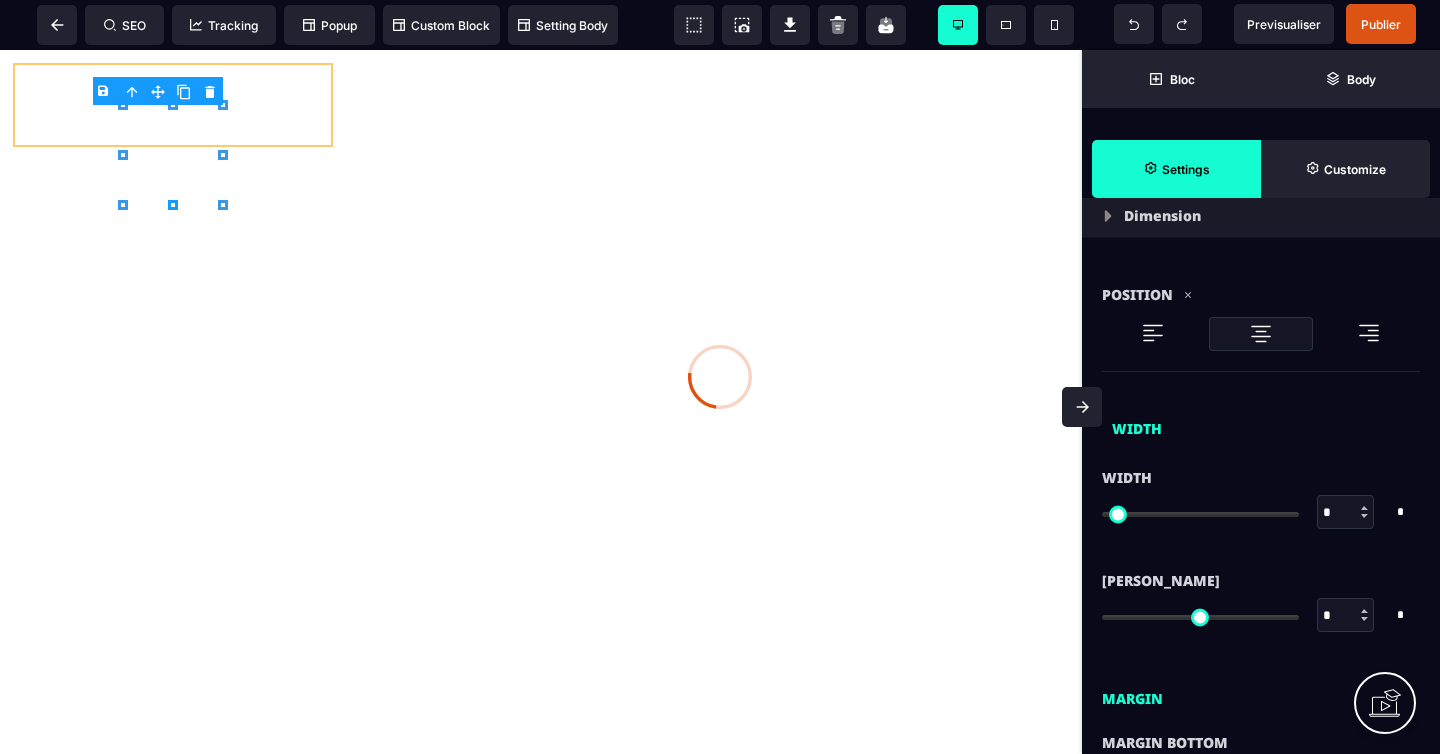 type on "*" 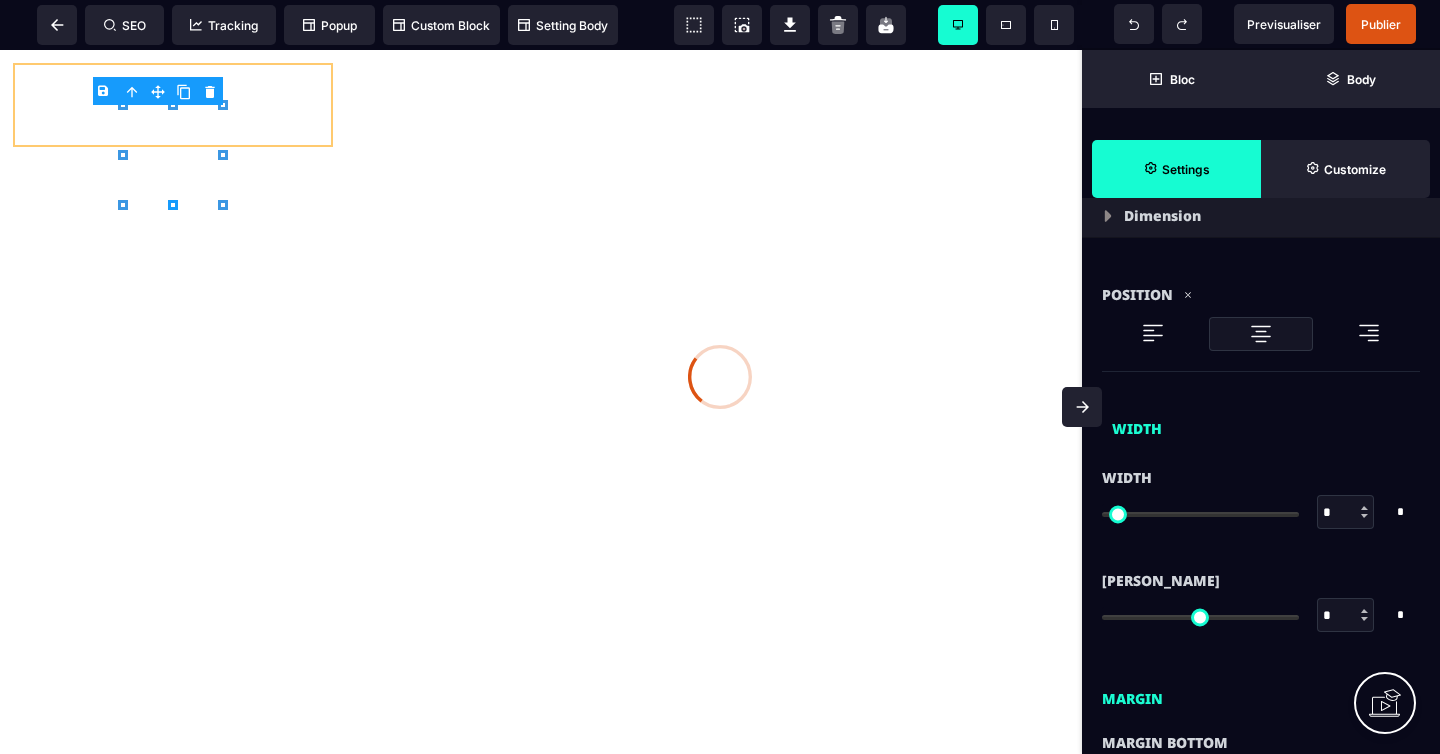 type on "*" 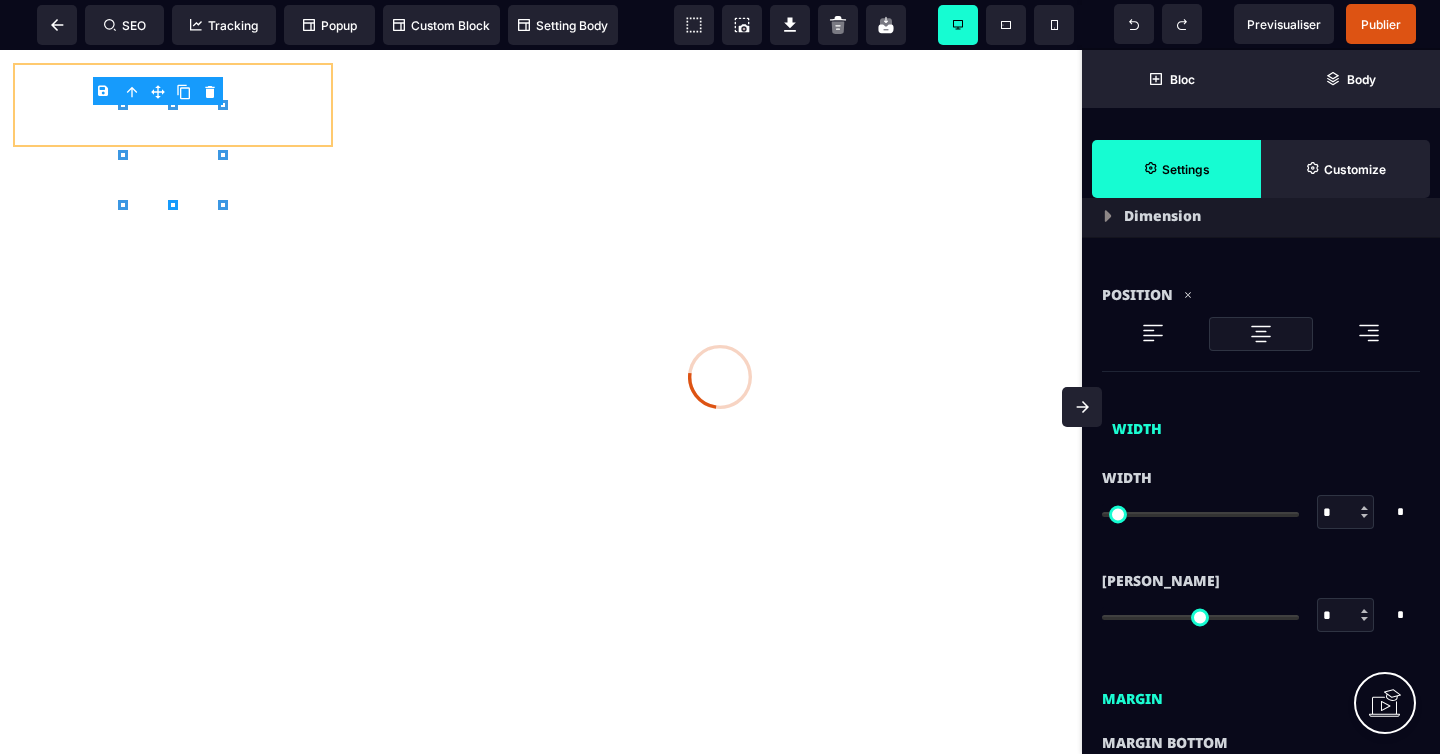 type on "*" 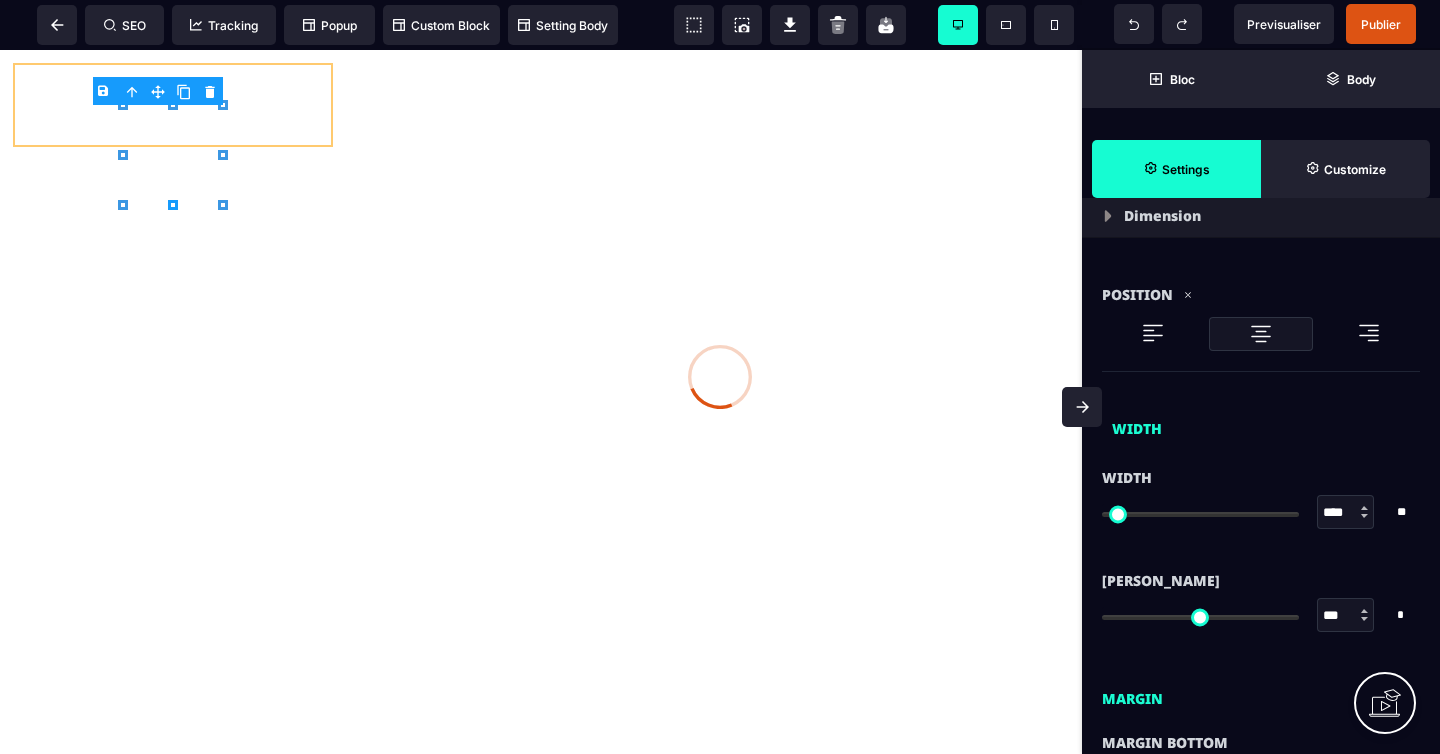 type on "*" 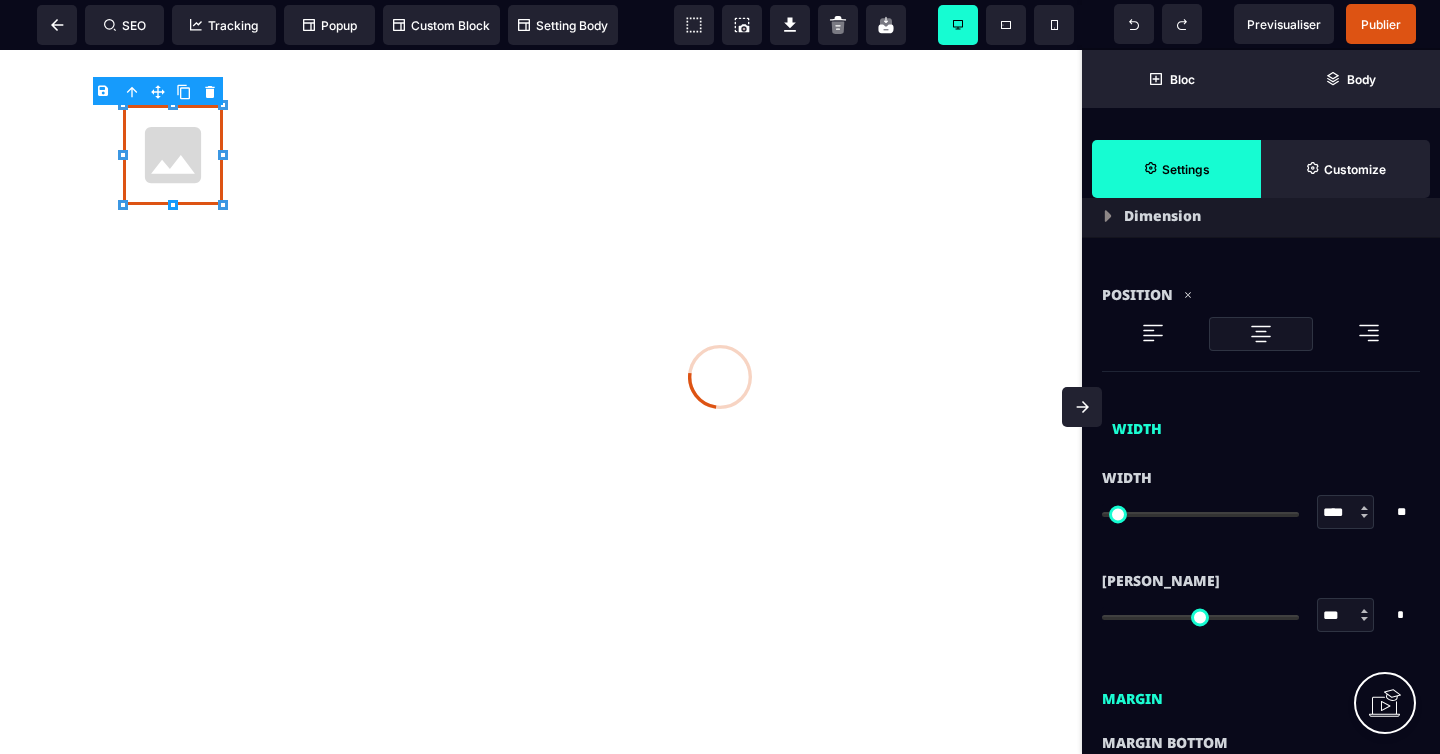 scroll, scrollTop: 0, scrollLeft: 0, axis: both 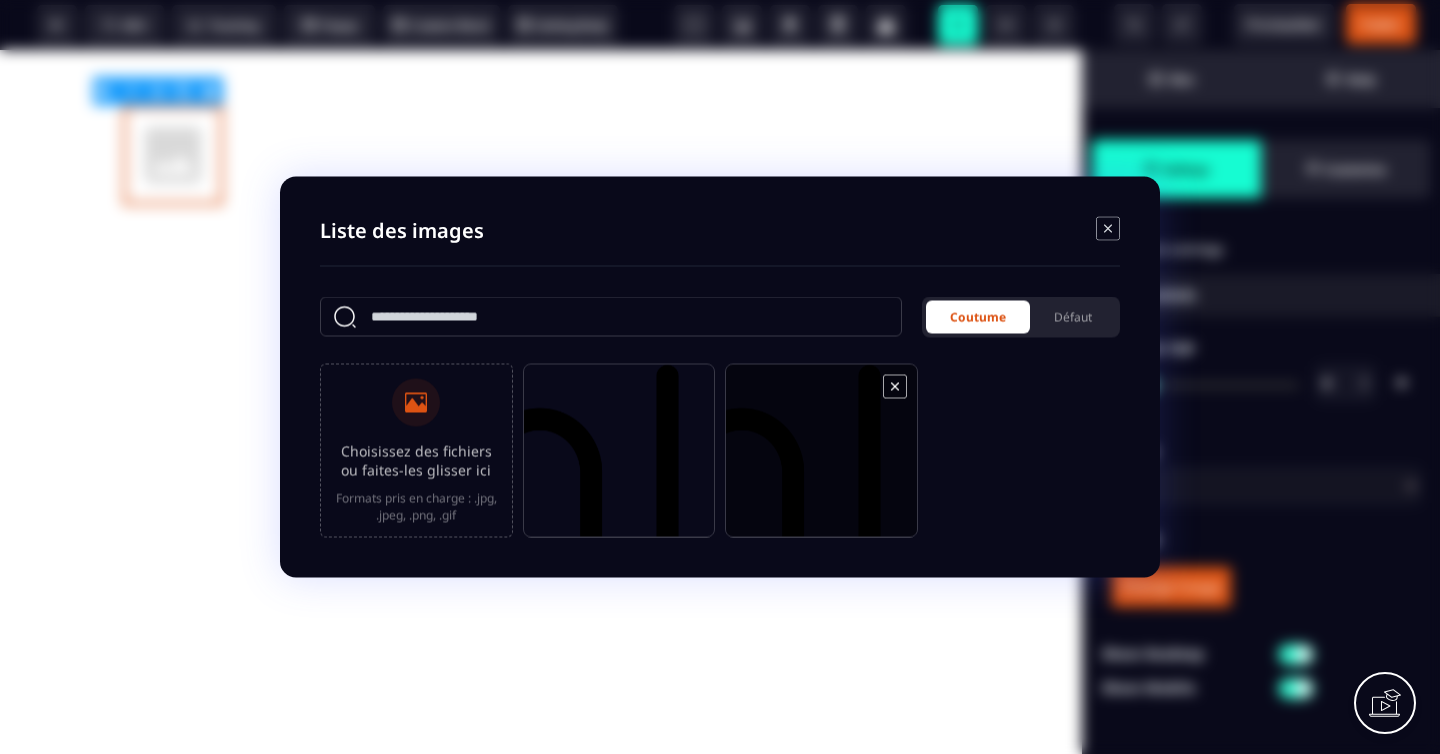 click at bounding box center [821, 460] 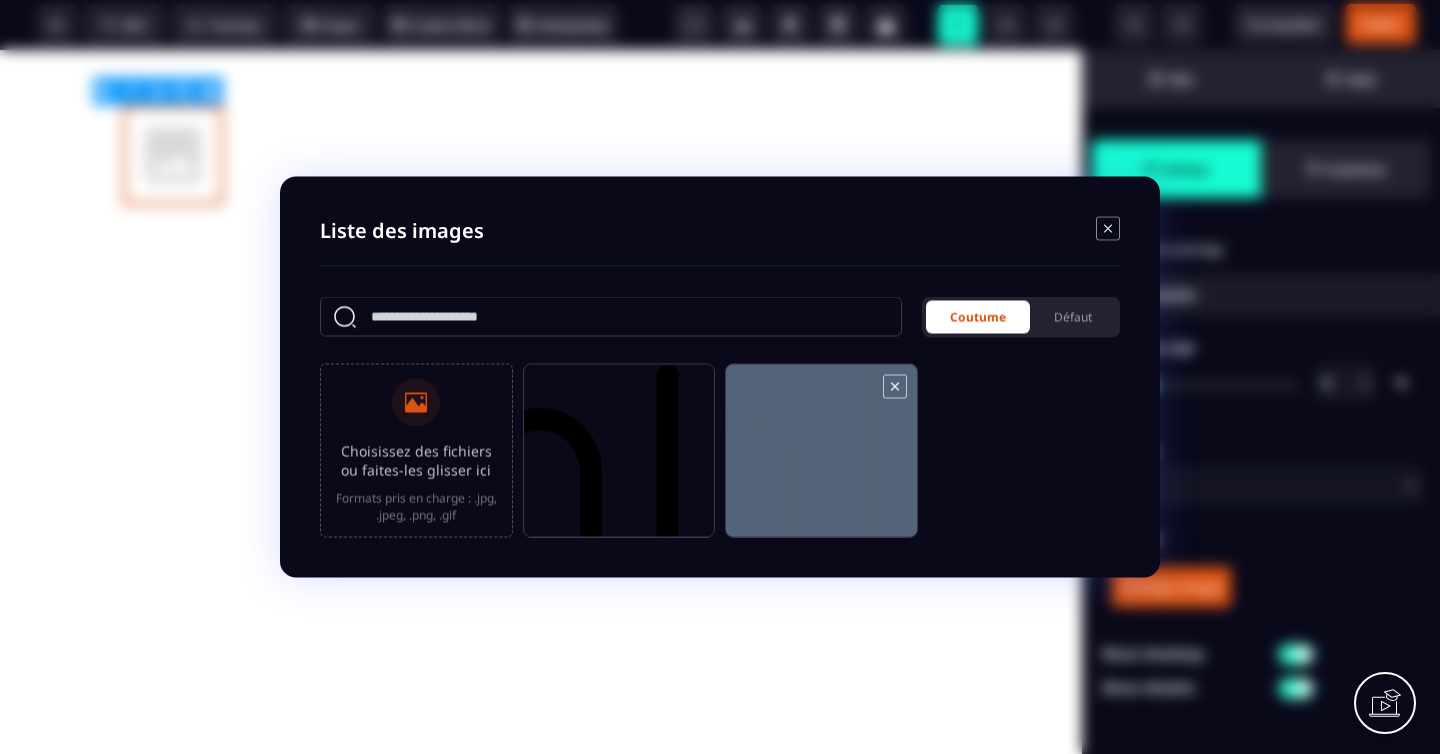 click at bounding box center [821, 460] 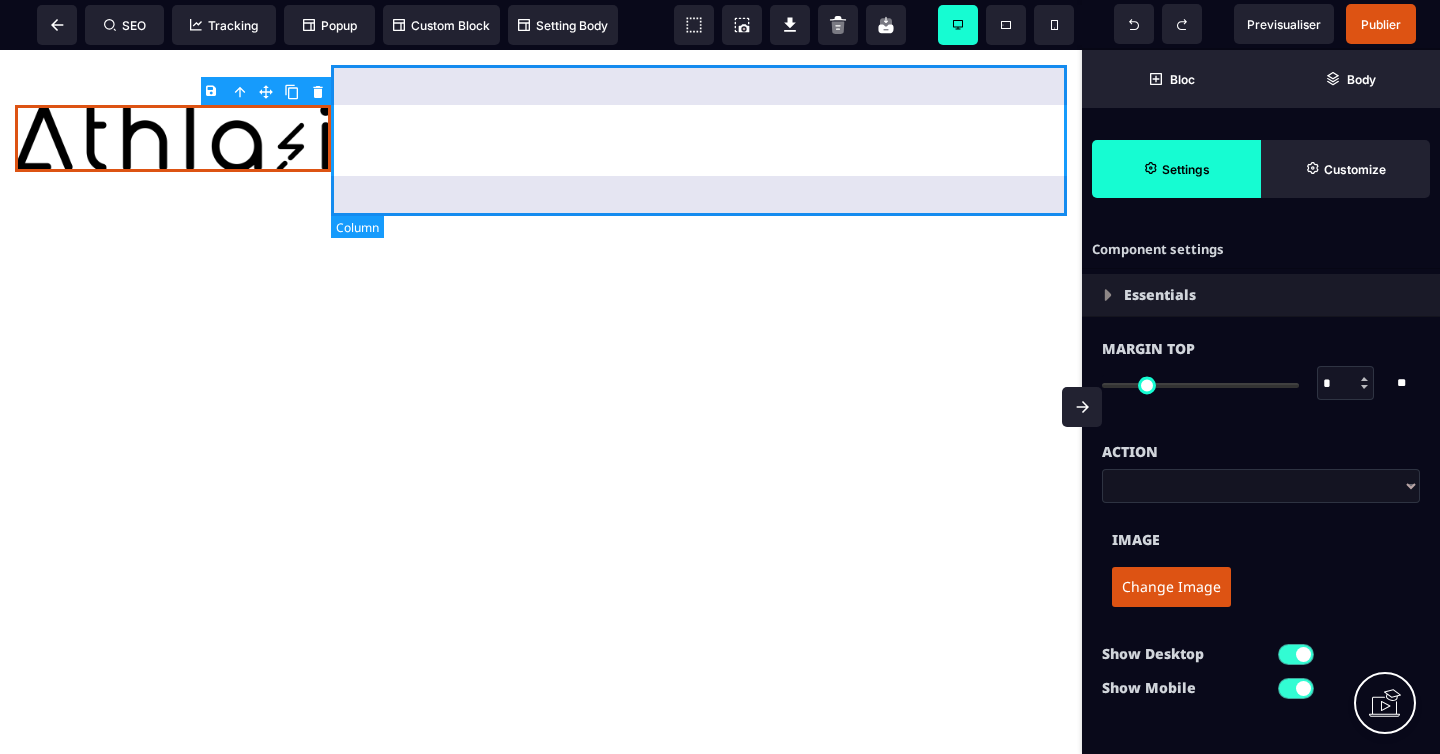 click at bounding box center (699, 140) 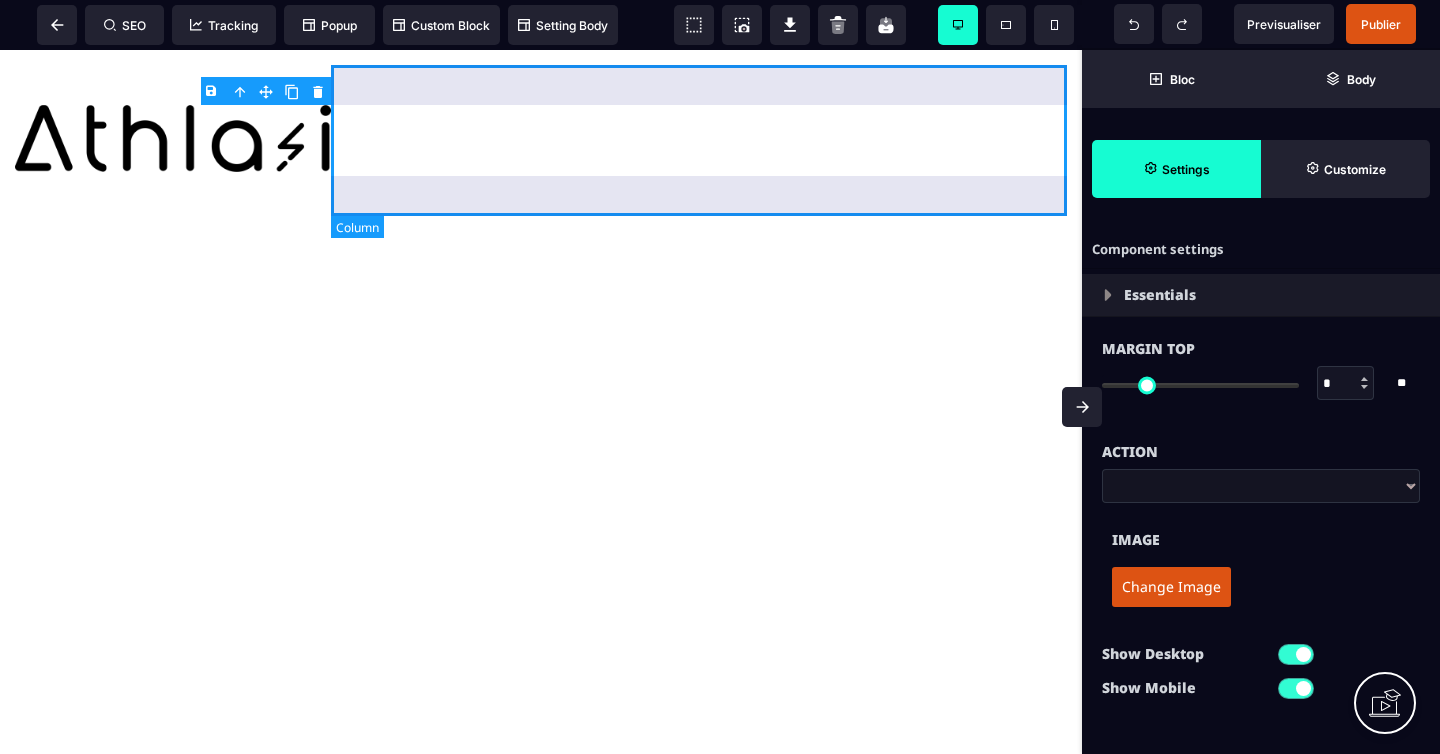 select on "**" 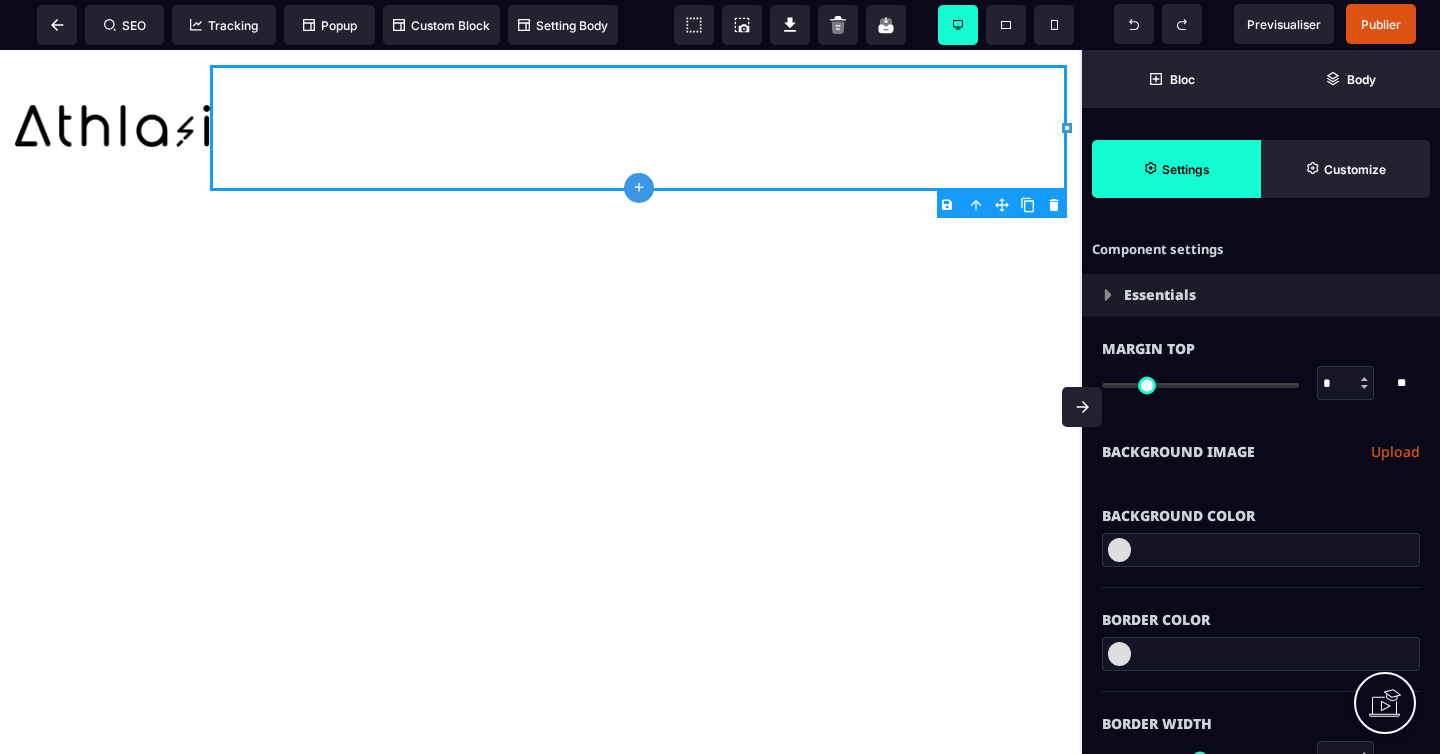 click on "B I U S
A *******
plus
Row
SEO
Tracking
Popup
Custom Block" at bounding box center (720, 377) 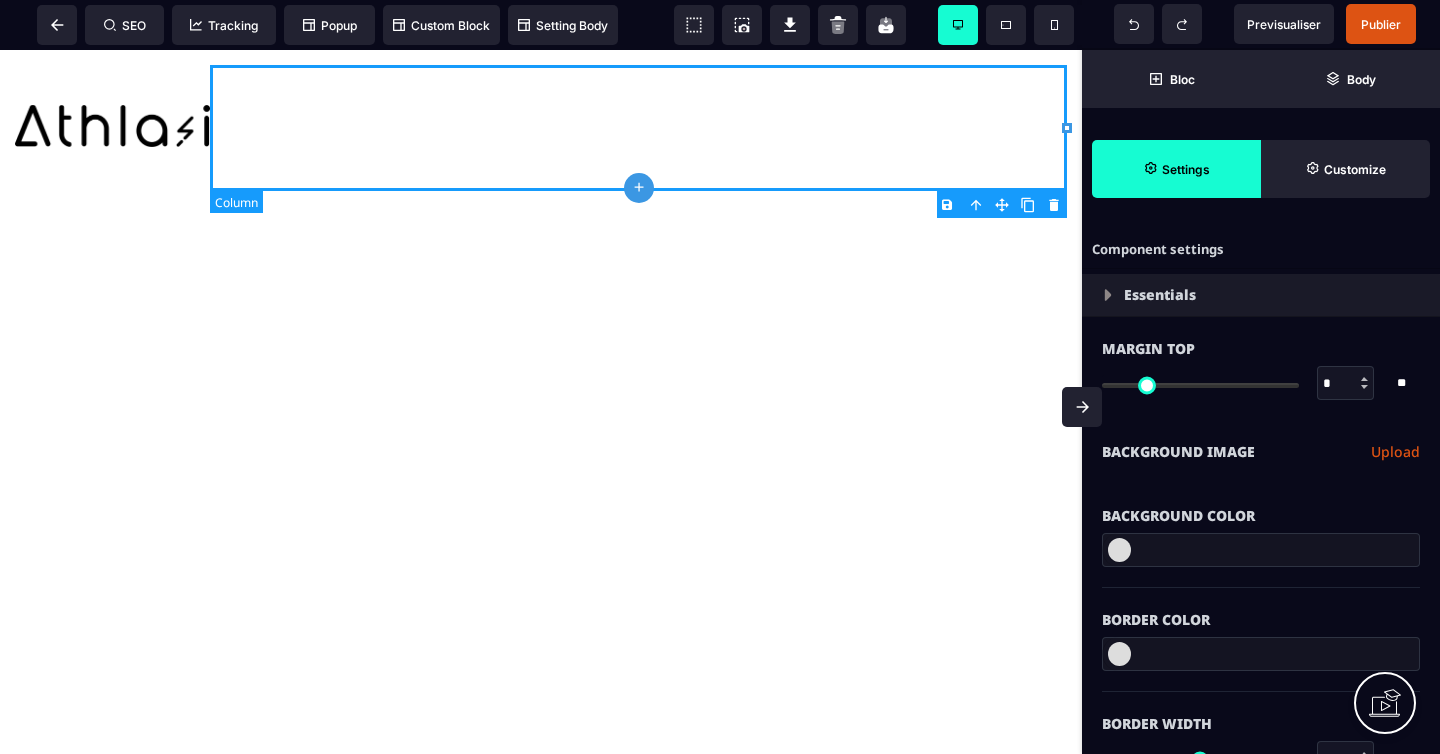 click at bounding box center [638, 128] 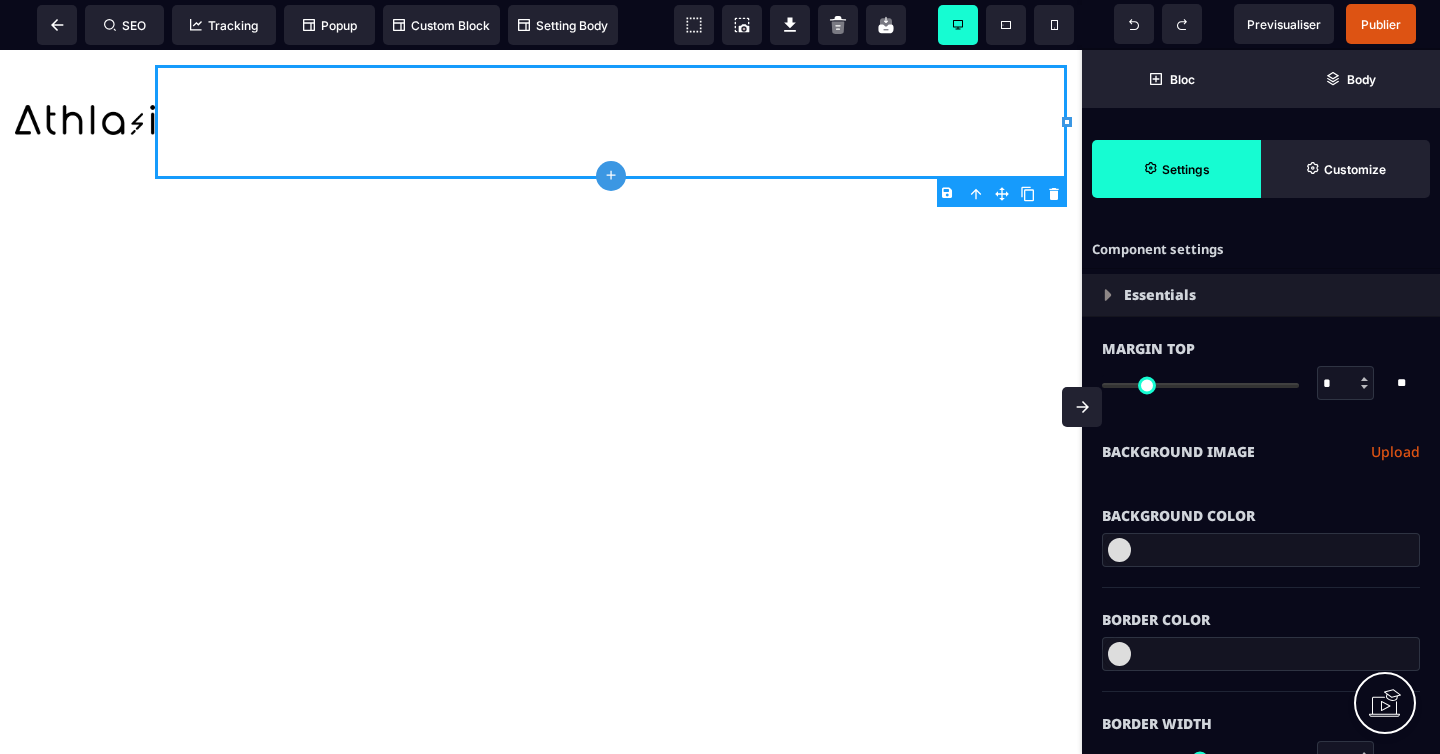 click on "B I U S
A *******
plus
[GEOGRAPHIC_DATA]
SEO
Tracking
Popup
Custom Block" at bounding box center [720, 377] 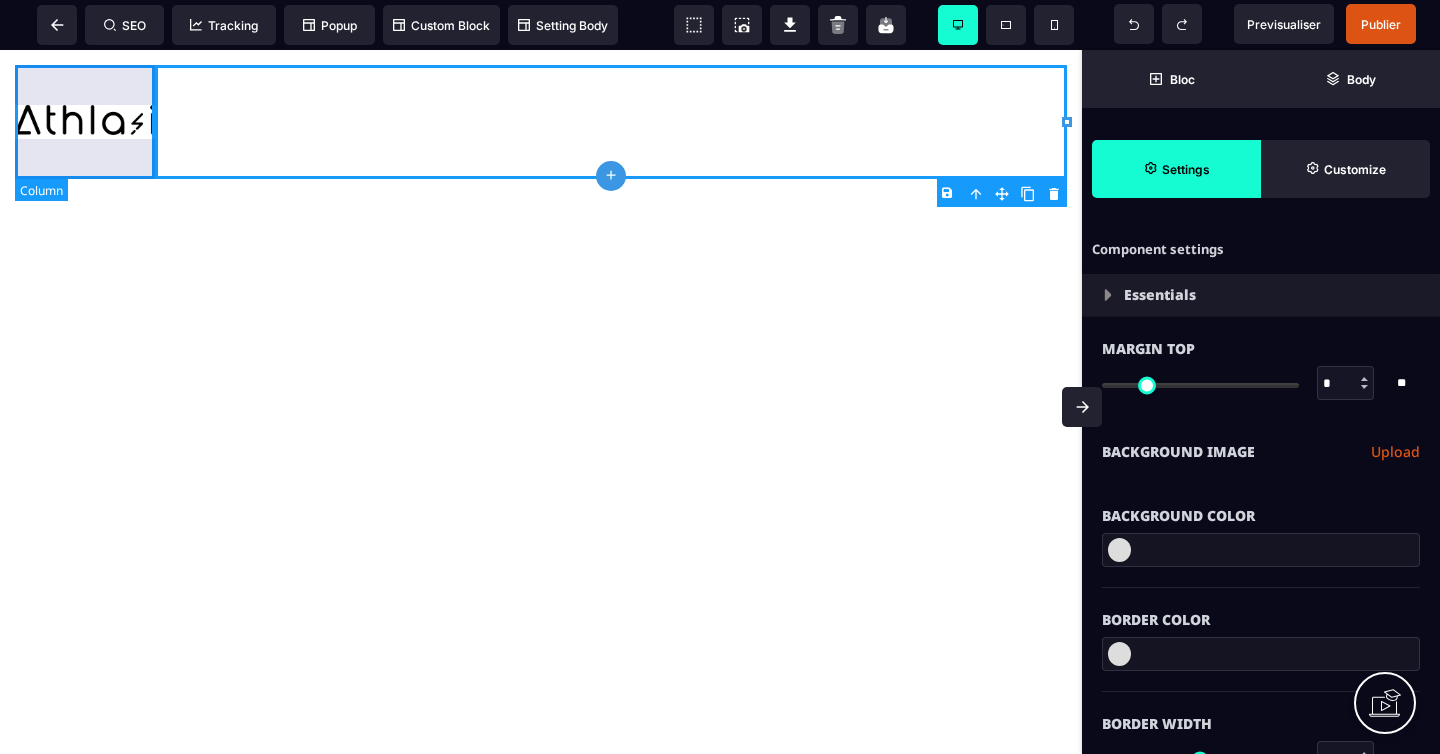click at bounding box center [85, 122] 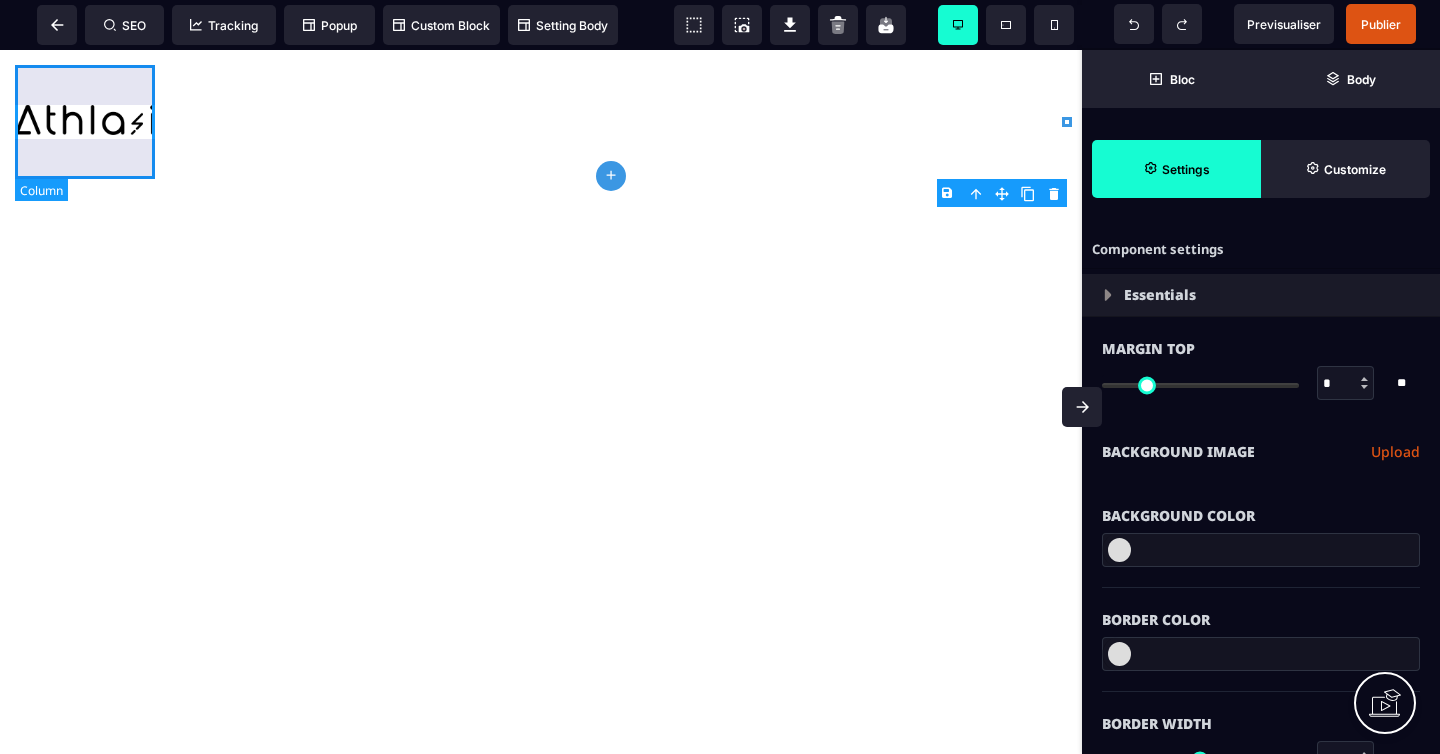 select on "*" 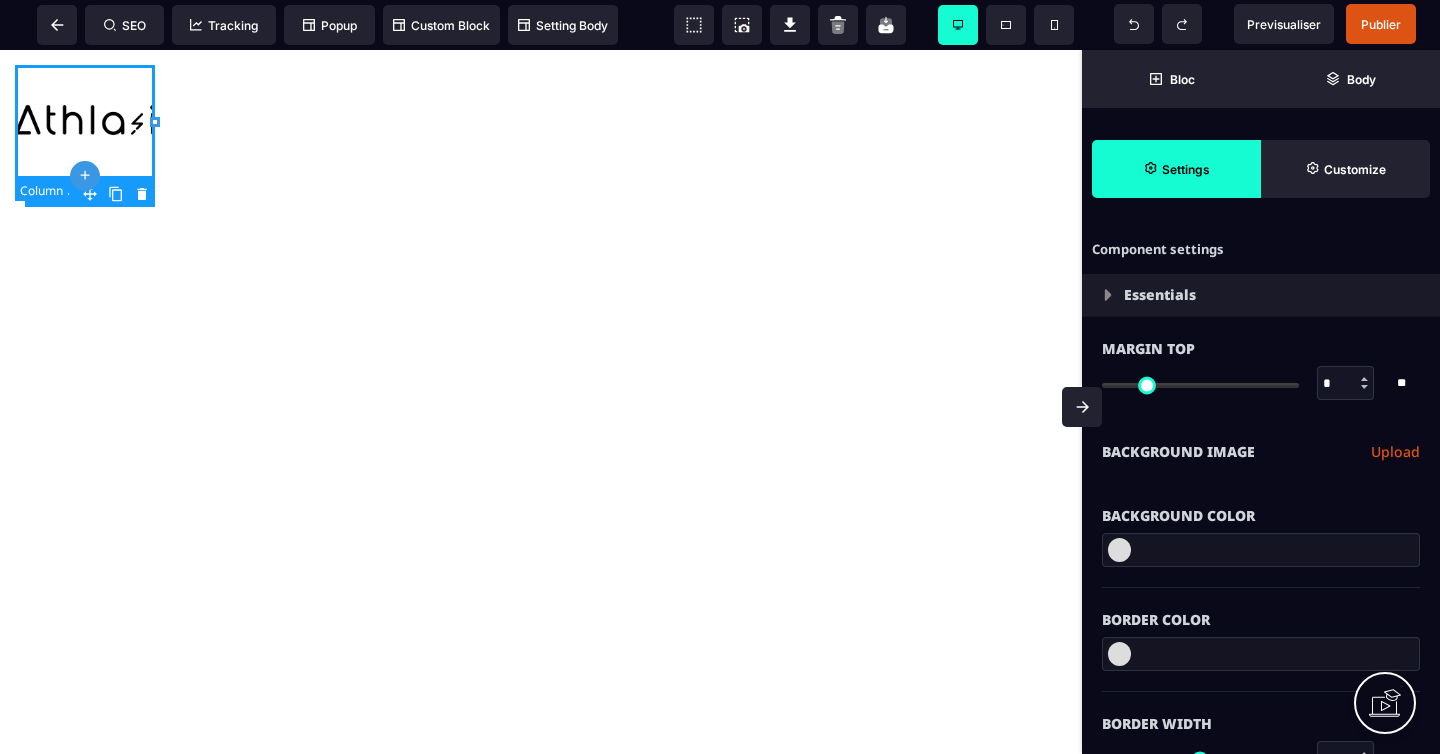 type on "*" 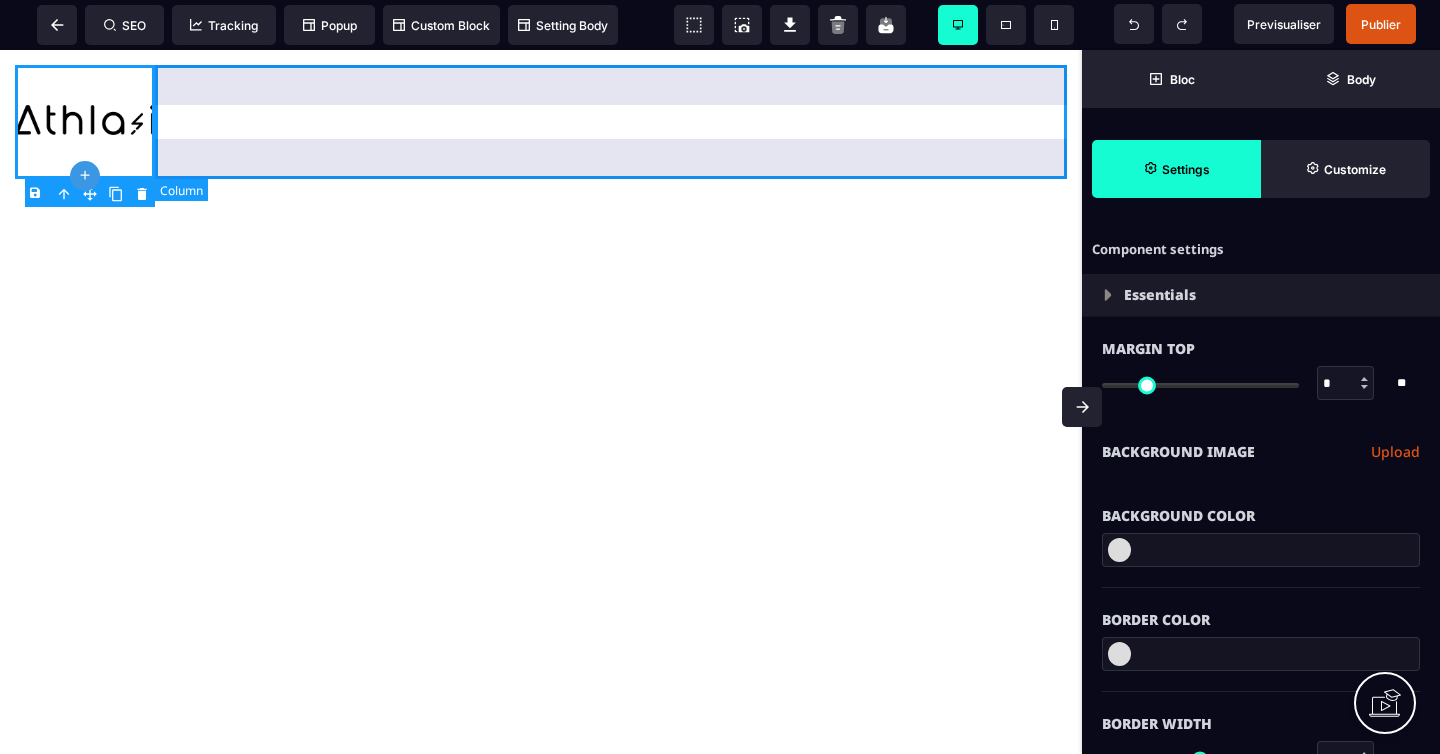 click at bounding box center [611, 122] 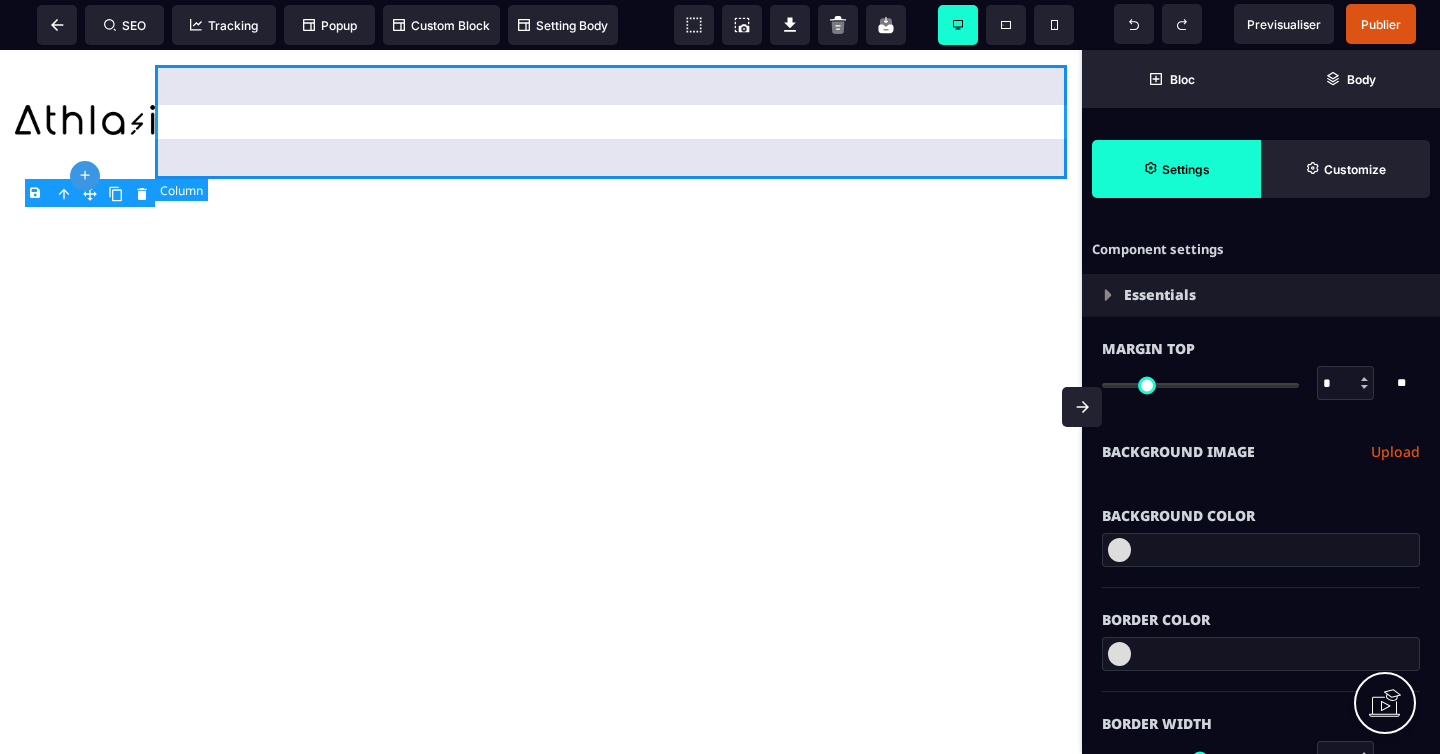 select on "**" 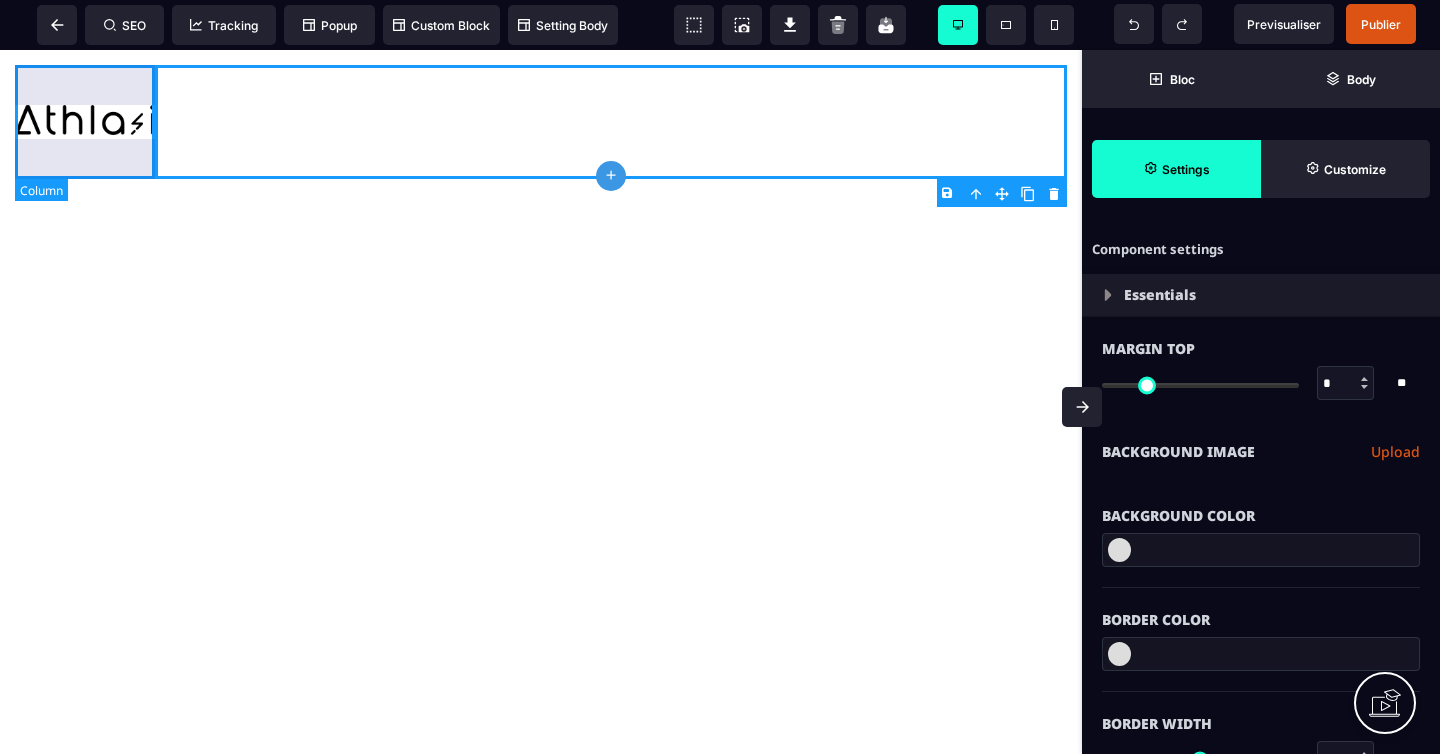 click at bounding box center (85, 122) 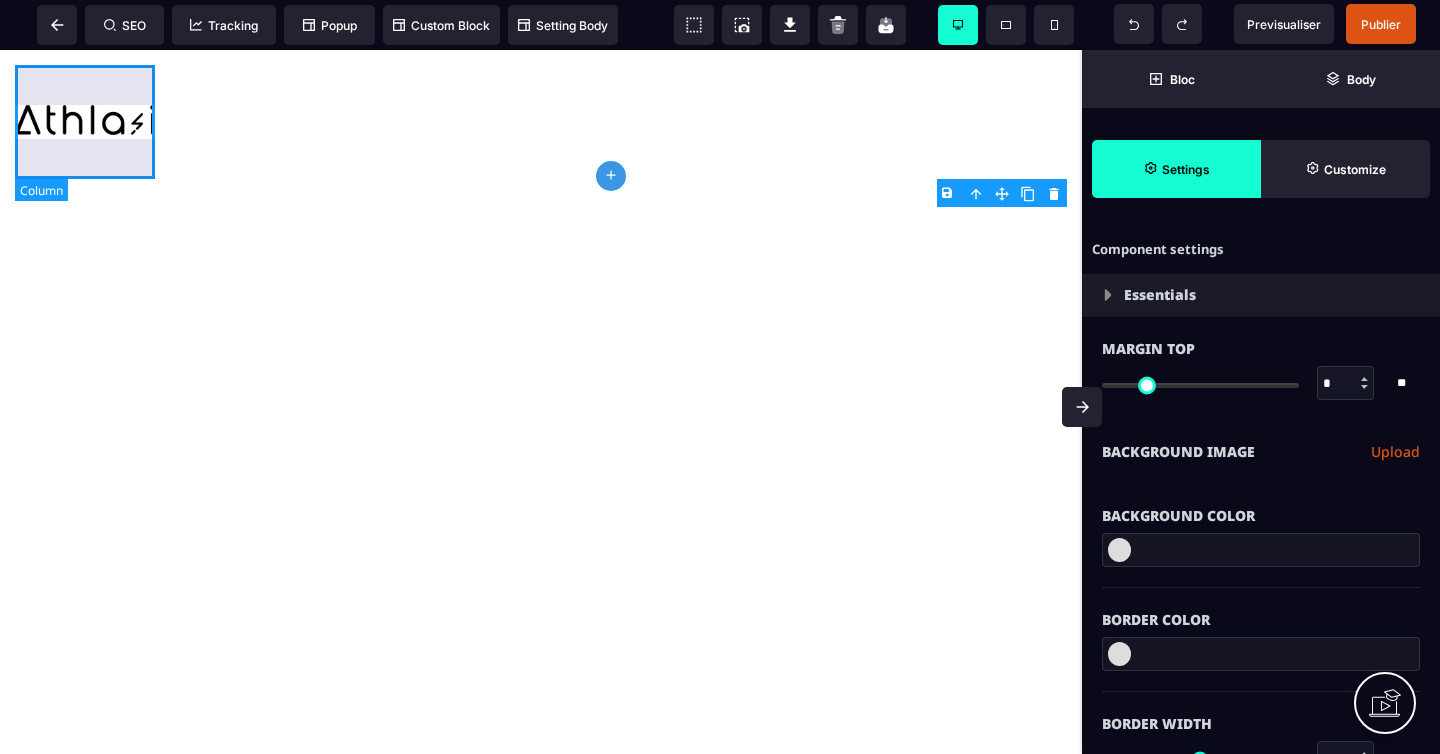 select on "*" 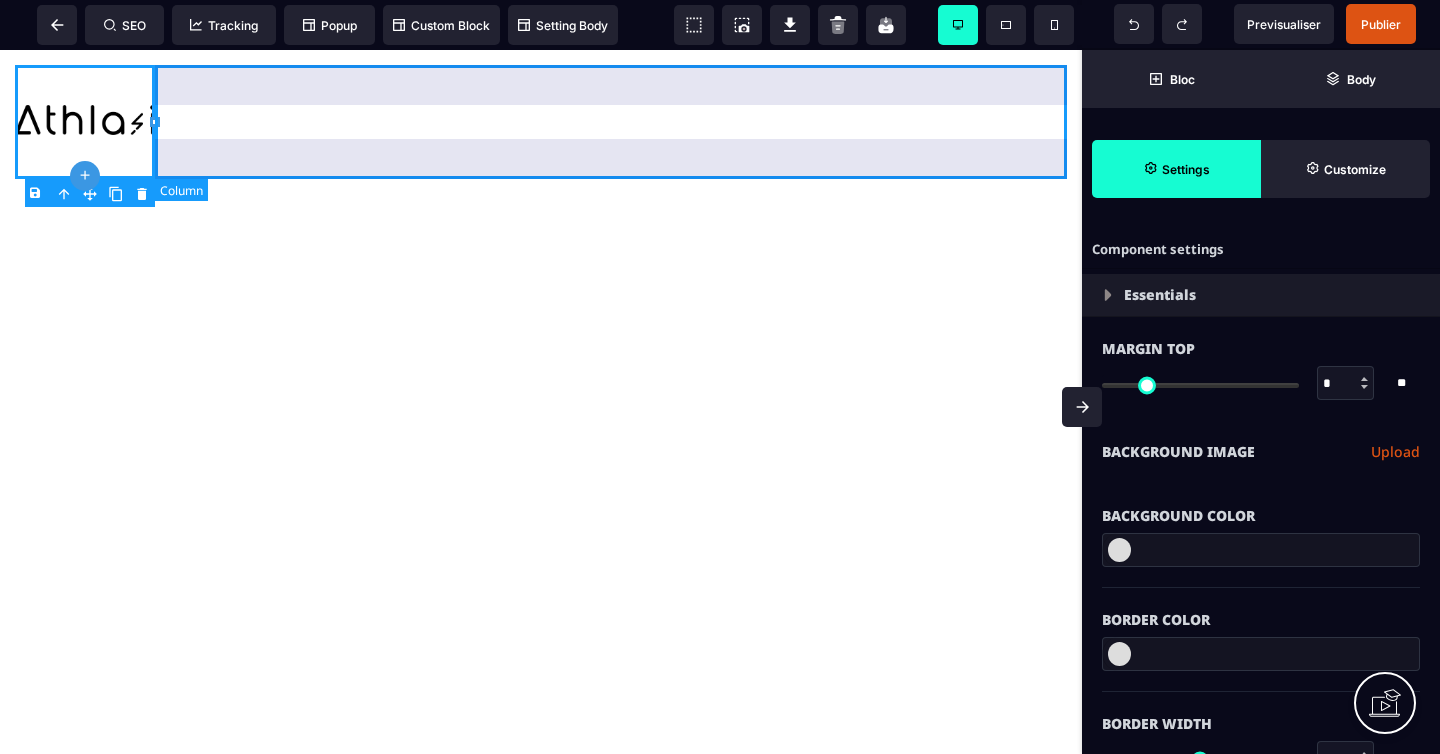 click at bounding box center [611, 122] 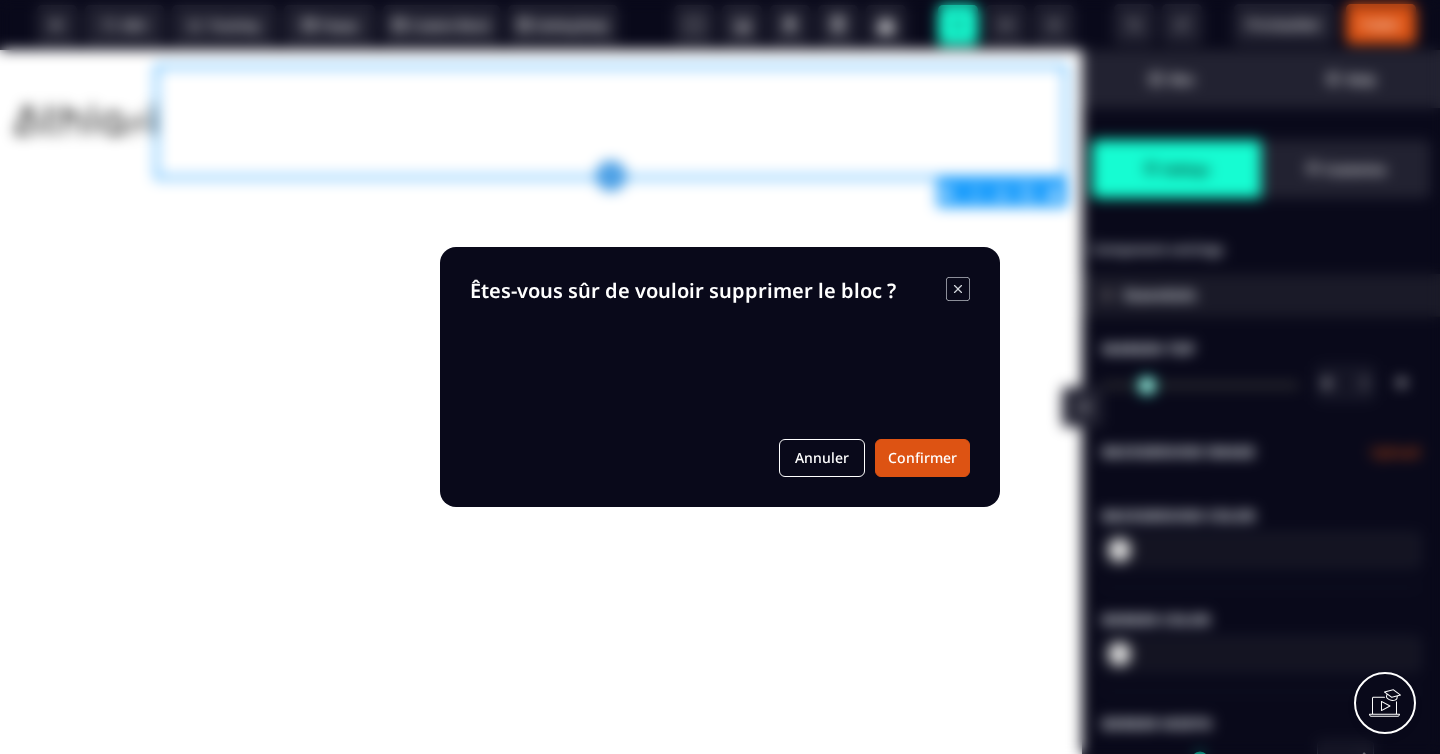 click on "B I U S
A *******
plus
Row
SEO
Tracking
Popup
Bloc" at bounding box center (720, 377) 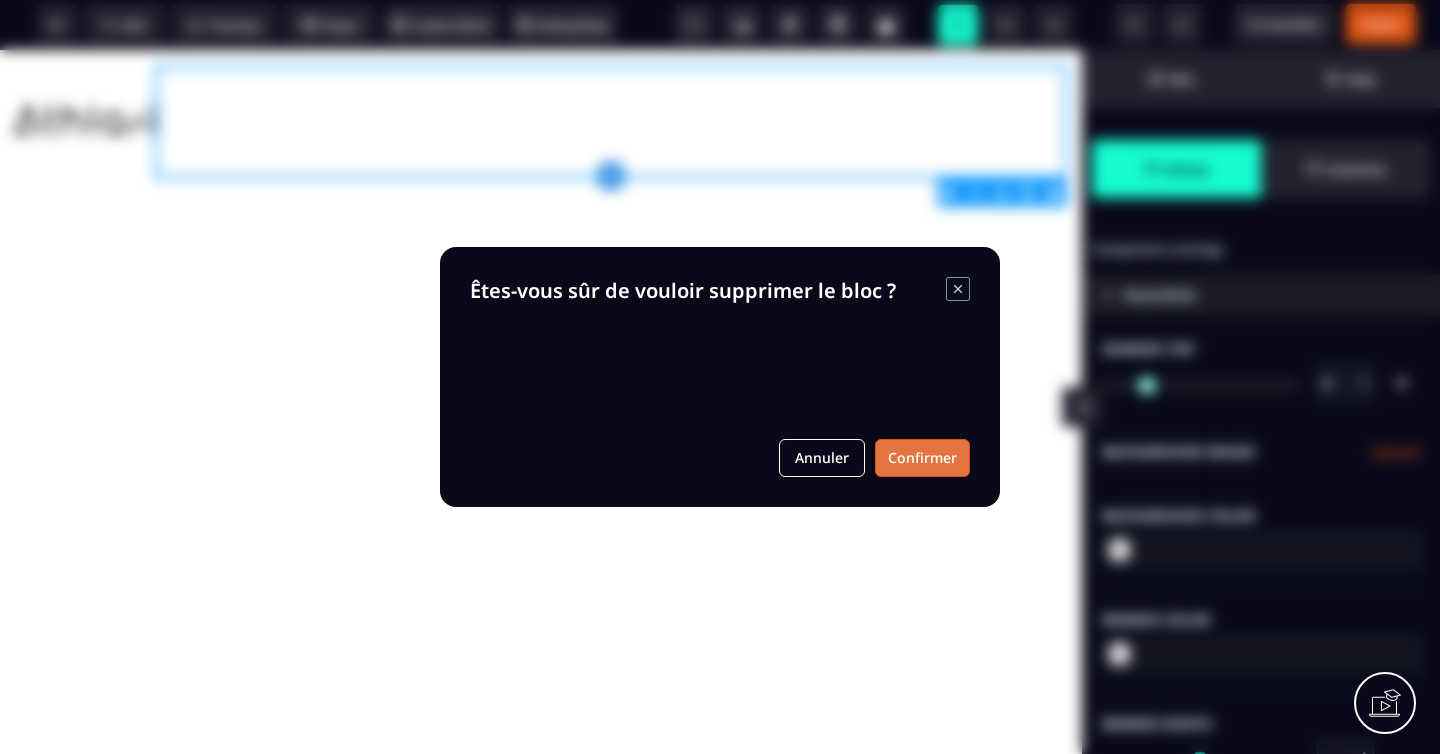 click on "Confirmer" at bounding box center (922, 458) 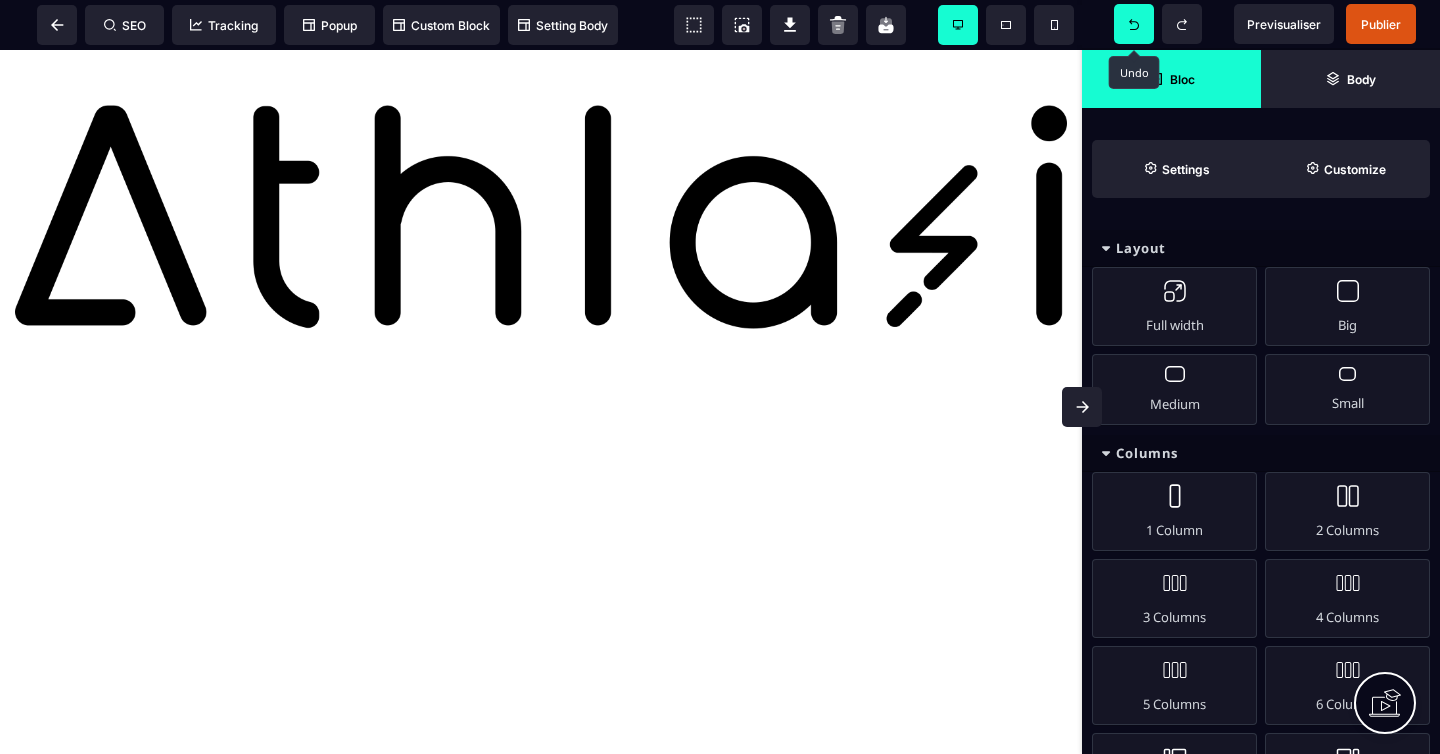click at bounding box center [1134, 24] 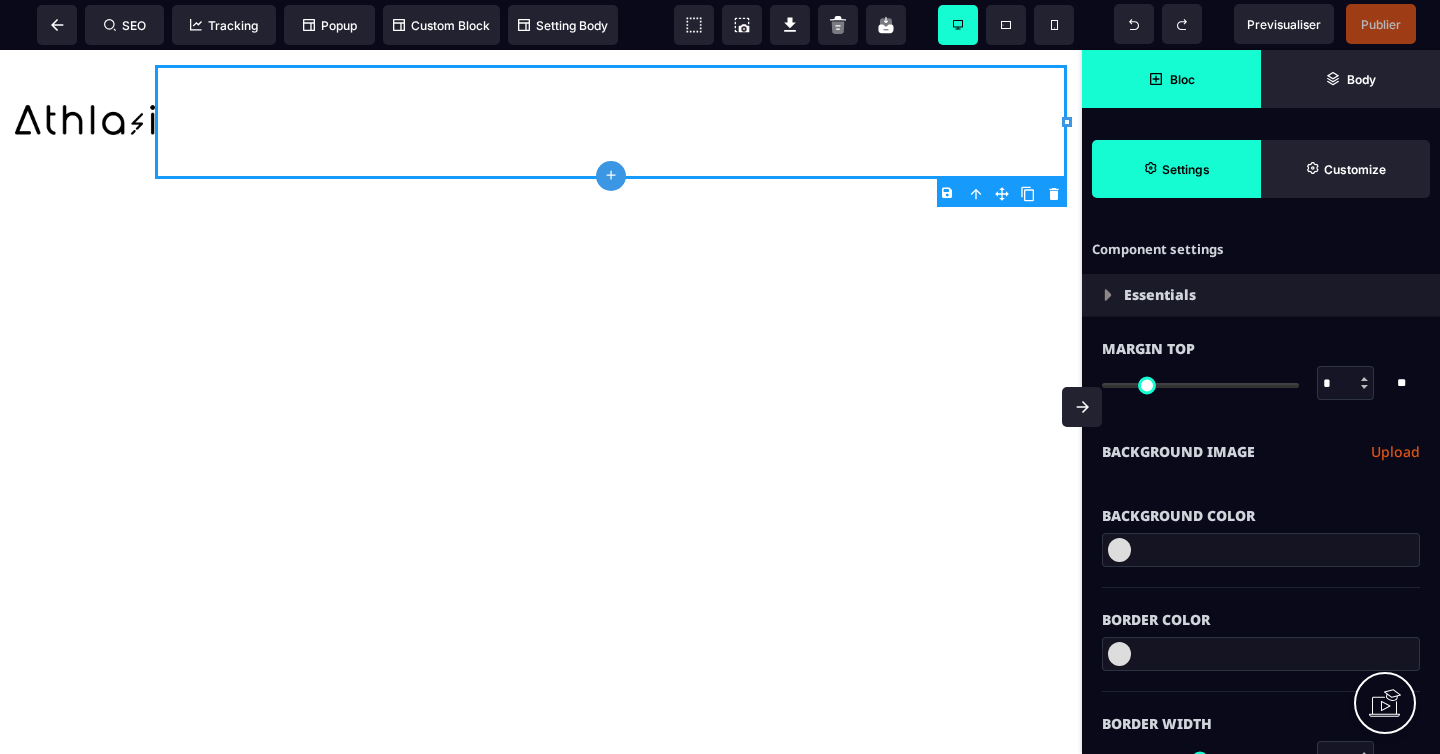 click on "Bloc" at bounding box center [1182, 79] 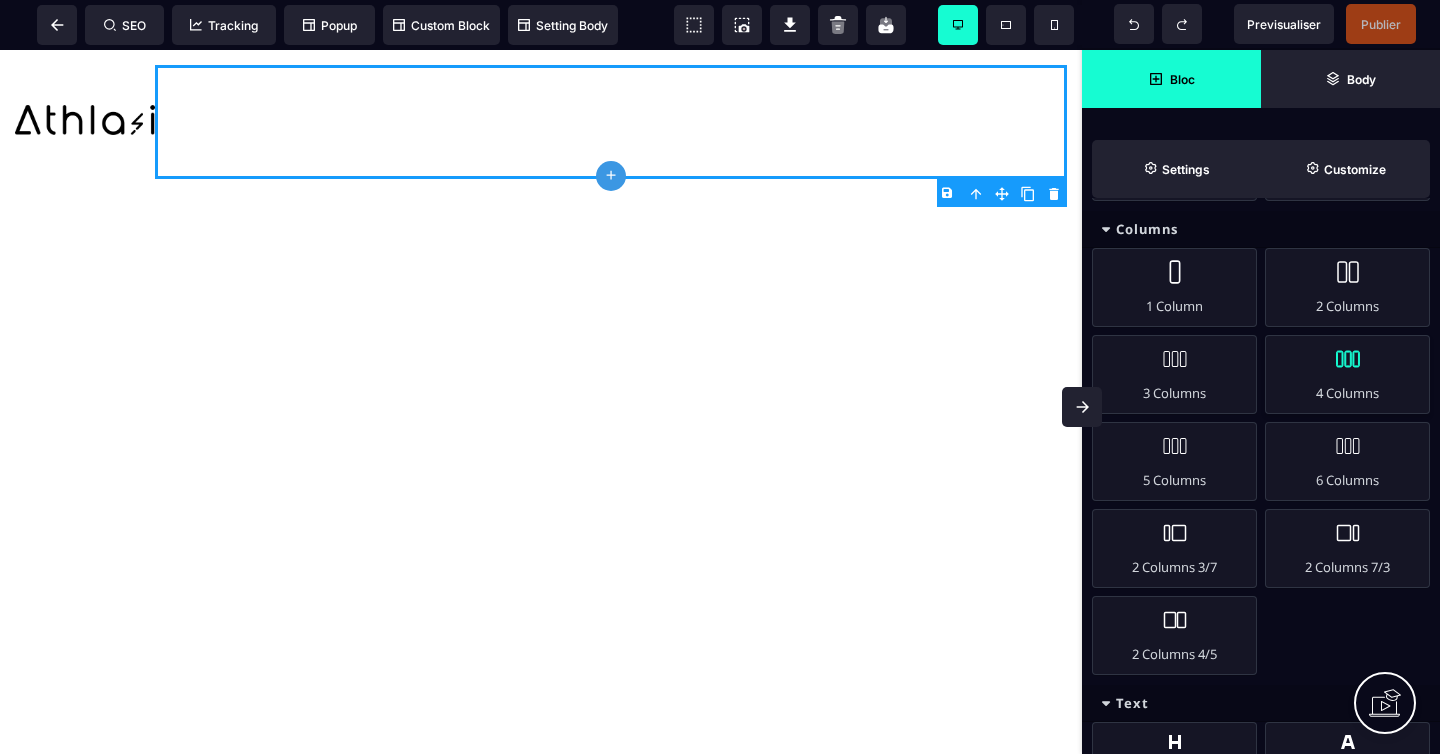 scroll, scrollTop: 214, scrollLeft: 0, axis: vertical 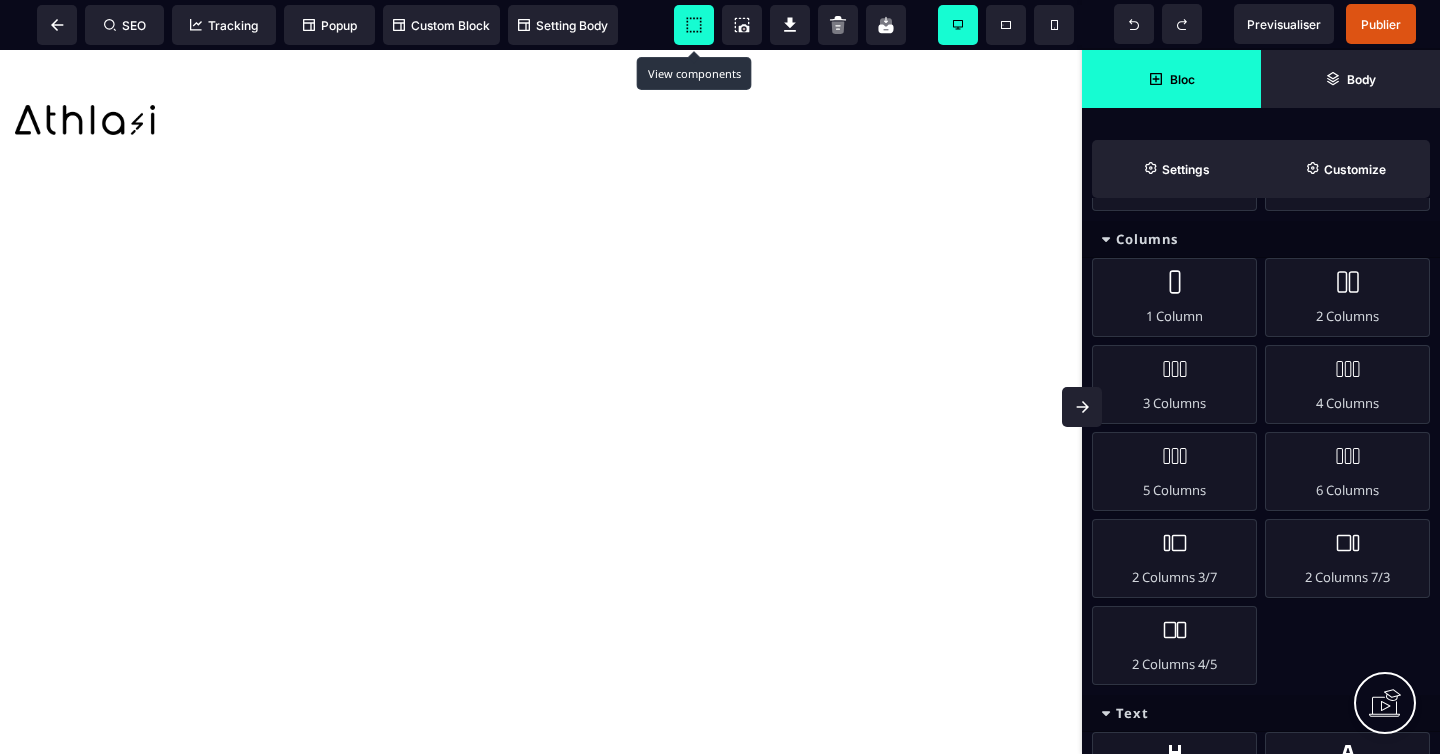 click 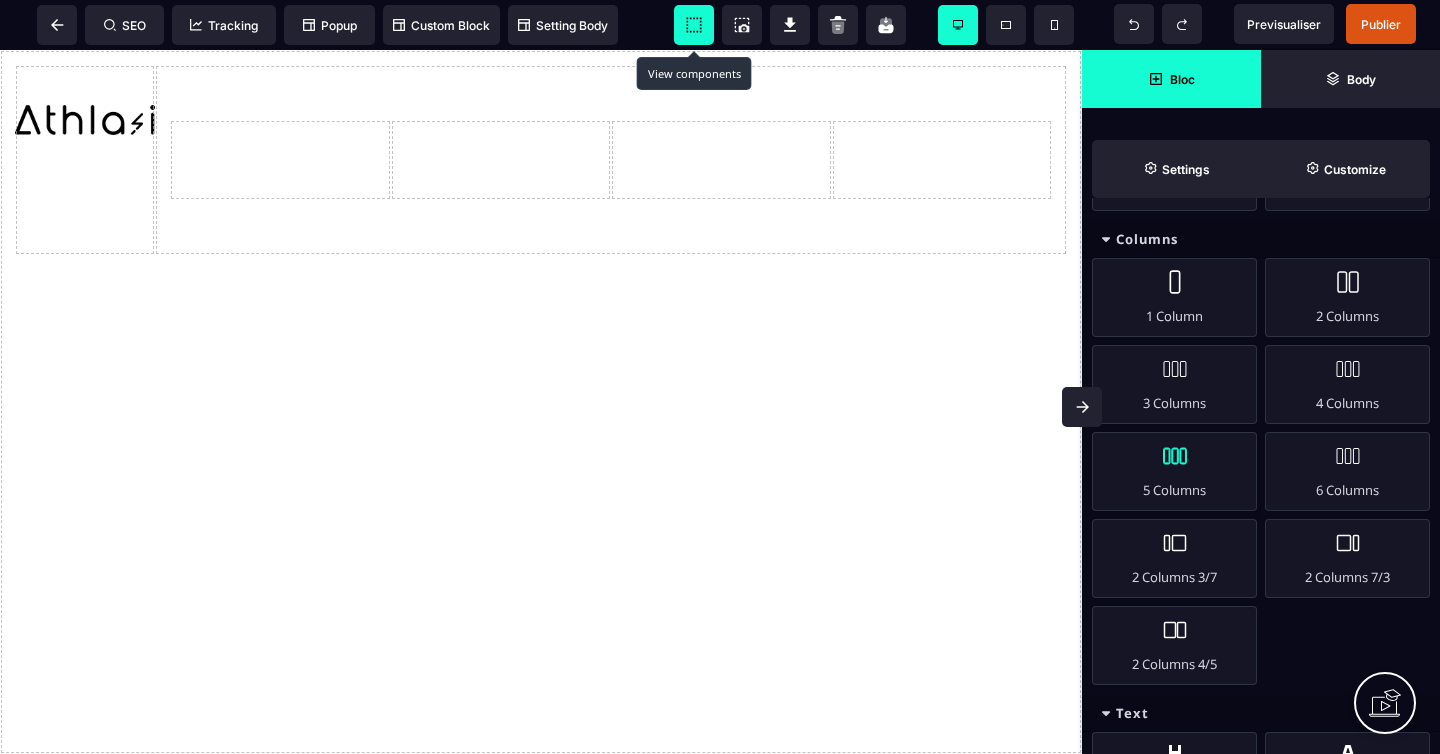 scroll, scrollTop: 0, scrollLeft: 0, axis: both 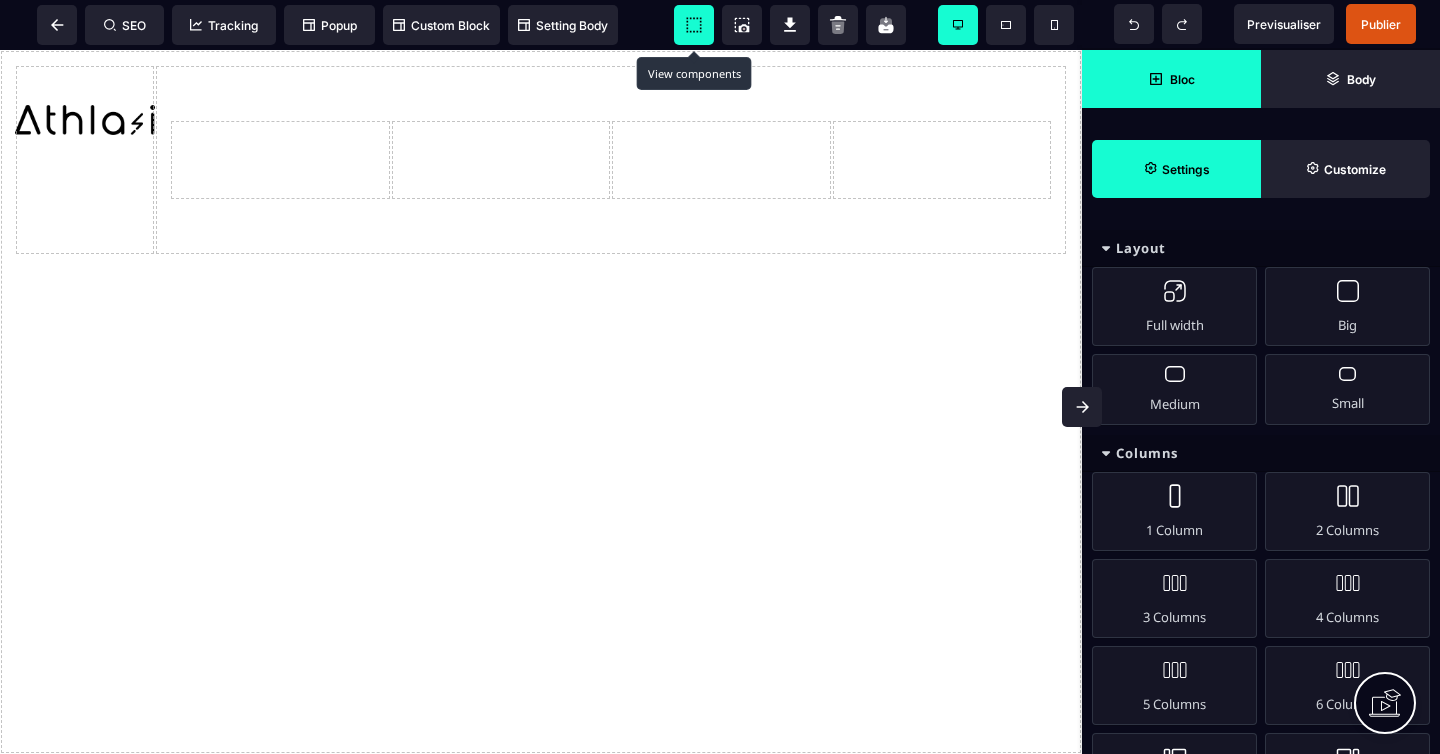 click on "Settings" at bounding box center (1186, 169) 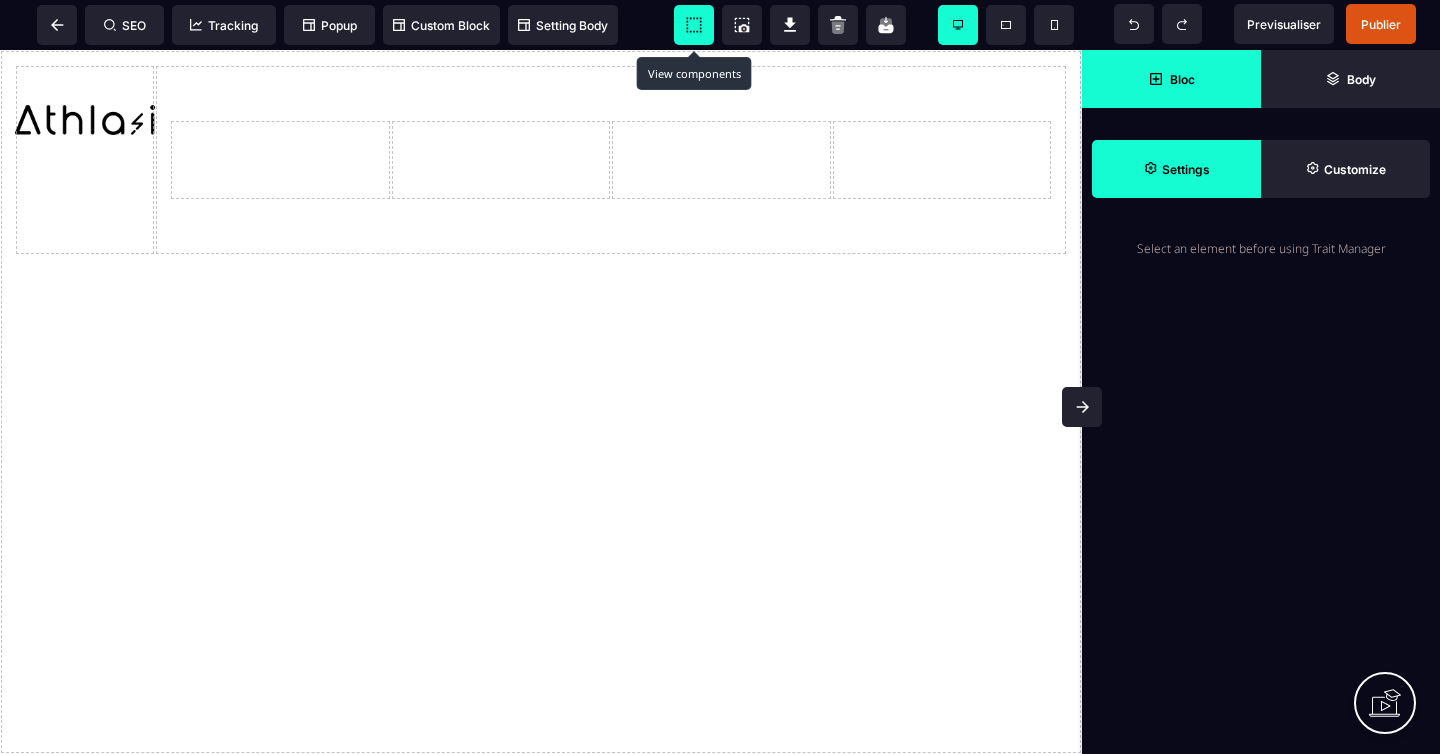 click on "Settings" at bounding box center [1186, 169] 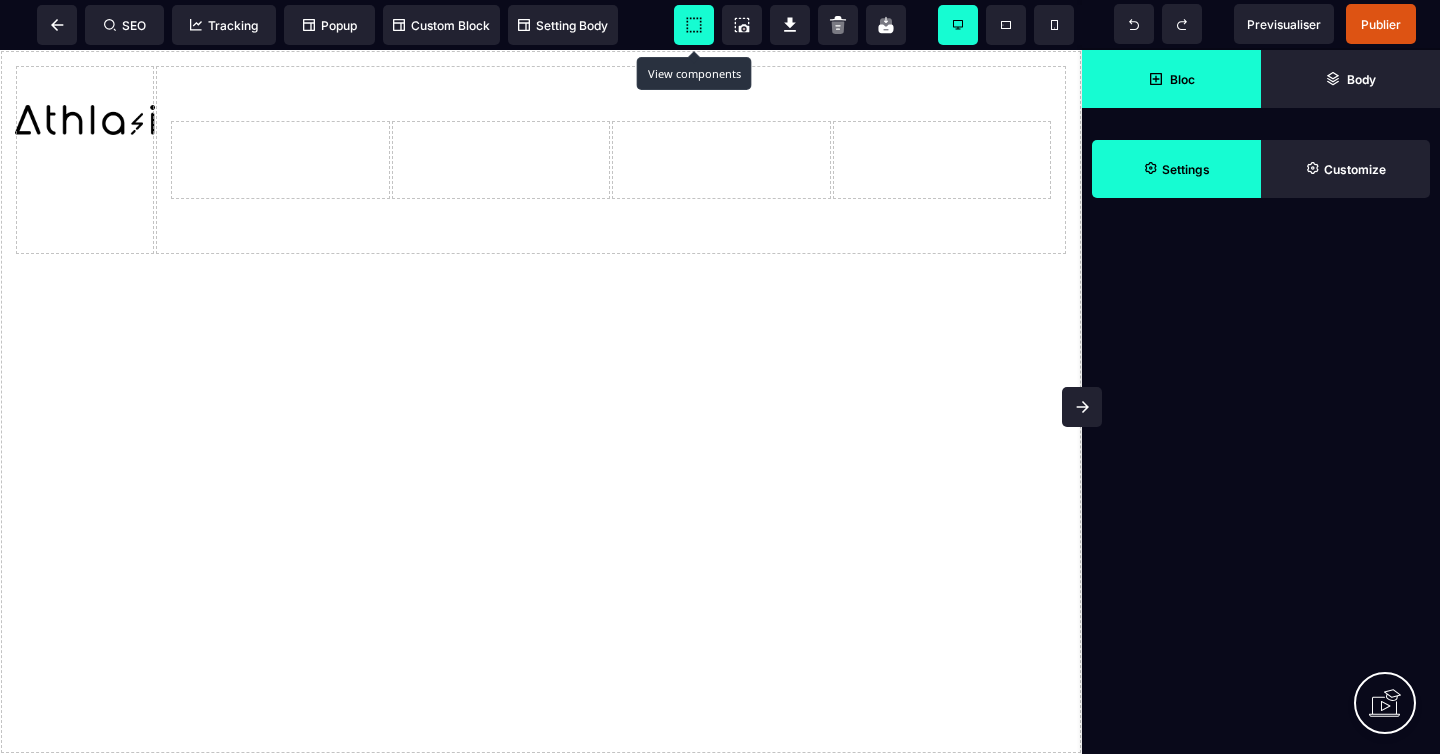click on "Bloc
Body
Settings
Customize" at bounding box center (1261, 124) 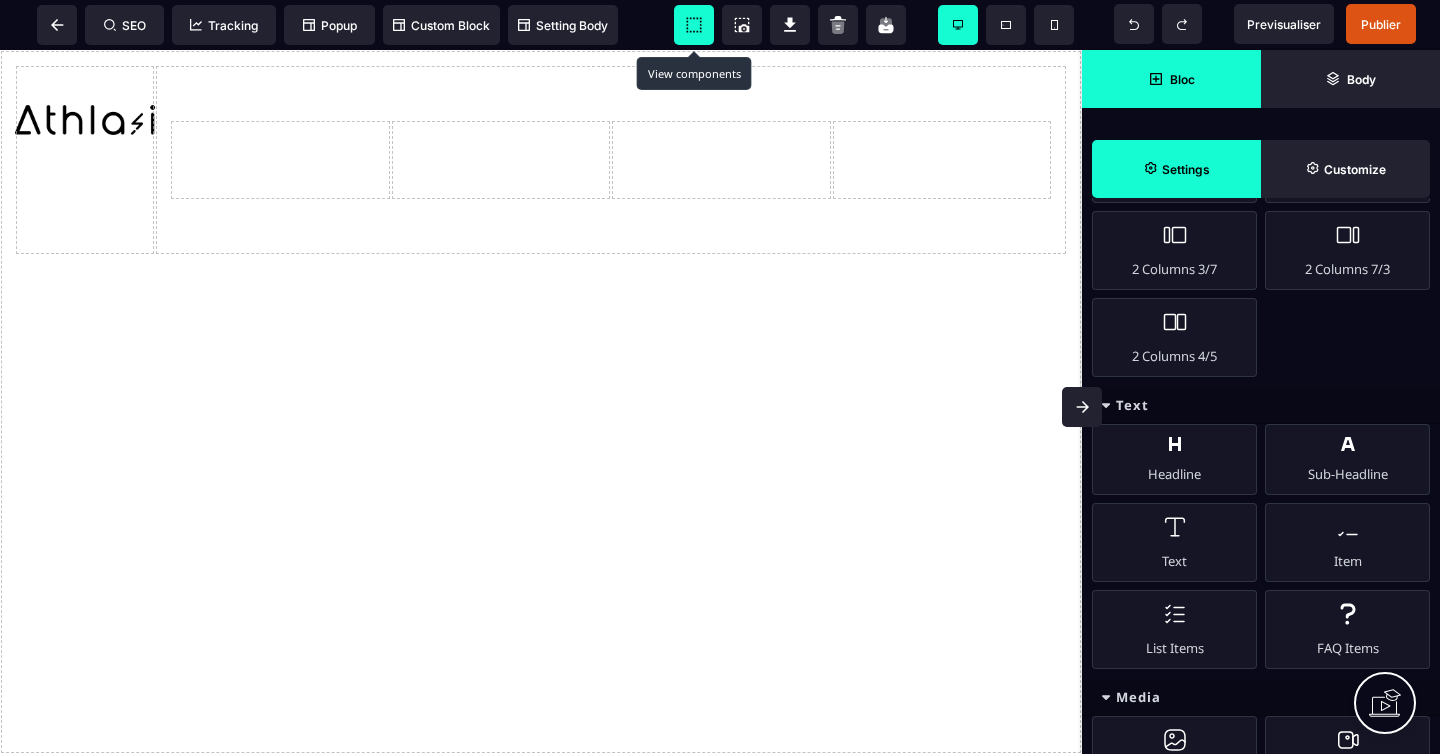 scroll, scrollTop: 527, scrollLeft: 0, axis: vertical 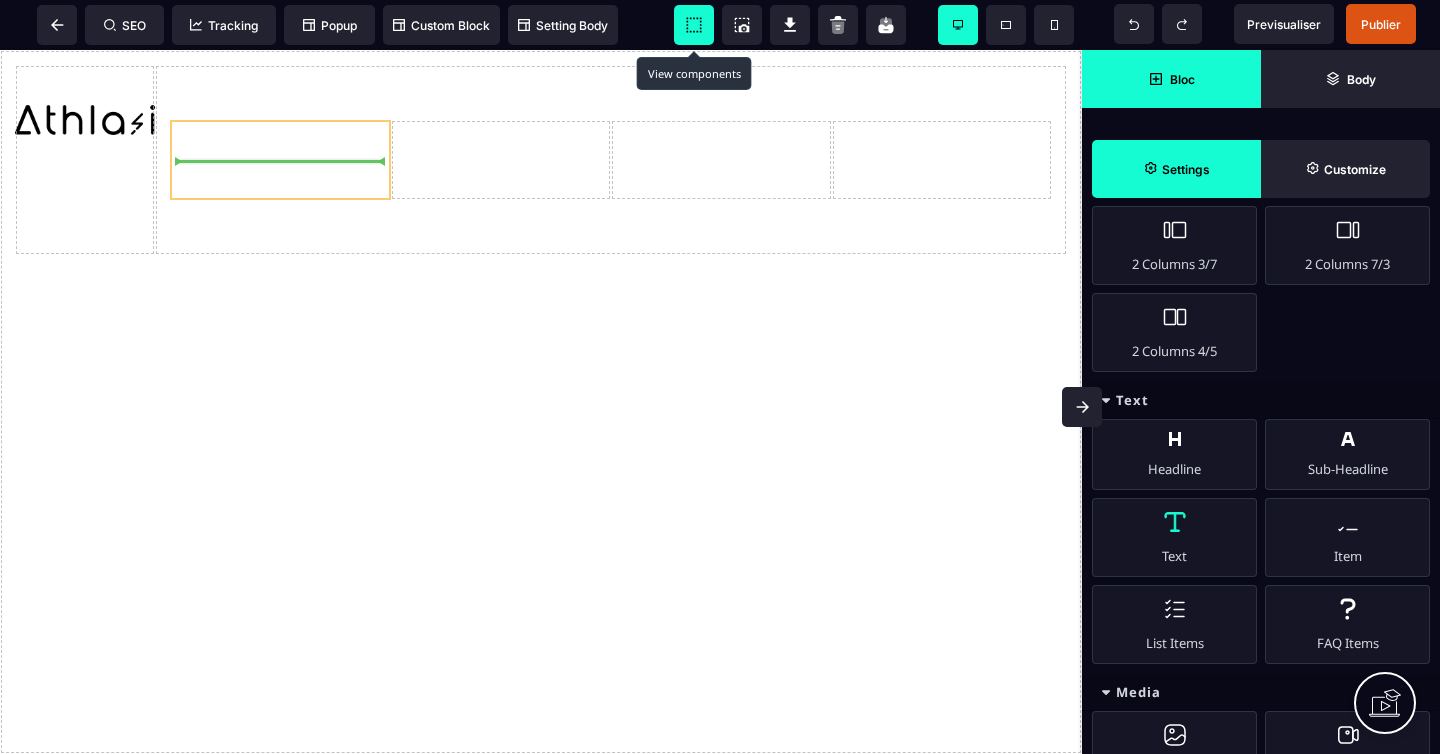 select on "***" 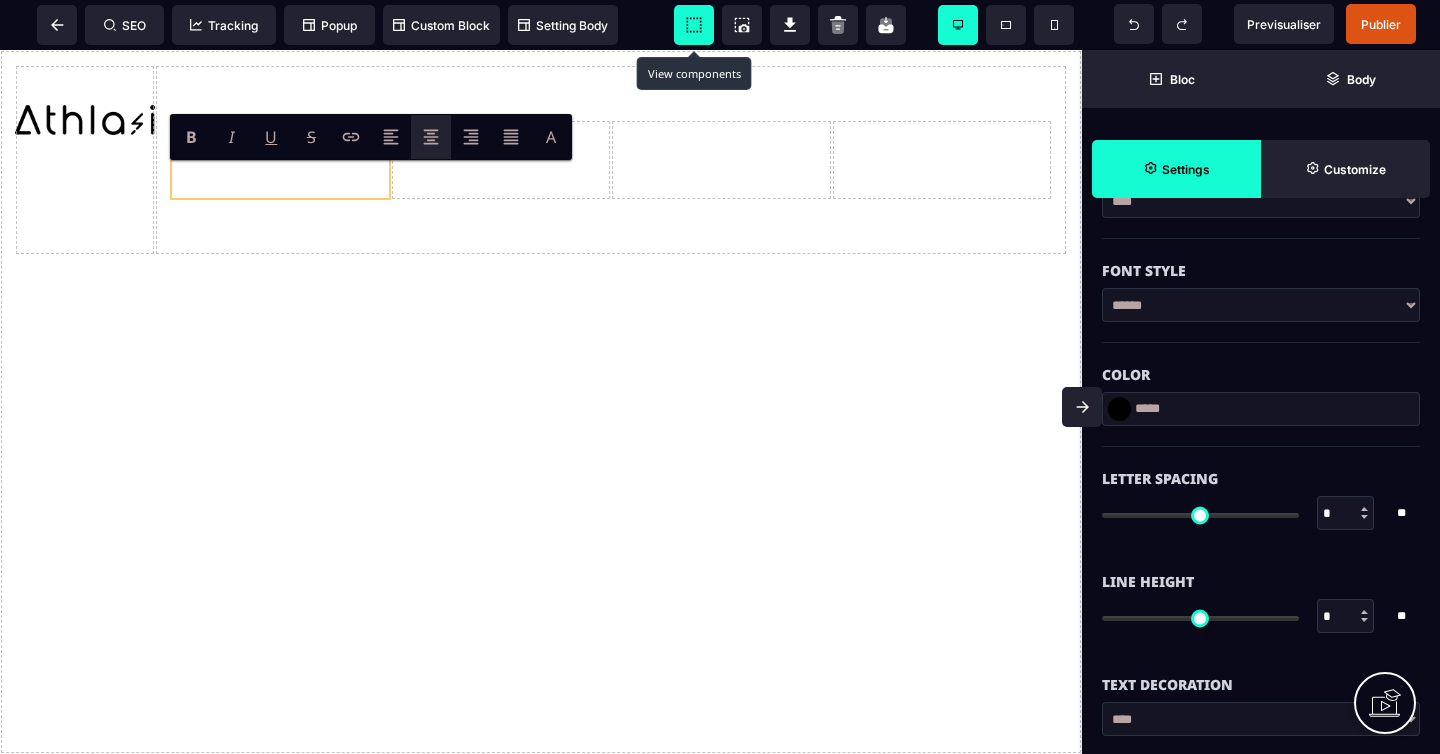 type on "*" 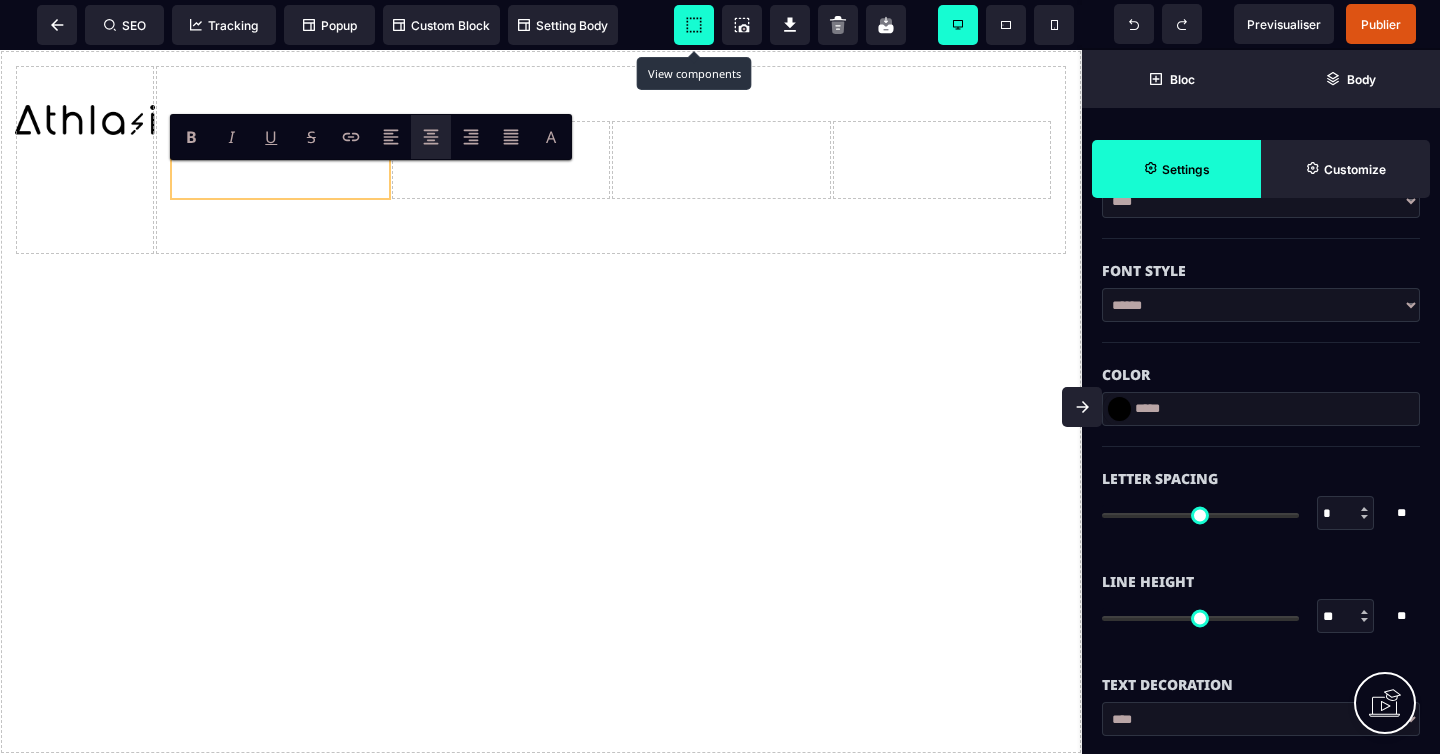 type on "***" 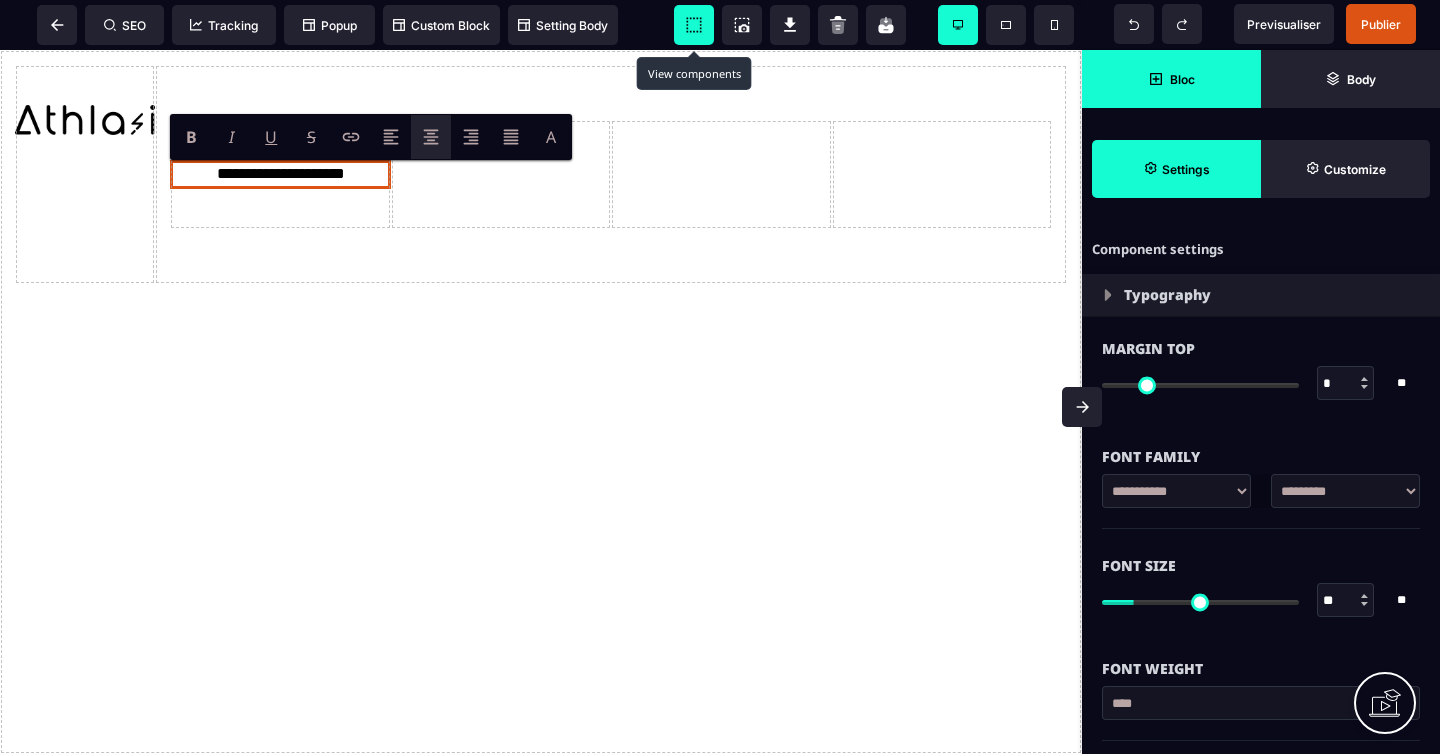 click on "Bloc" at bounding box center (1171, 79) 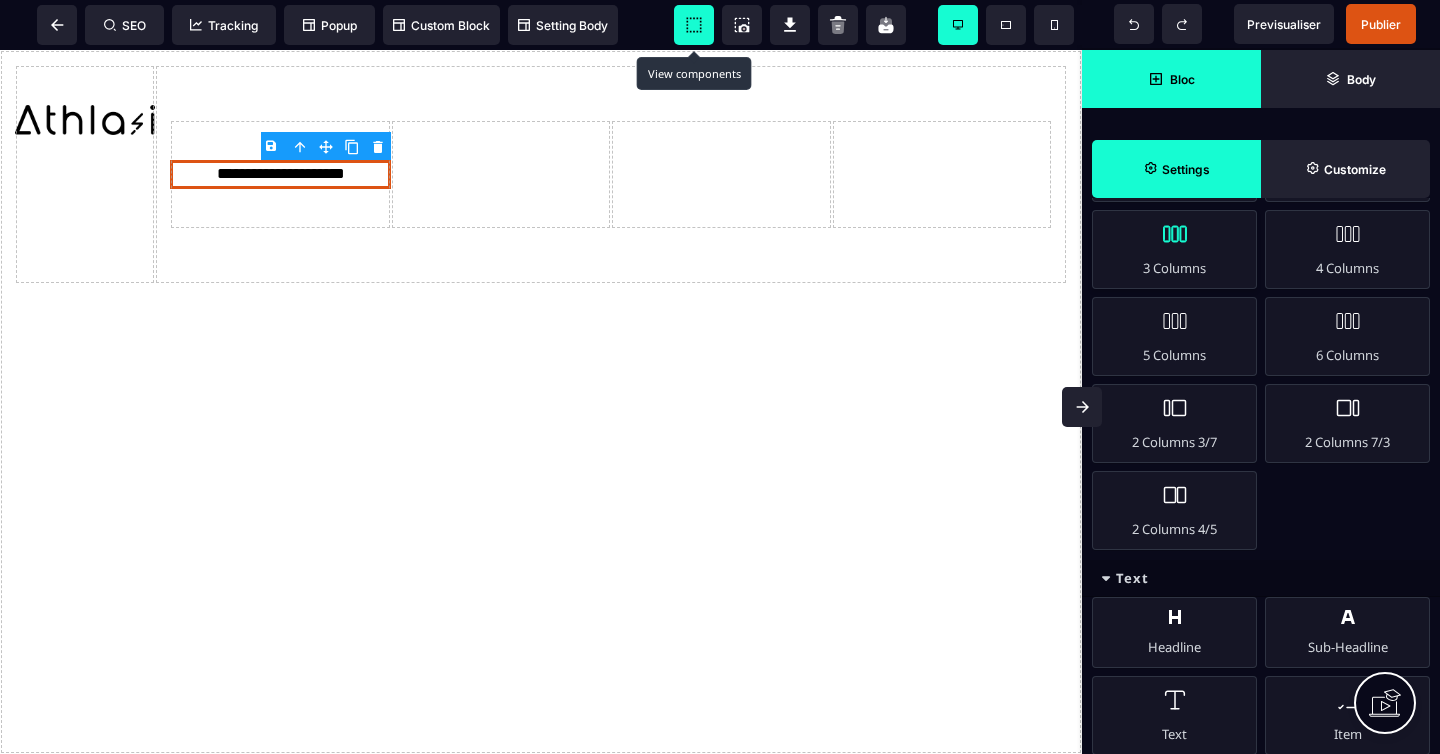 scroll, scrollTop: 352, scrollLeft: 0, axis: vertical 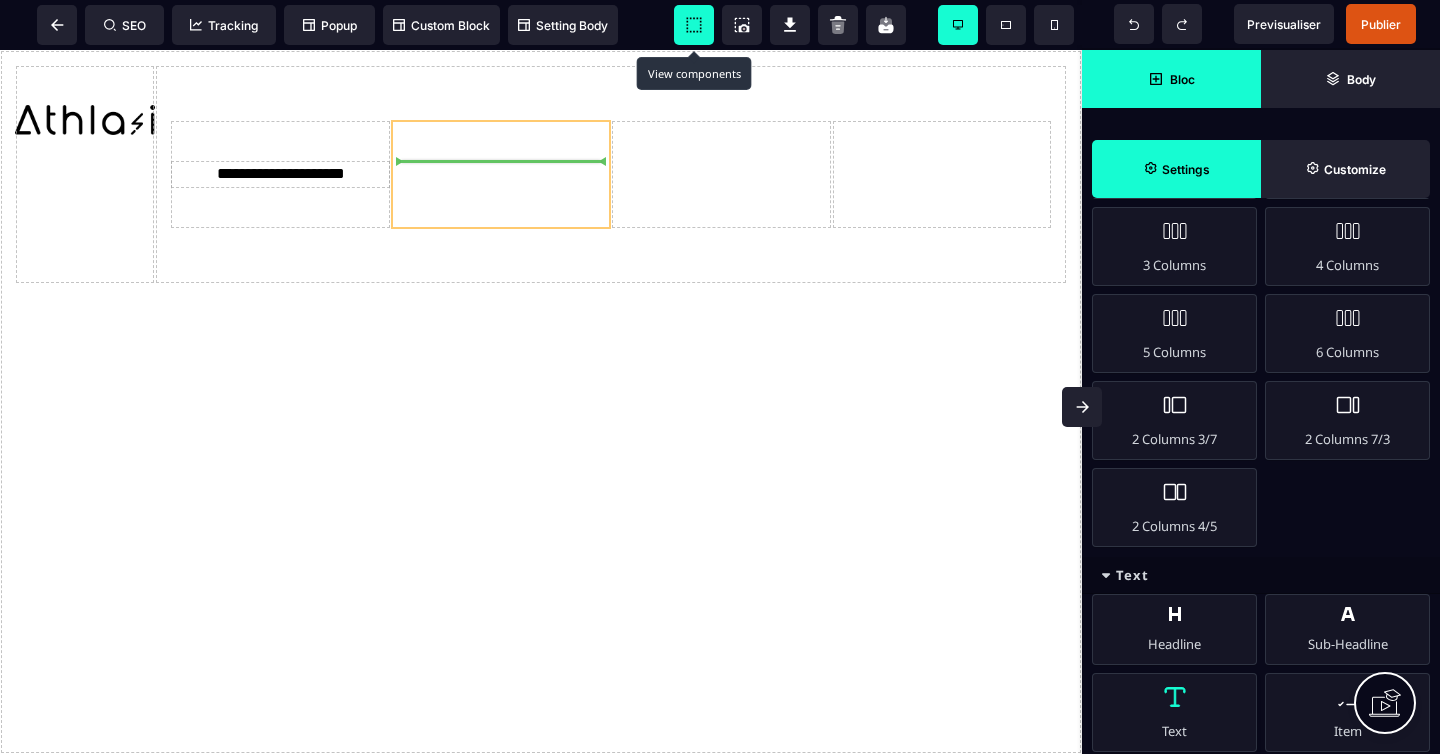 select on "***" 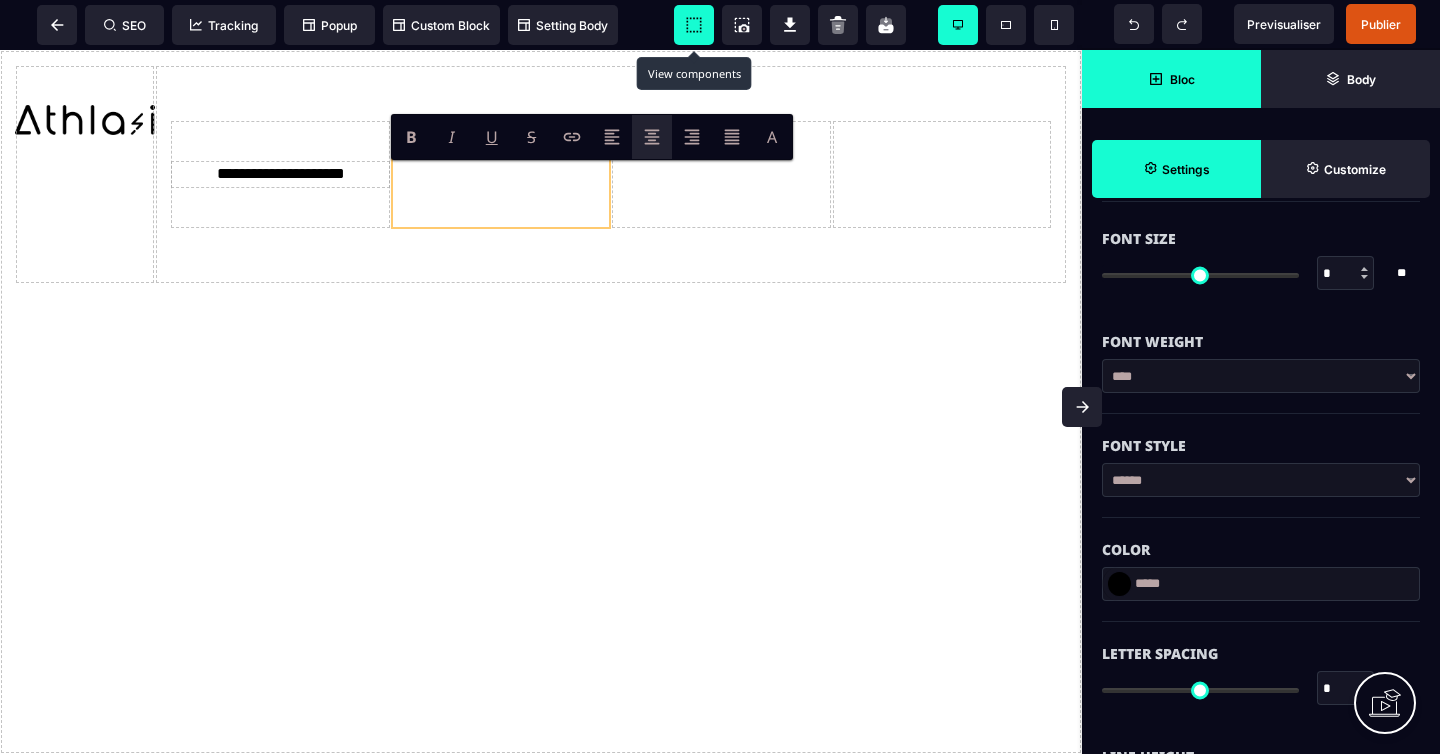 type on "*" 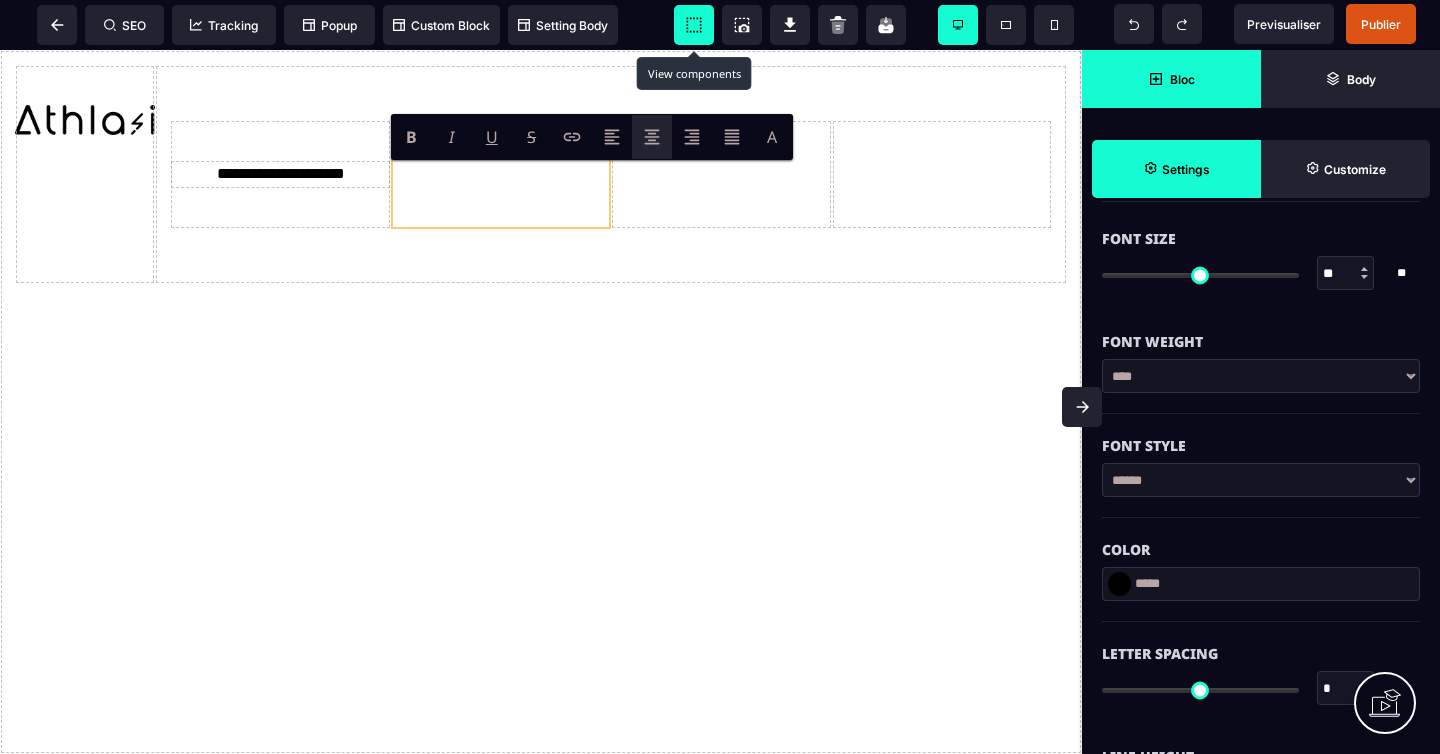 type on "*" 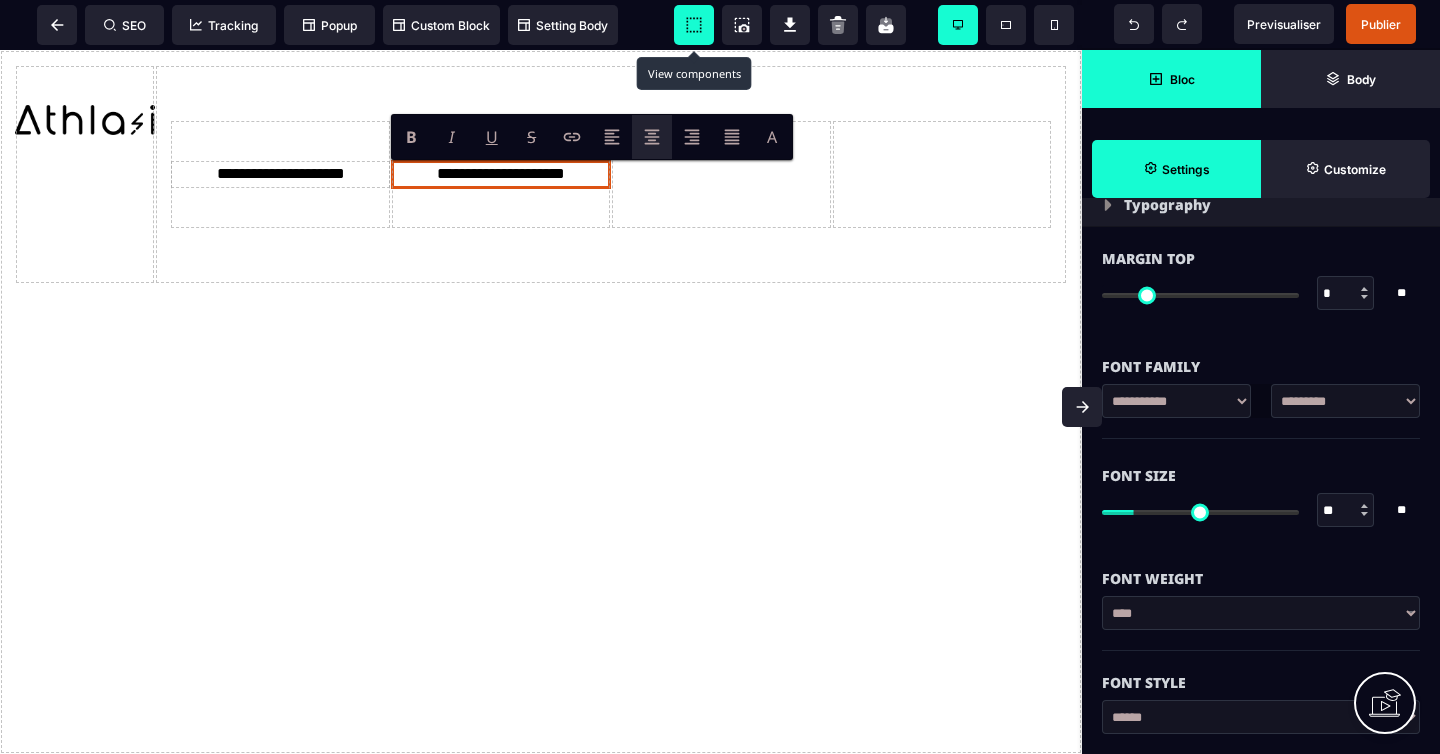 scroll, scrollTop: 0, scrollLeft: 0, axis: both 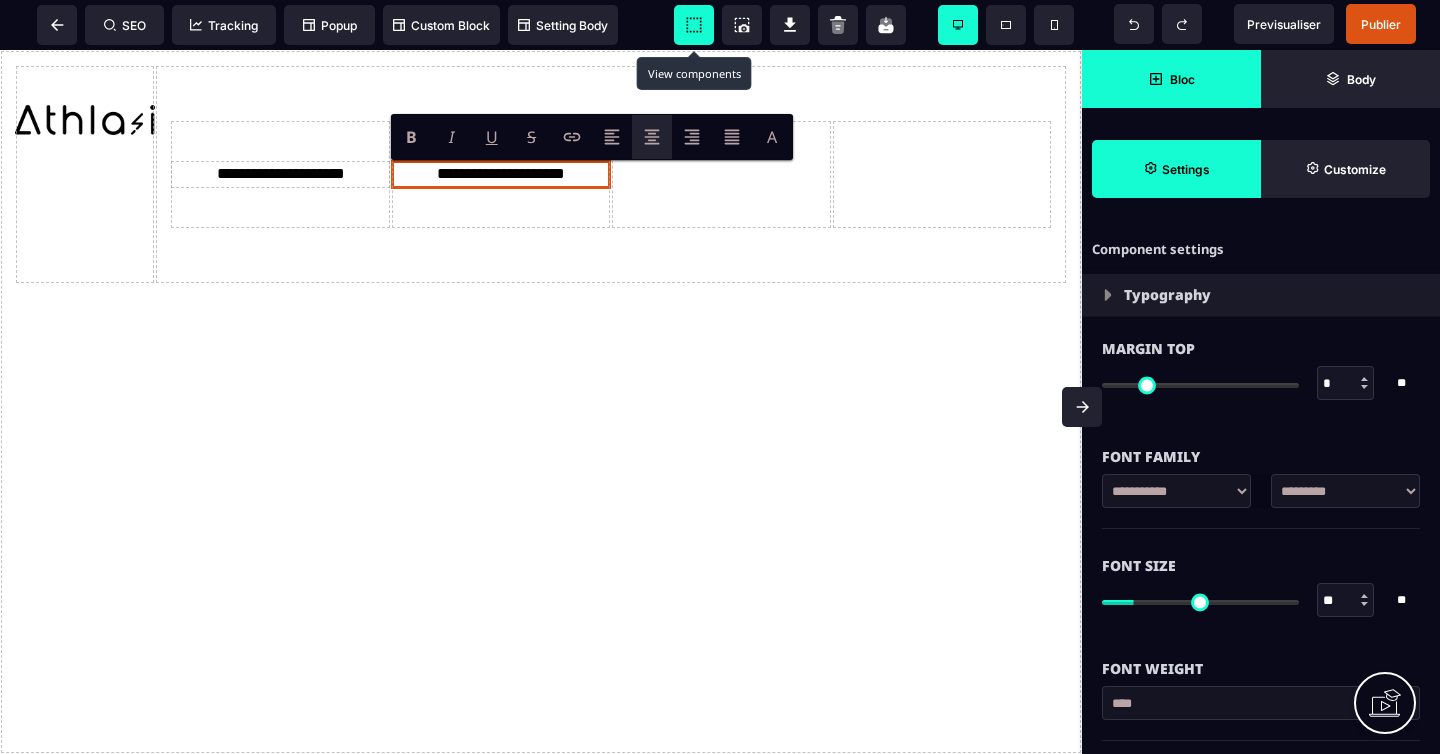 click on "Bloc" at bounding box center (1171, 79) 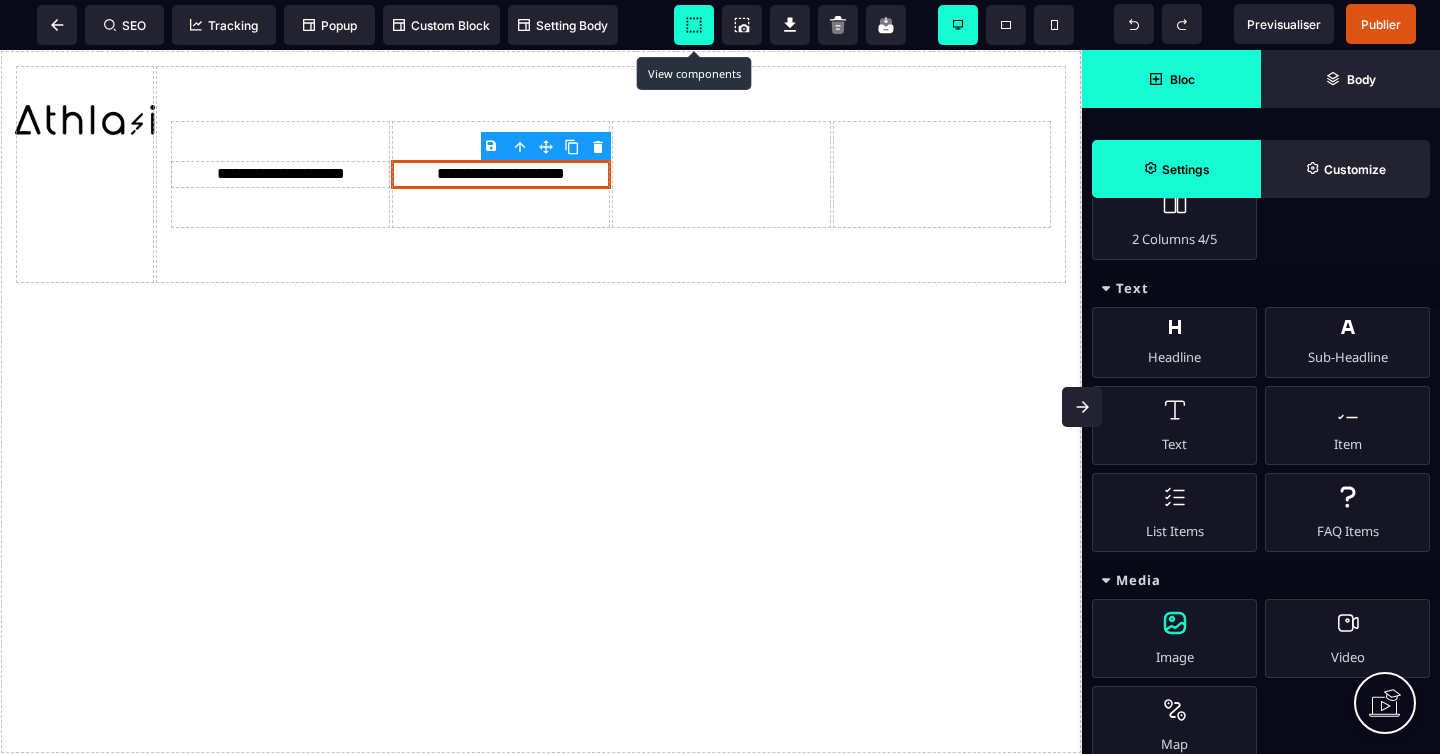 scroll, scrollTop: 637, scrollLeft: 0, axis: vertical 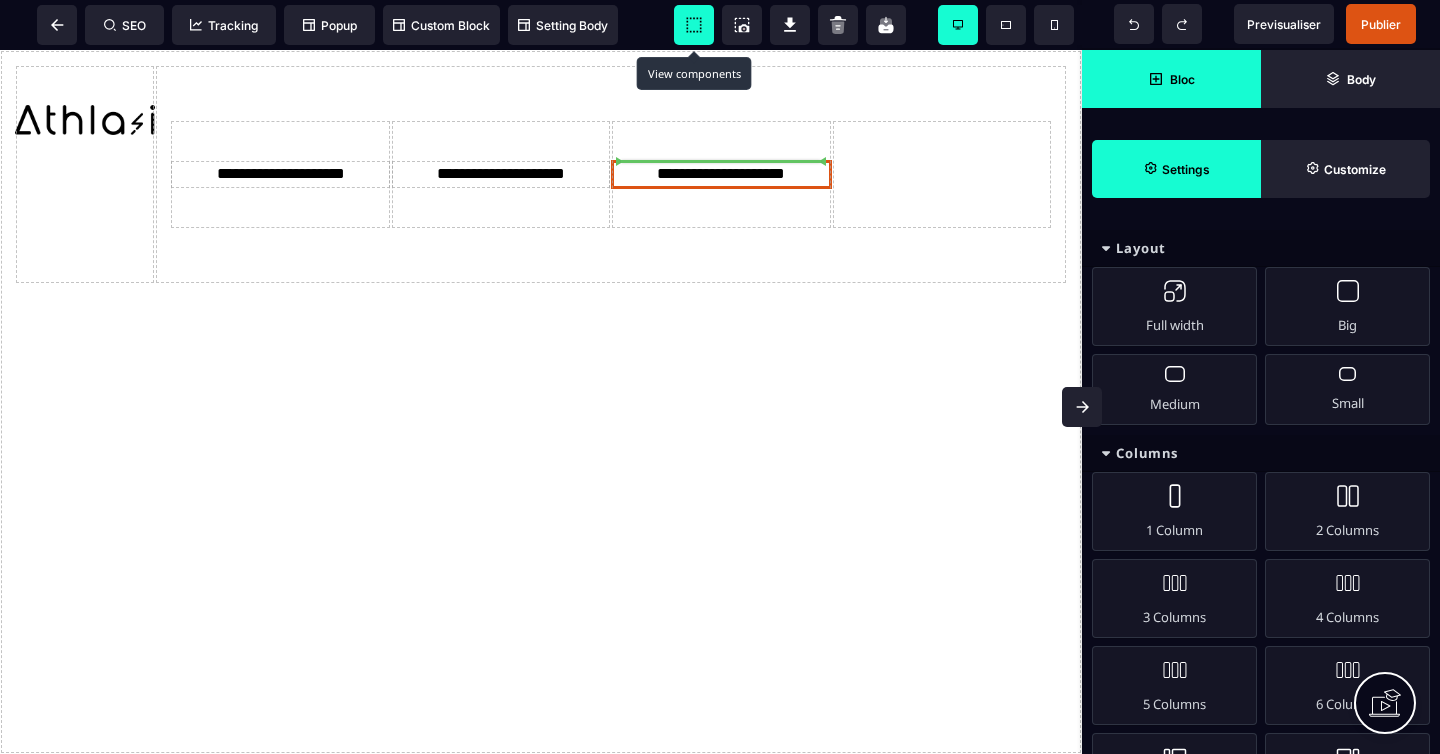 select on "***" 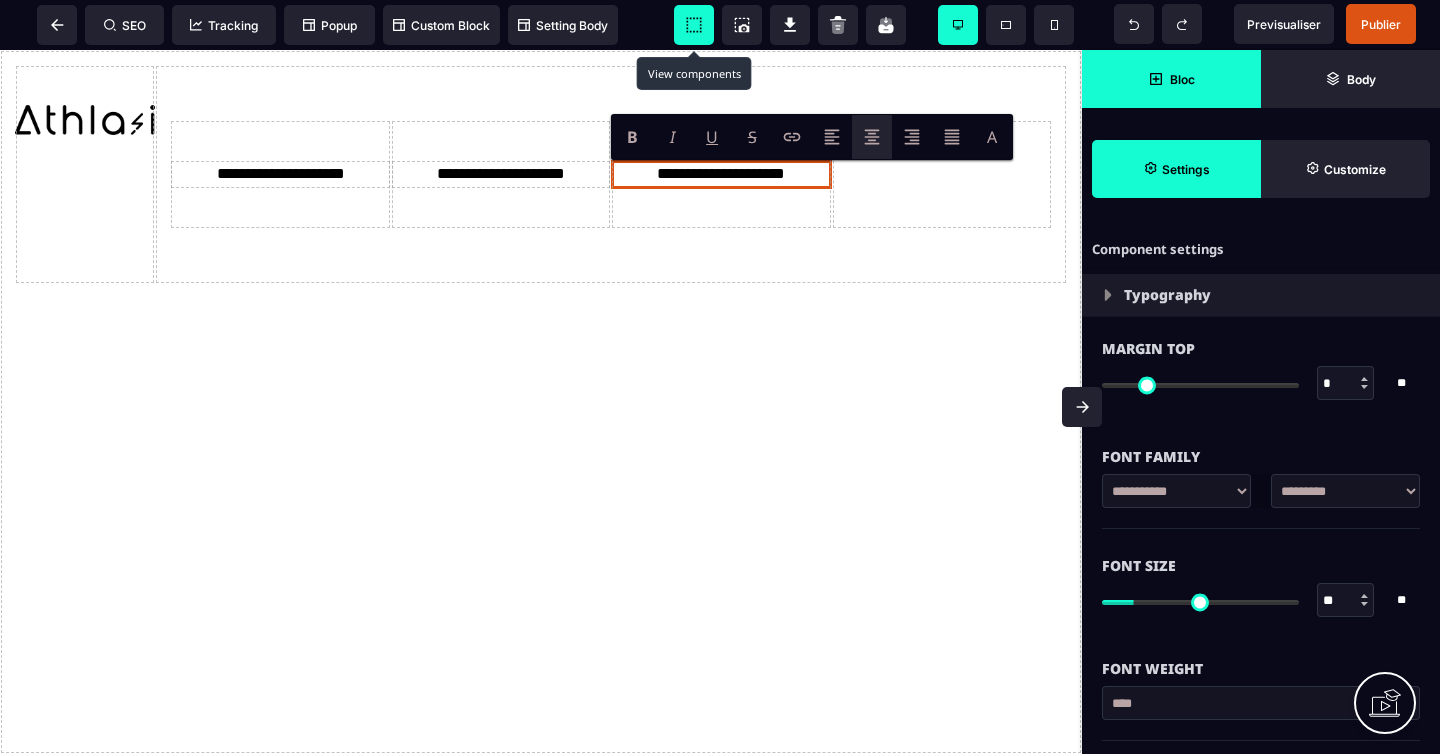 click on "Bloc" at bounding box center (1171, 79) 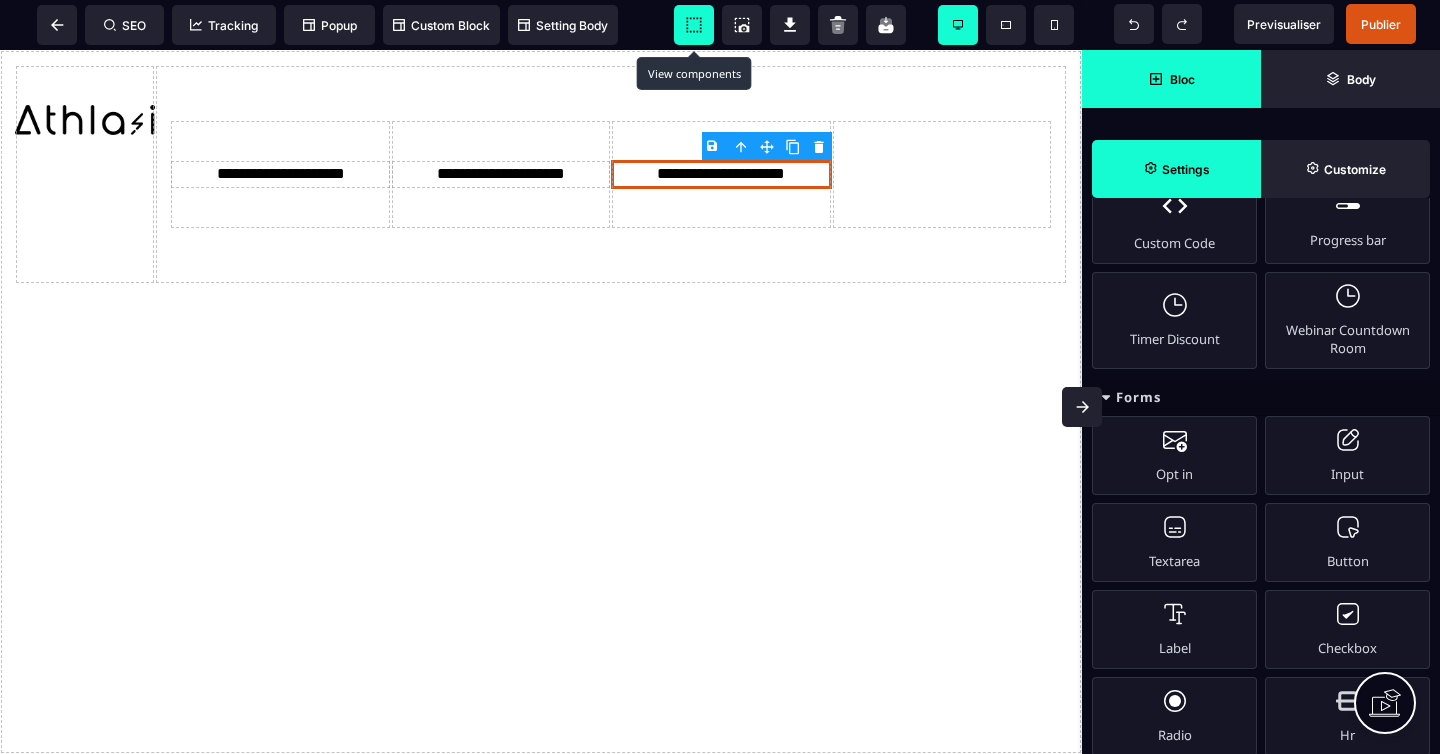 scroll, scrollTop: 1273, scrollLeft: 0, axis: vertical 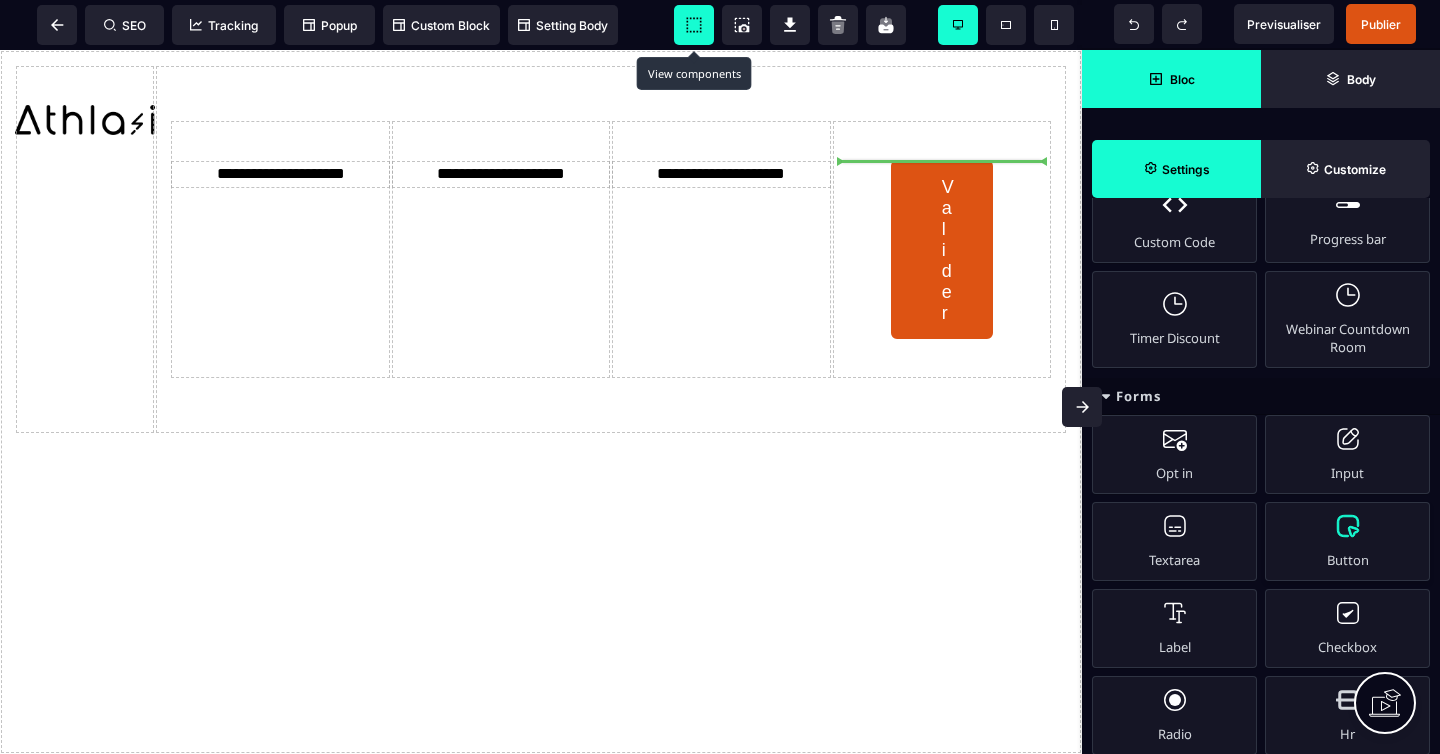 select on "***" 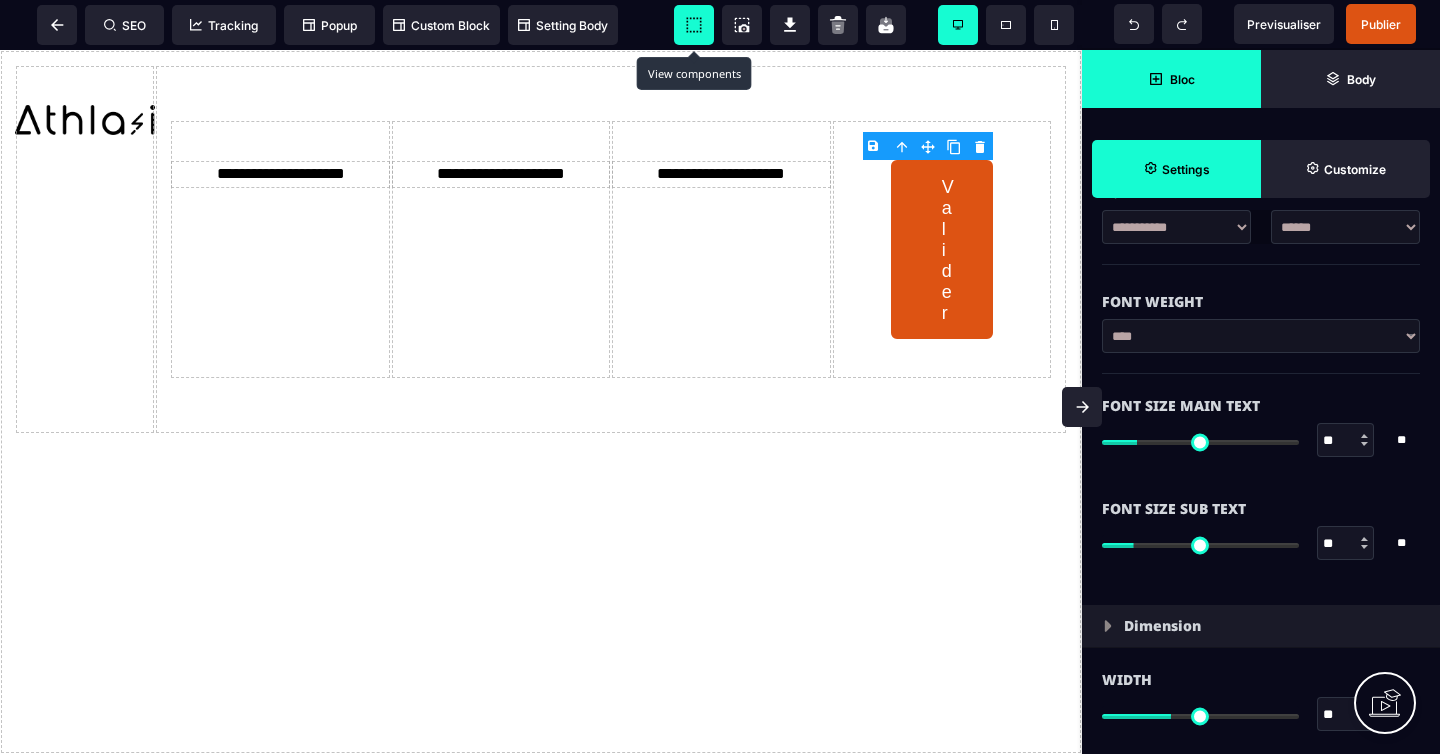 scroll, scrollTop: 0, scrollLeft: 0, axis: both 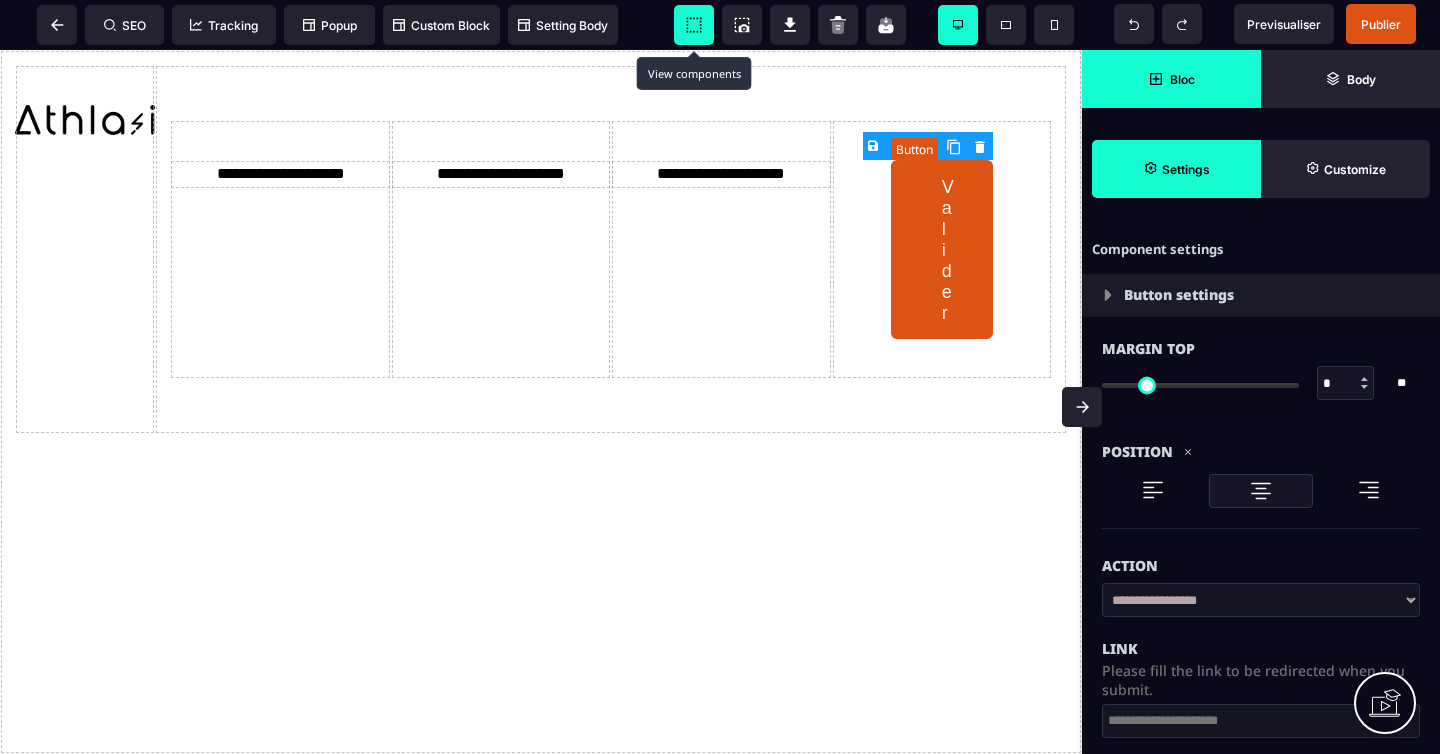 click on "Valider" at bounding box center [942, 249] 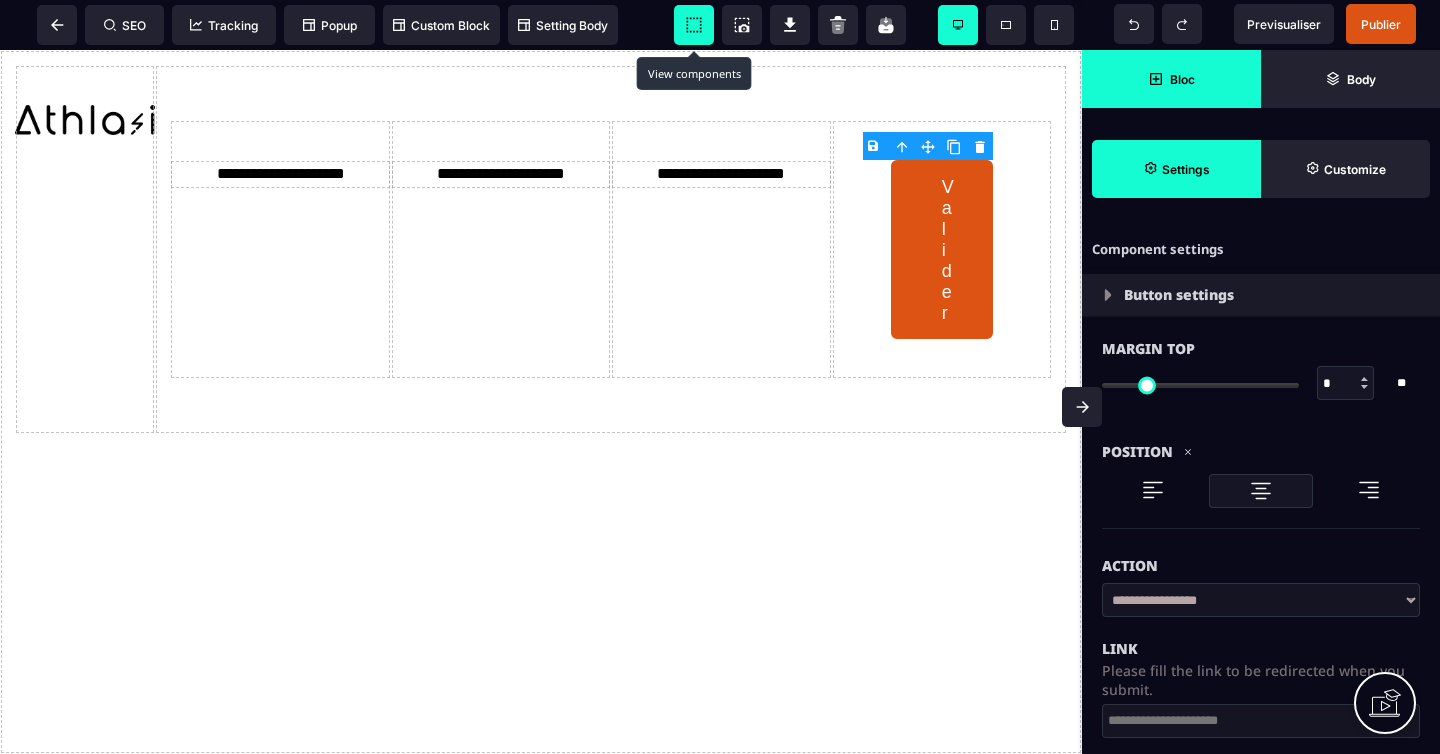 click on "Bloc" at bounding box center (1171, 79) 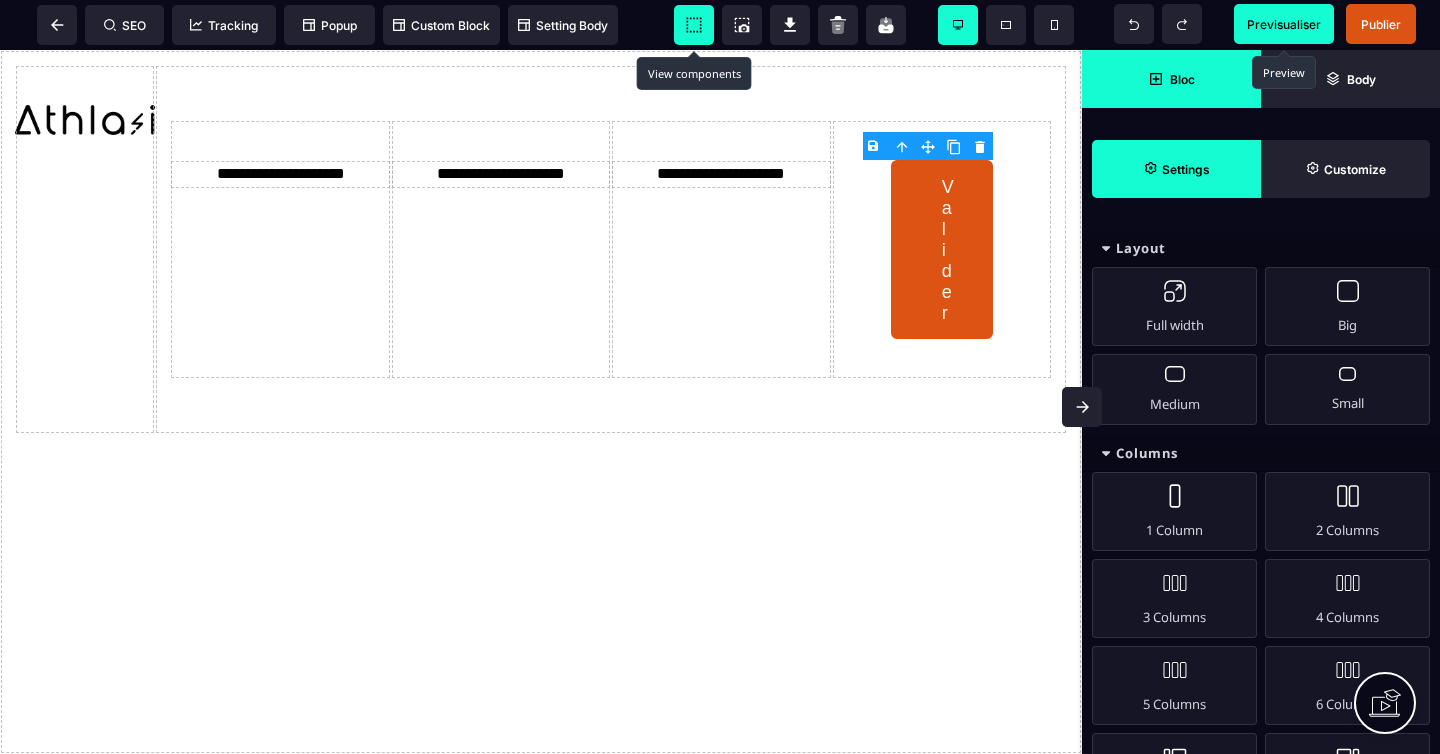 click on "Previsualiser" at bounding box center [1284, 24] 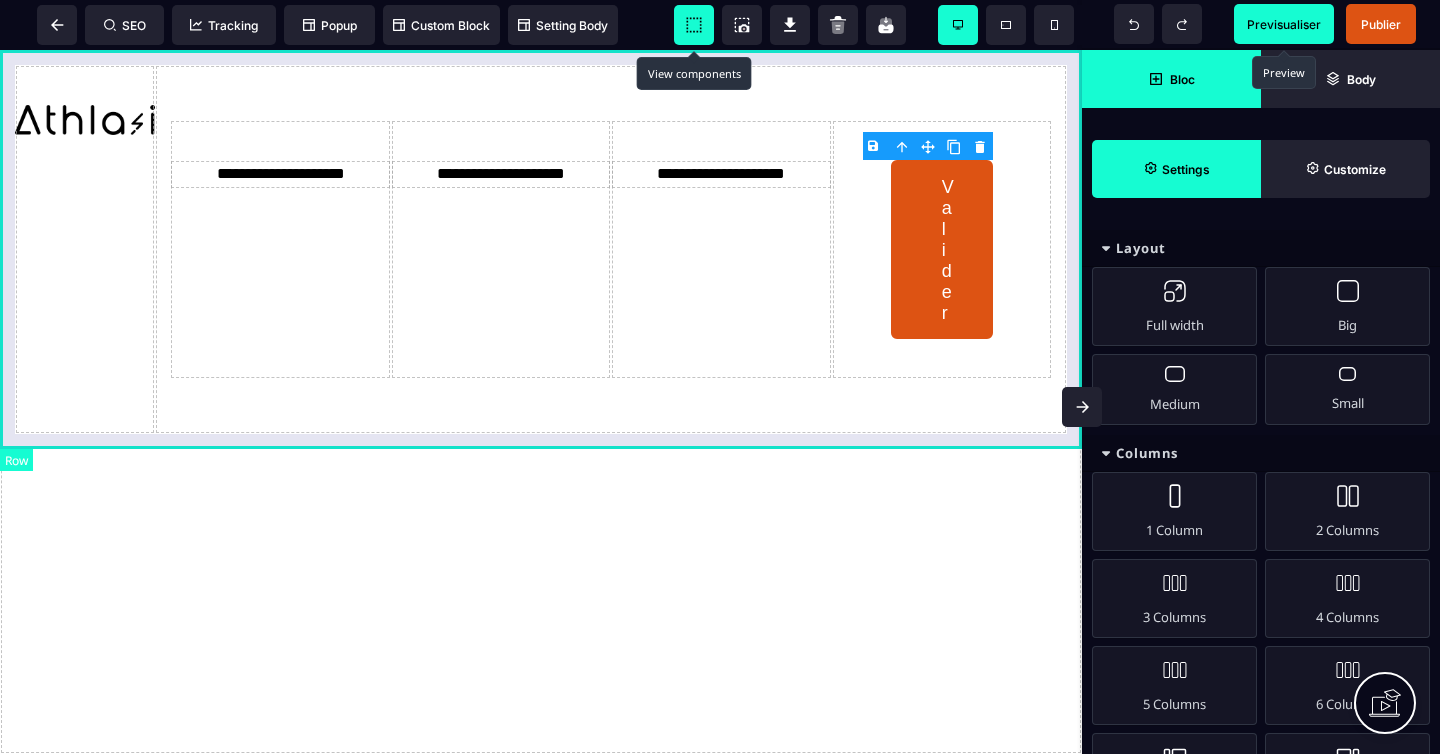 click on "**********" at bounding box center [541, 249] 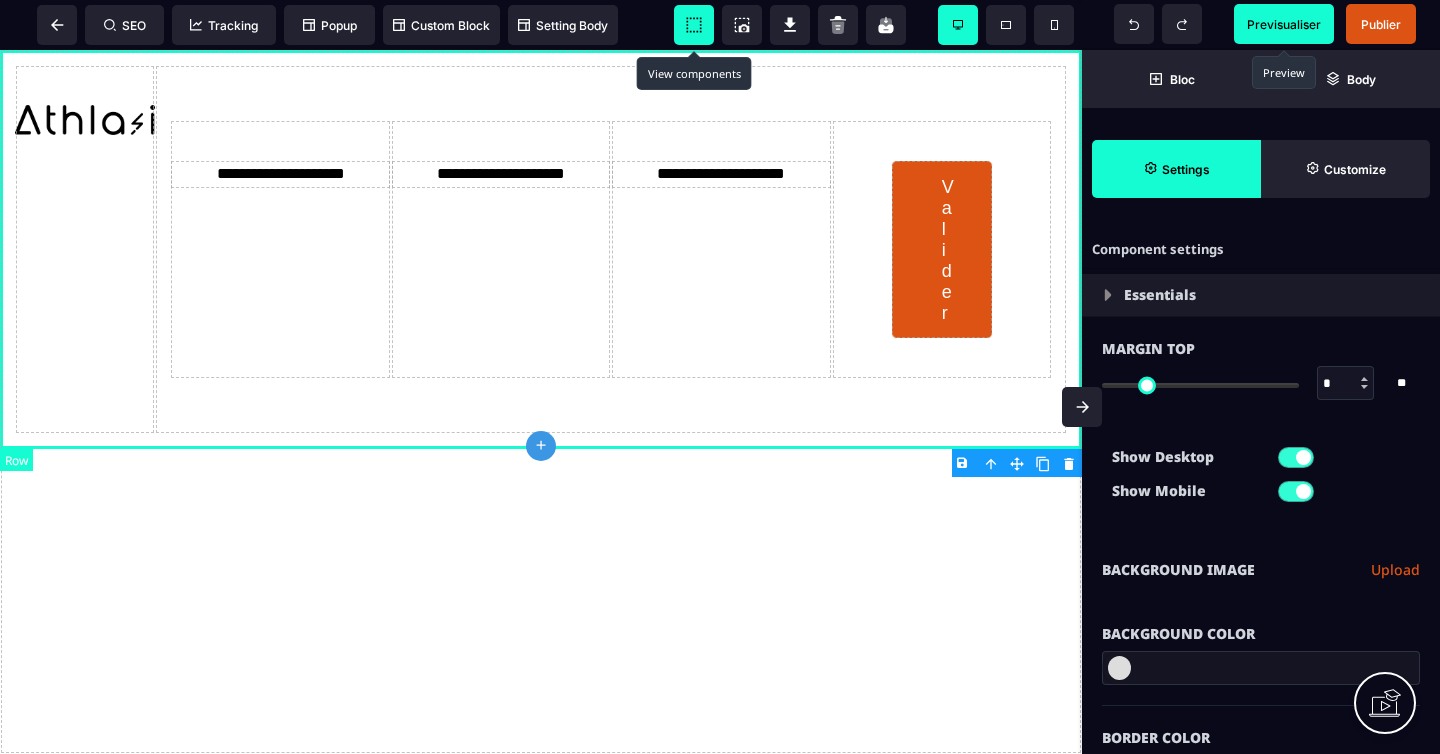 type on "*" 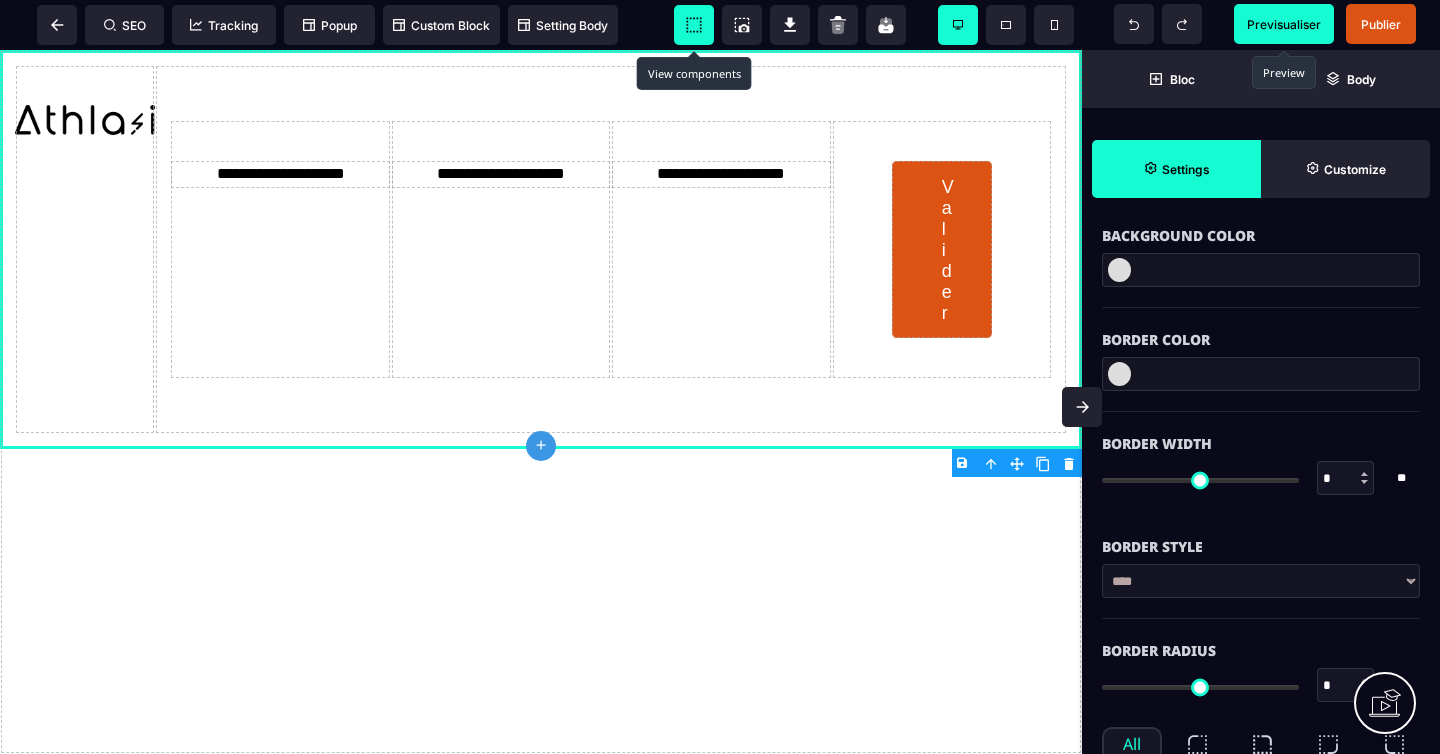 scroll, scrollTop: 416, scrollLeft: 0, axis: vertical 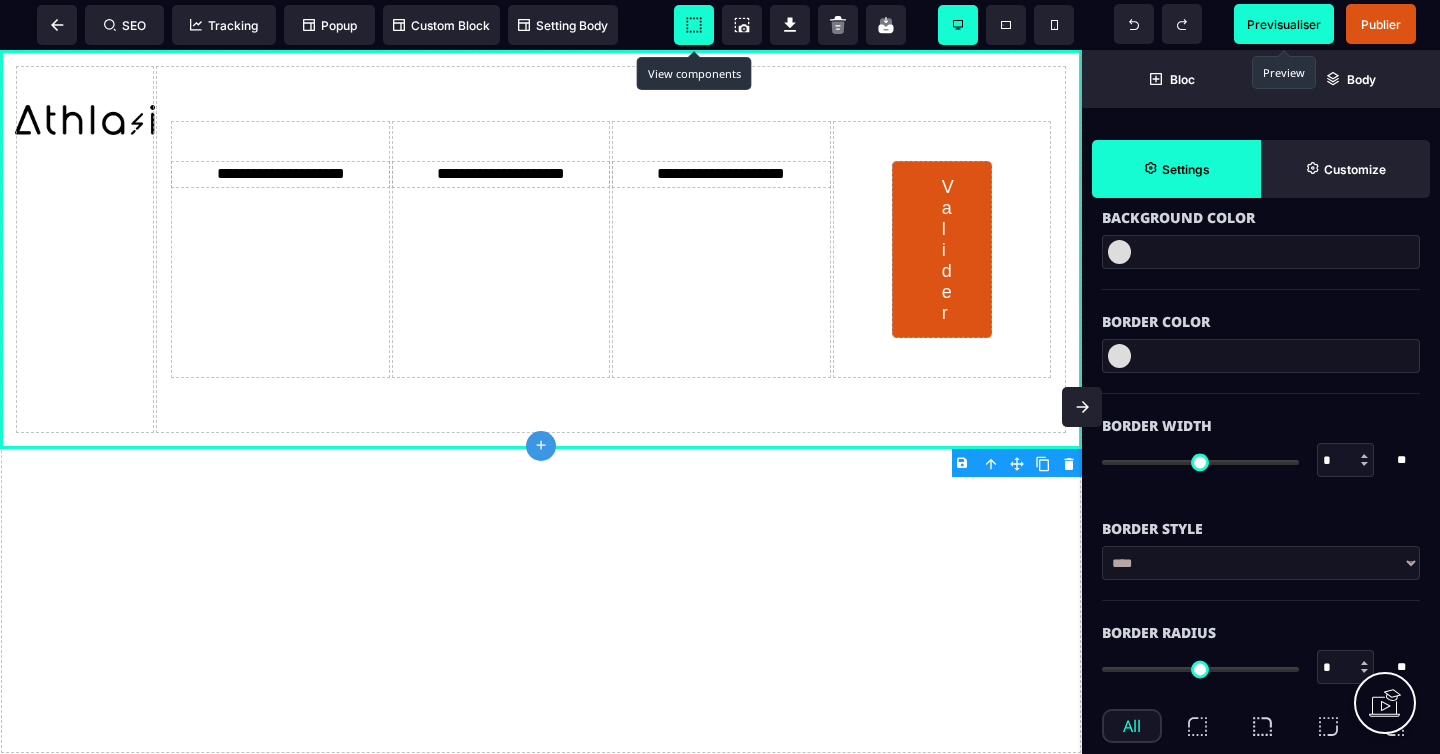 click at bounding box center [1119, 252] 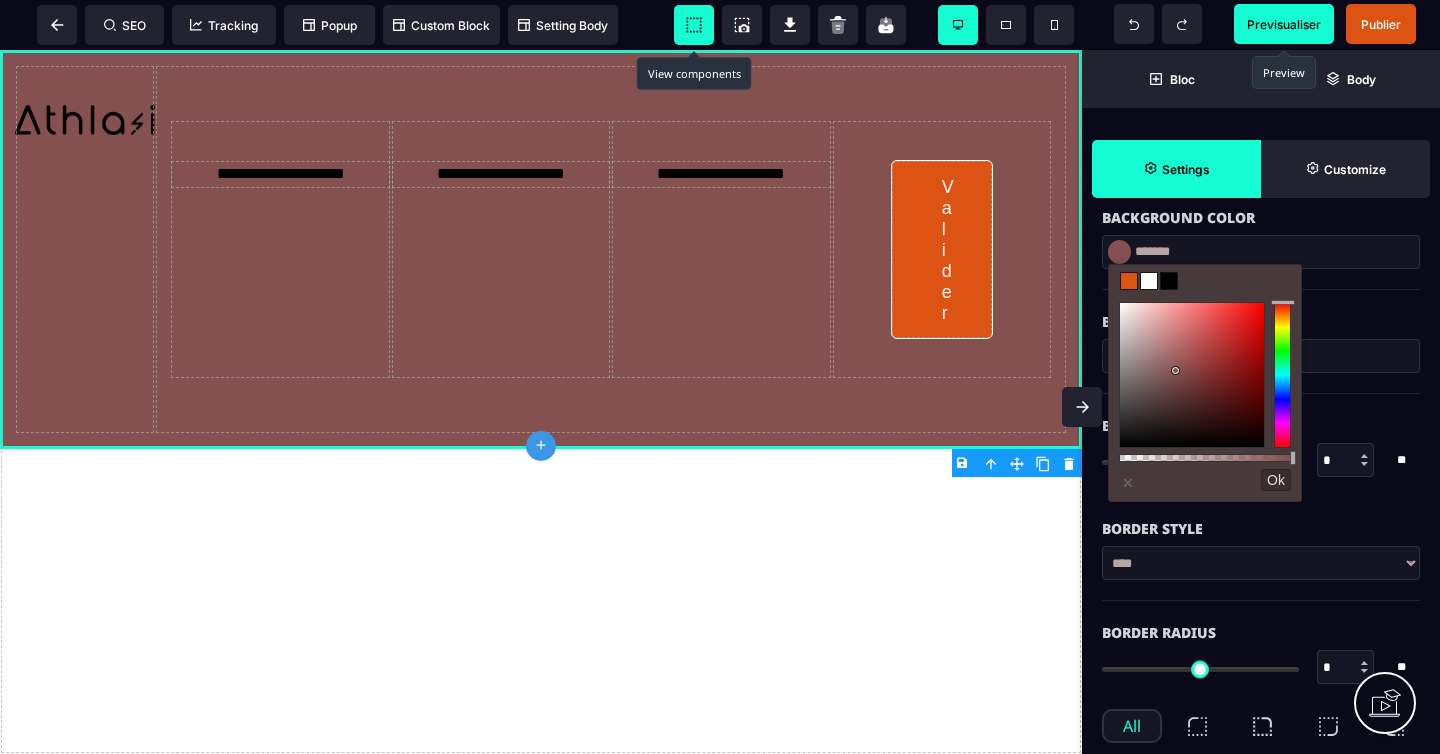 click at bounding box center (1192, 375) 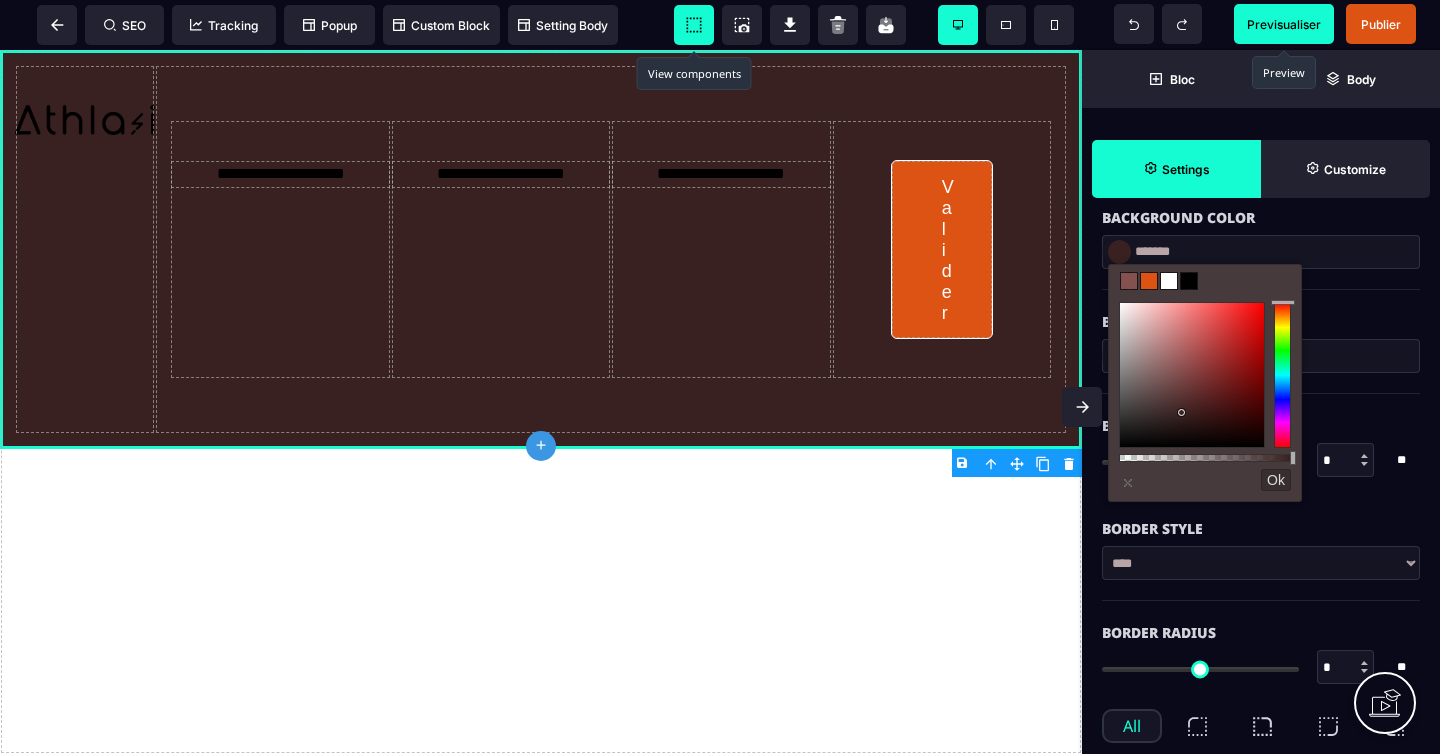 click at bounding box center (1192, 375) 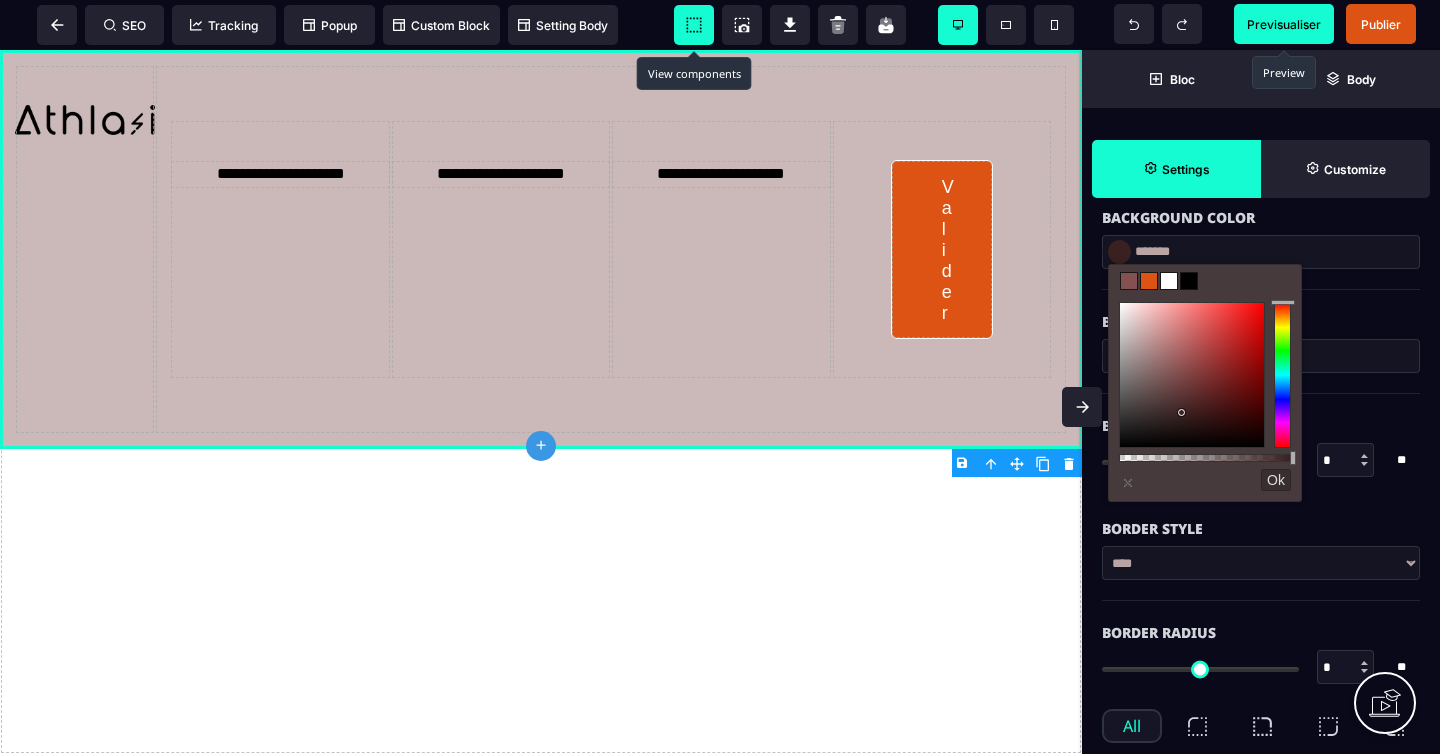 click at bounding box center [1192, 375] 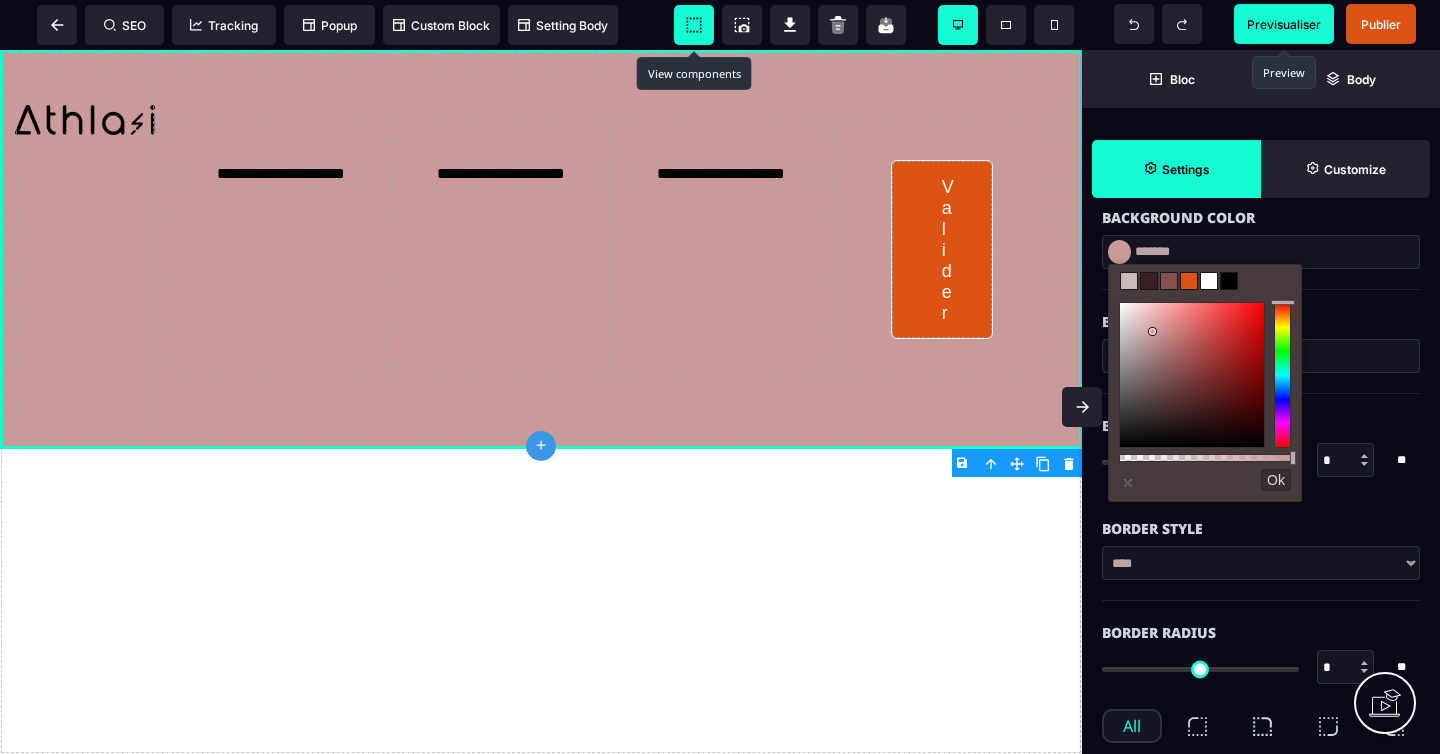 click at bounding box center (1192, 375) 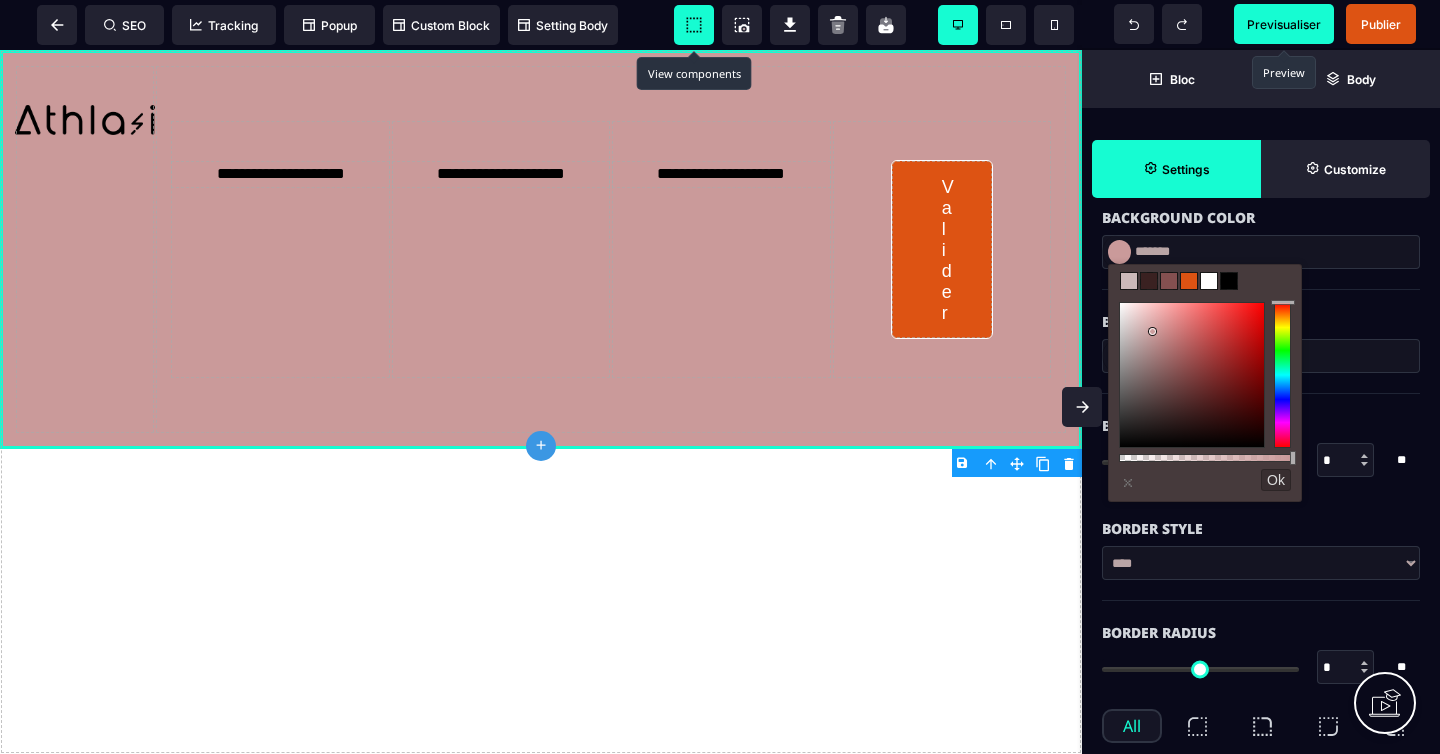 click at bounding box center (1189, 281) 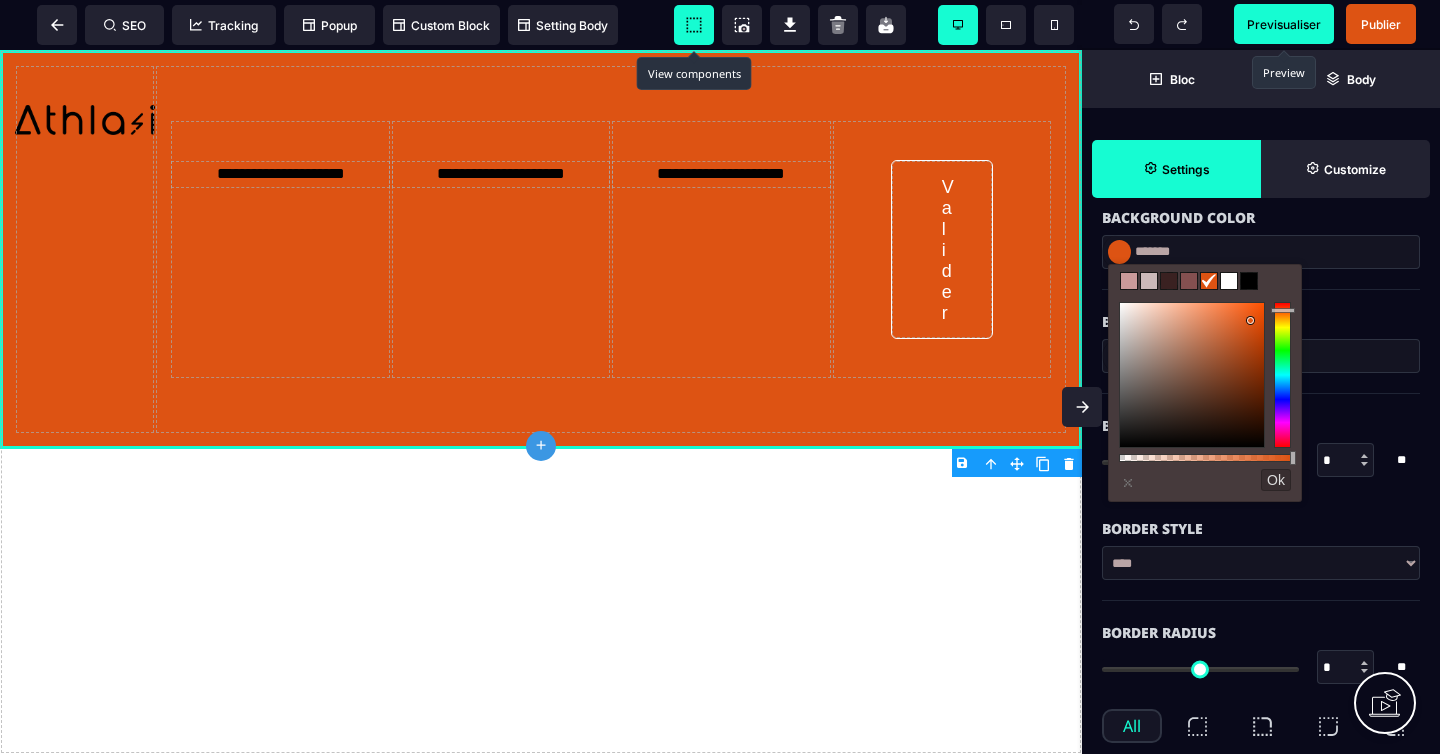 click on "**********" at bounding box center [541, 402] 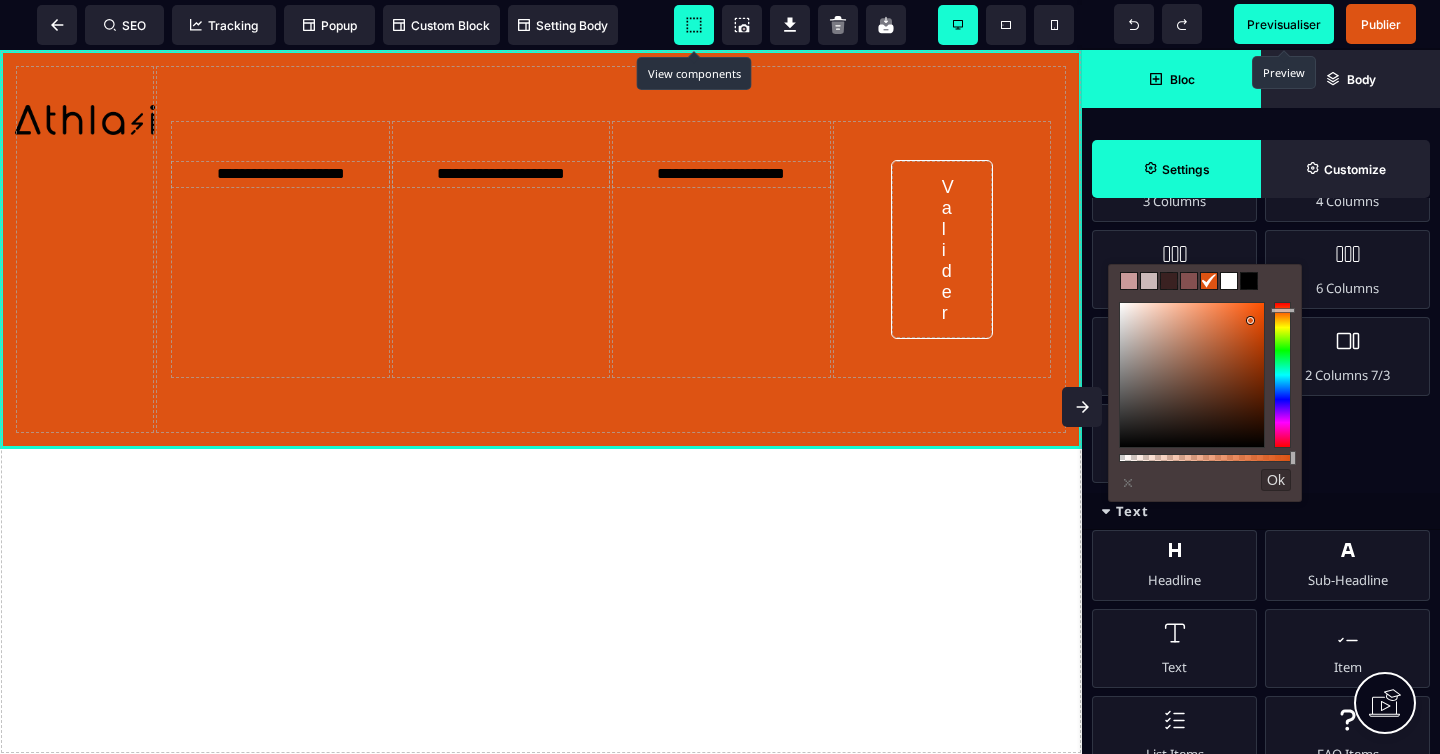 scroll, scrollTop: 1525, scrollLeft: 0, axis: vertical 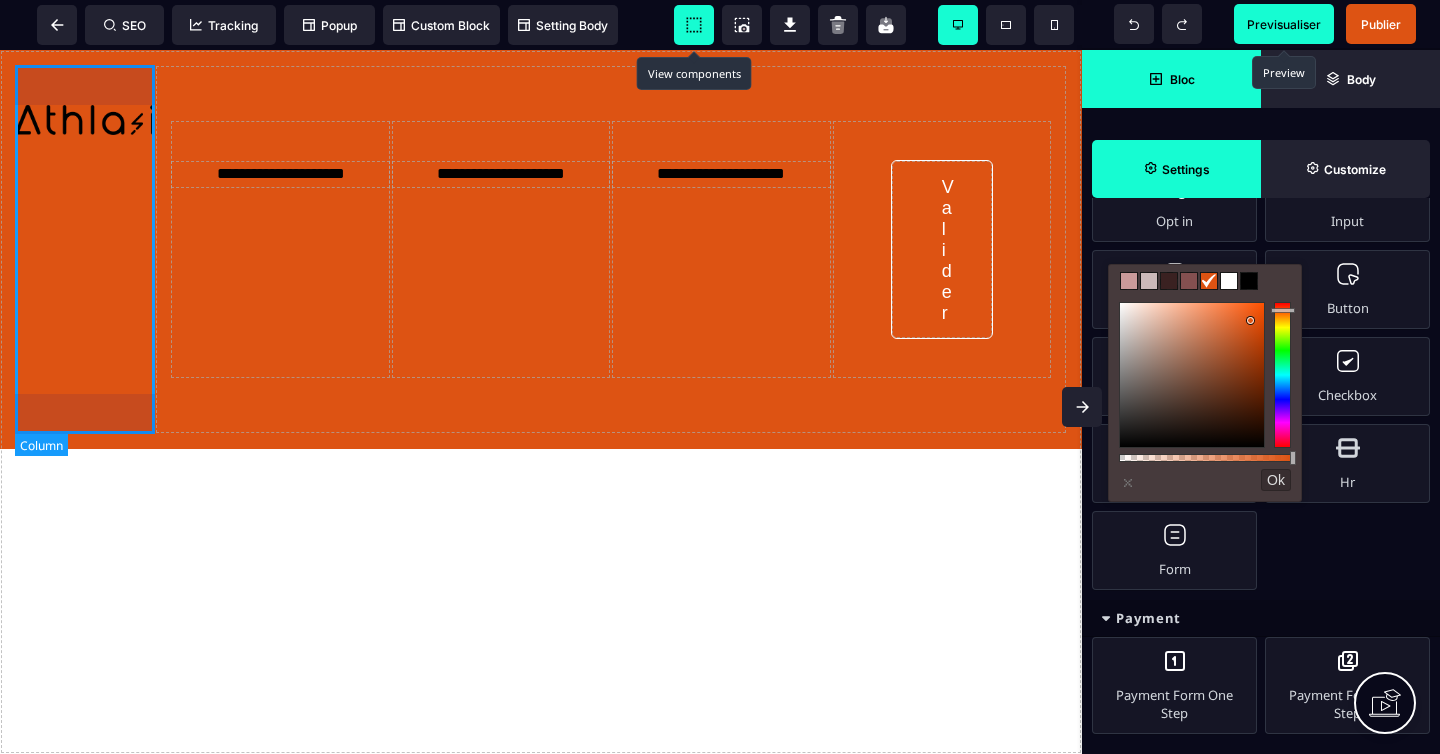click at bounding box center (85, 249) 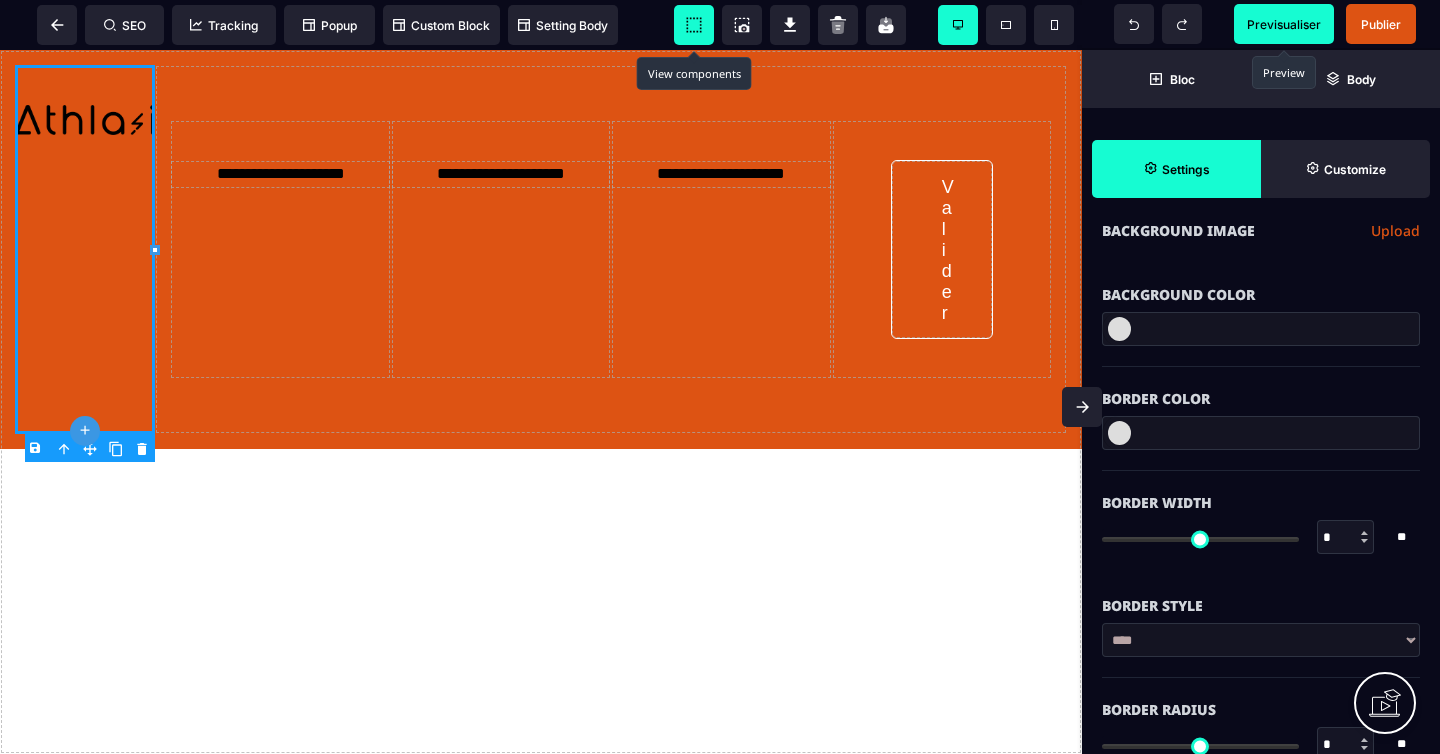 scroll, scrollTop: 227, scrollLeft: 0, axis: vertical 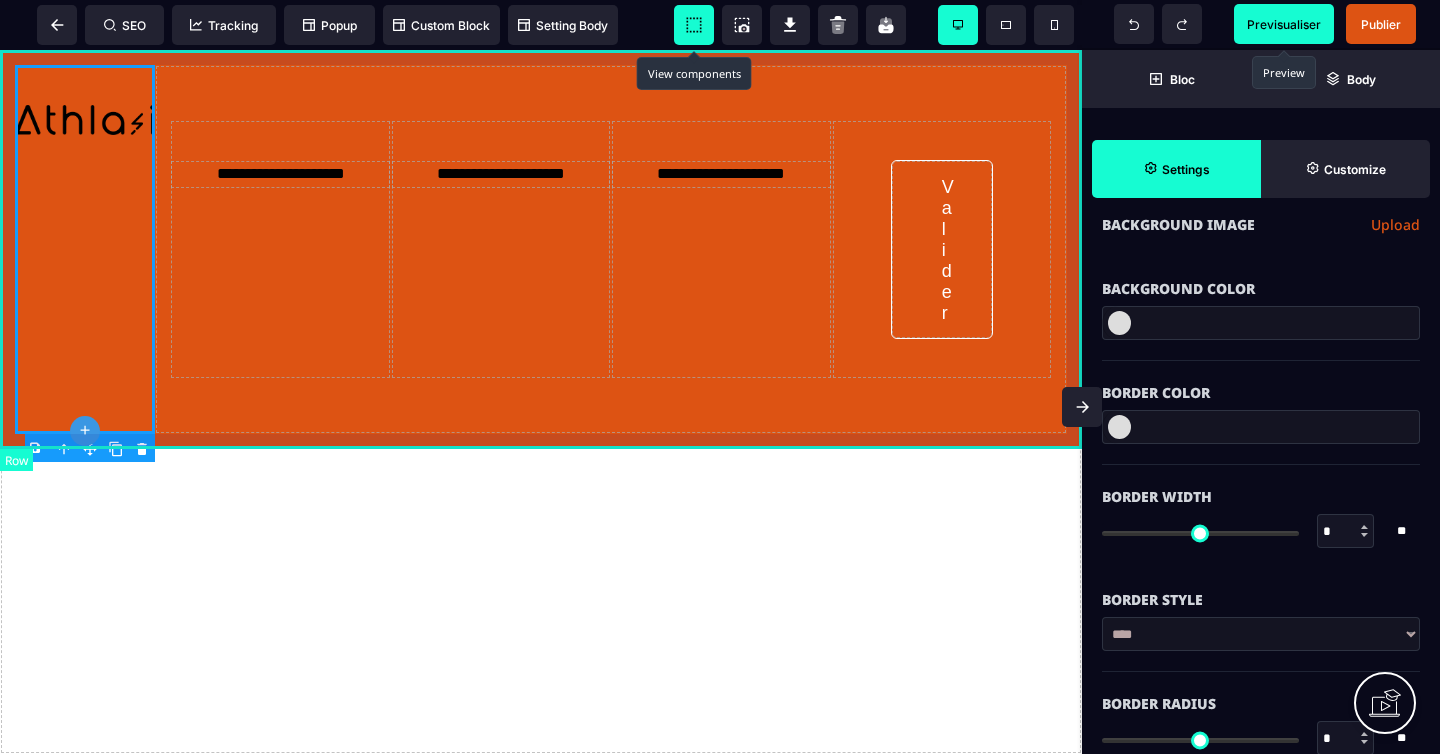 click on "**********" at bounding box center (541, 249) 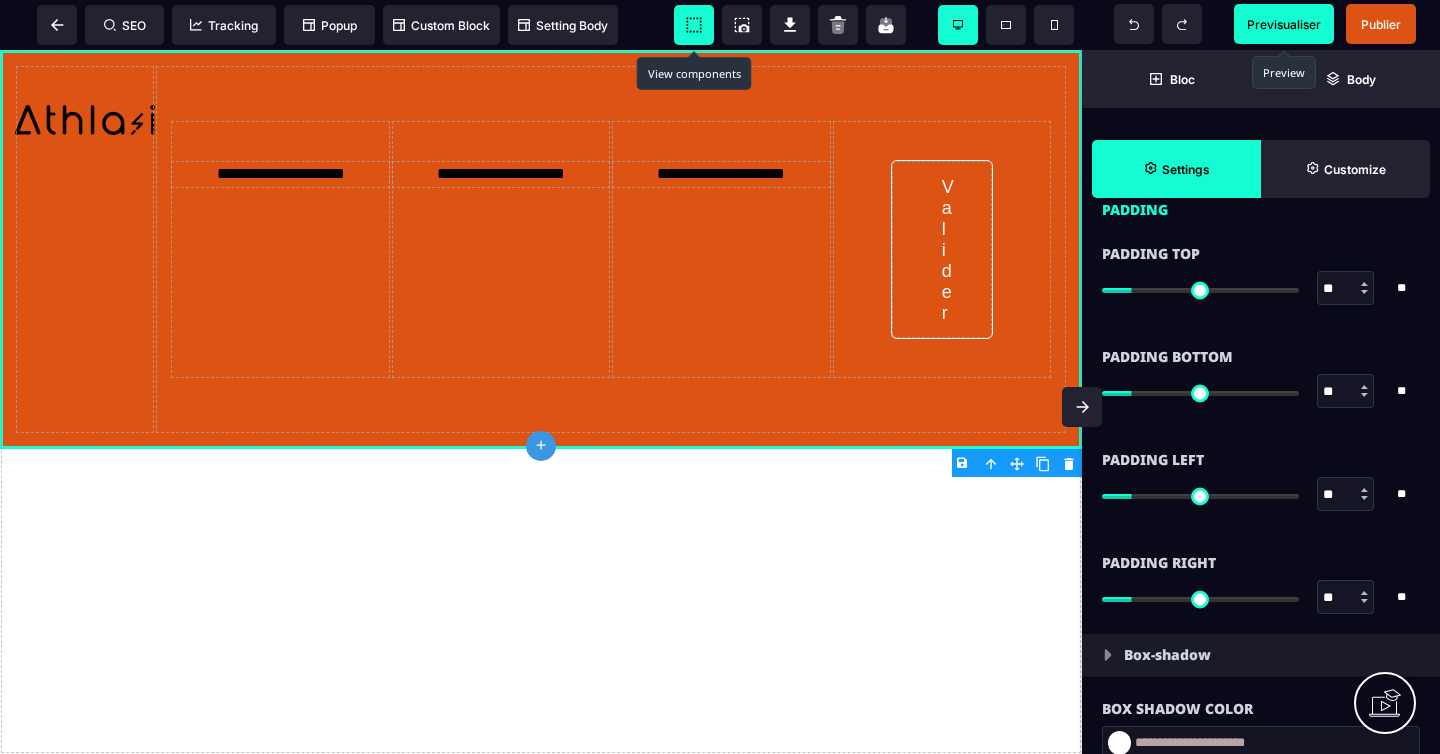 scroll, scrollTop: 1781, scrollLeft: 0, axis: vertical 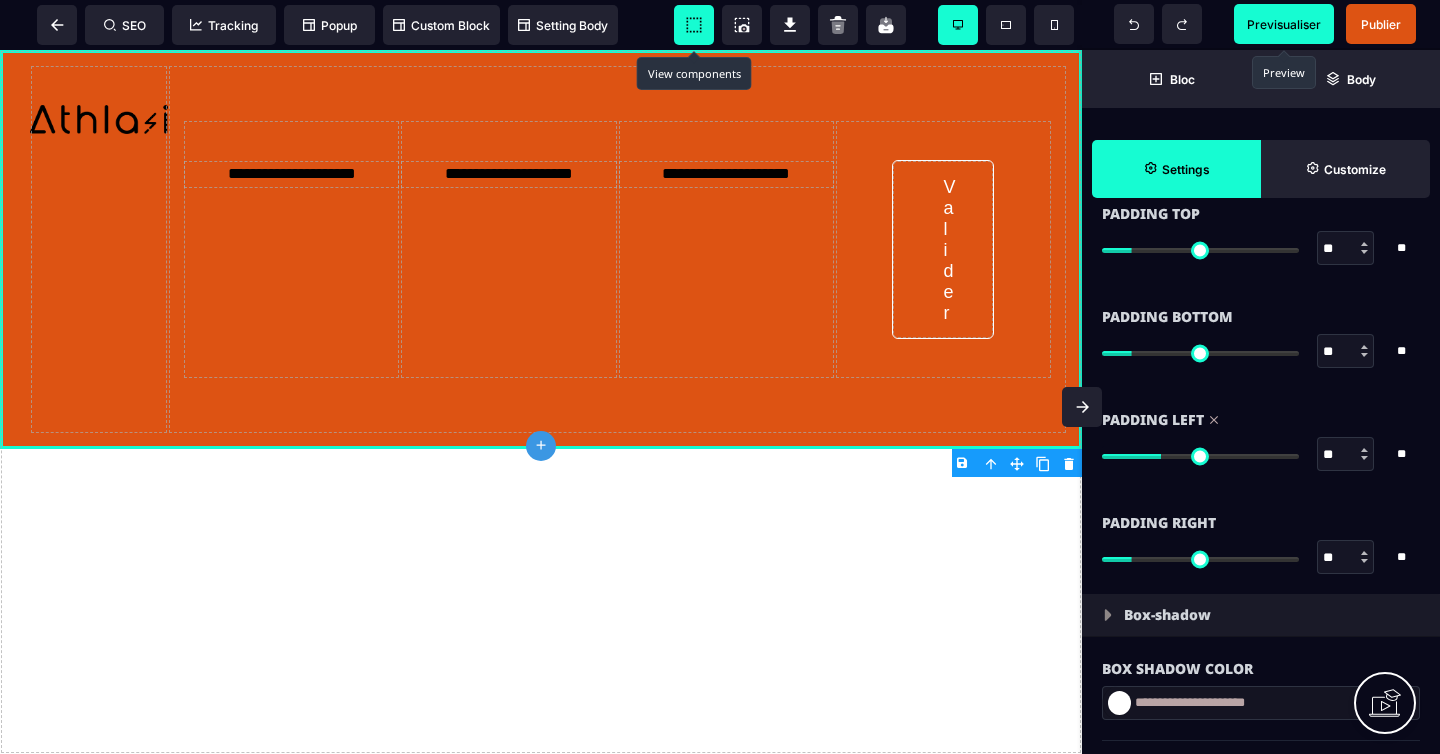 drag, startPoint x: 1137, startPoint y: 458, endPoint x: 1165, endPoint y: 458, distance: 28 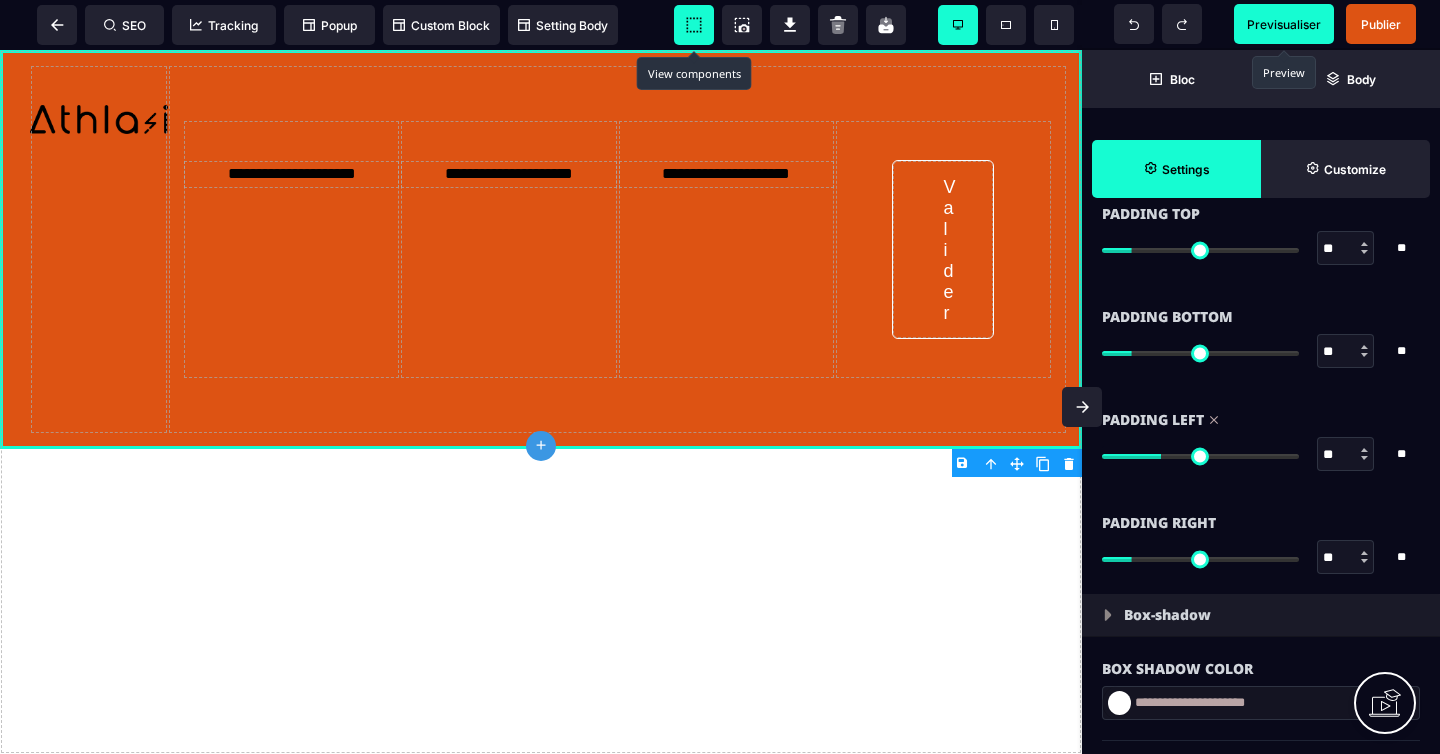 click at bounding box center (1200, 456) 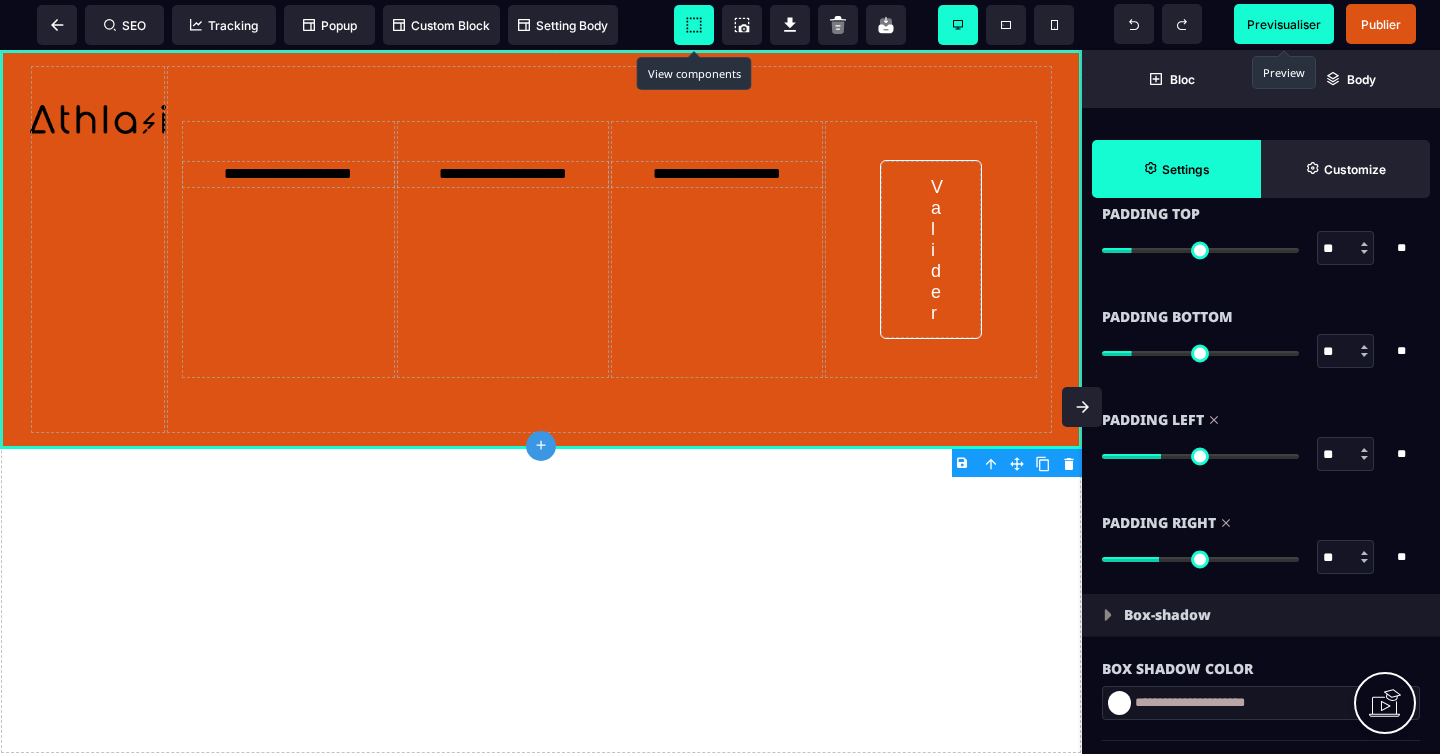 click at bounding box center (1200, 559) 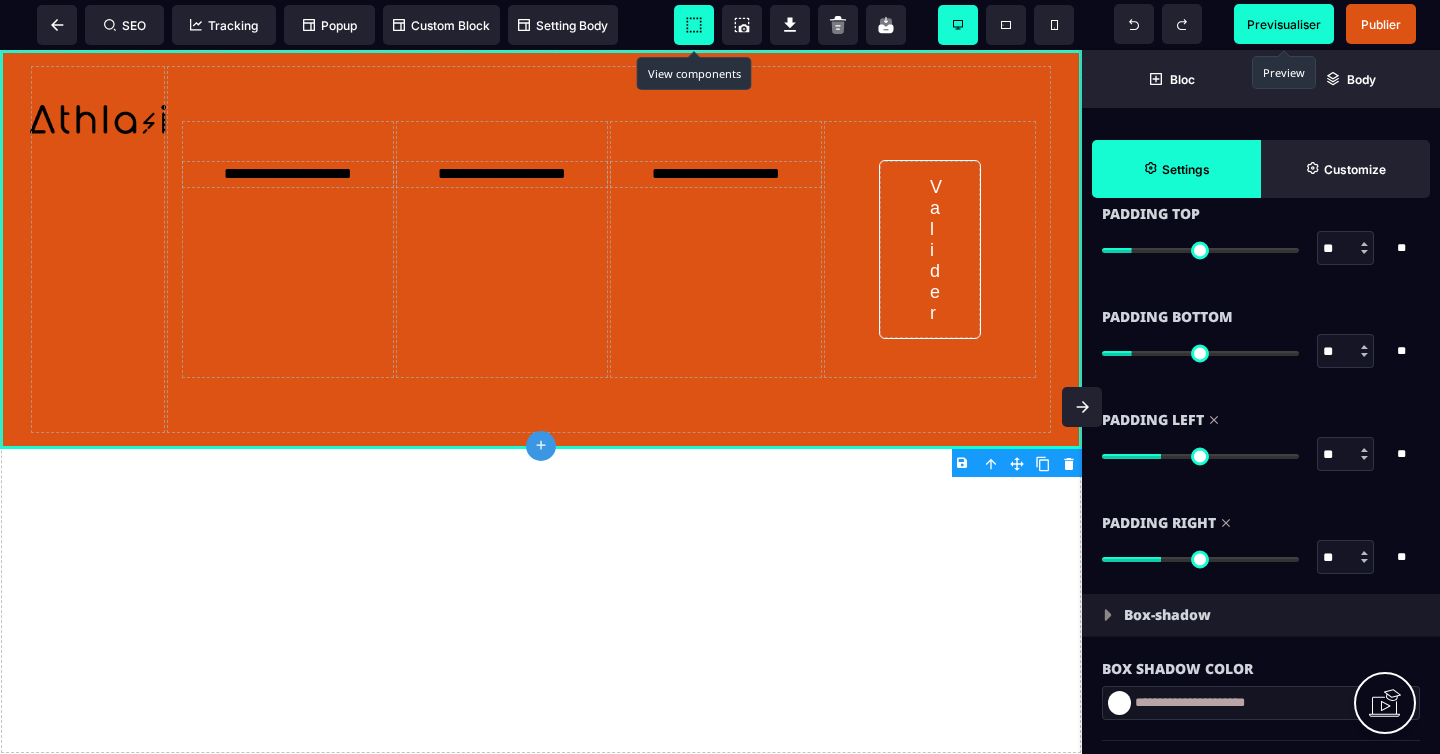 click on "Previsualiser" at bounding box center [1284, 24] 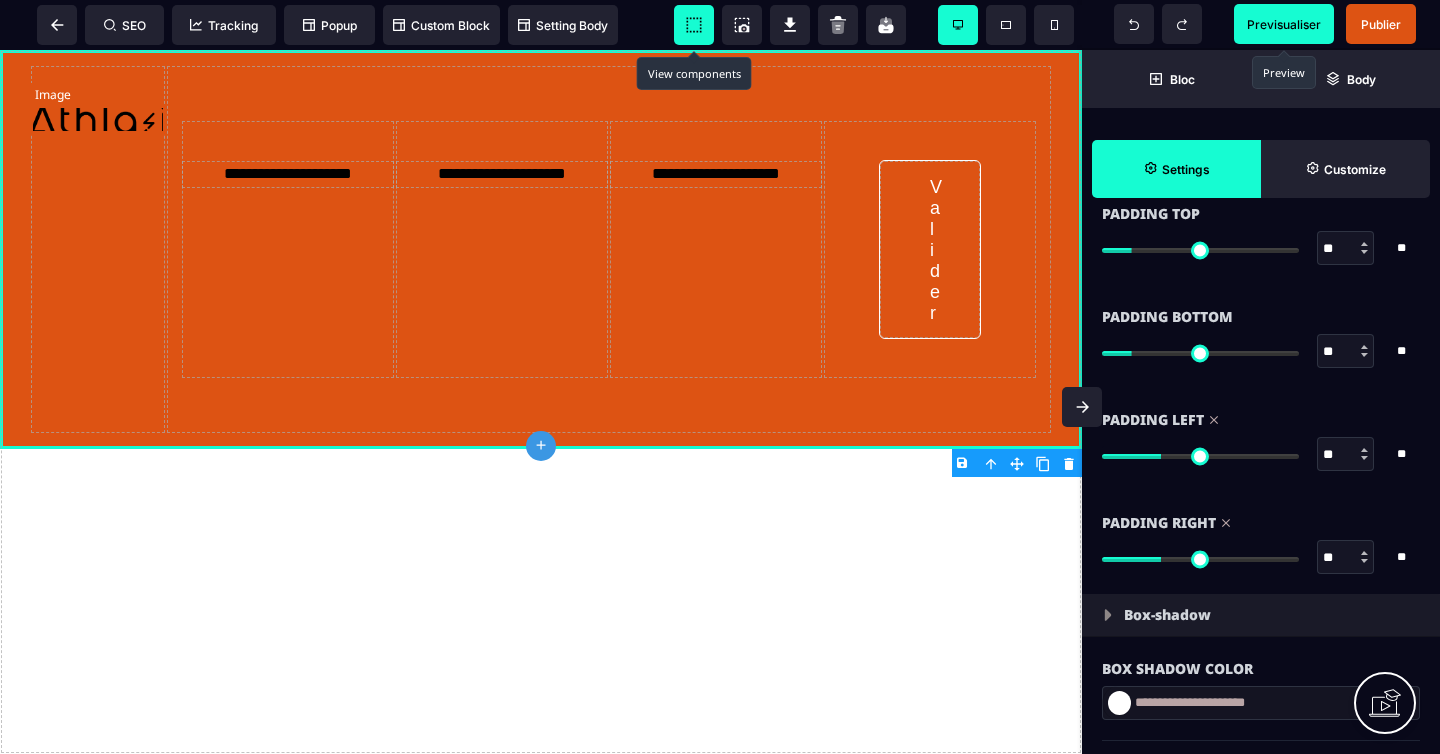click at bounding box center [98, 119] 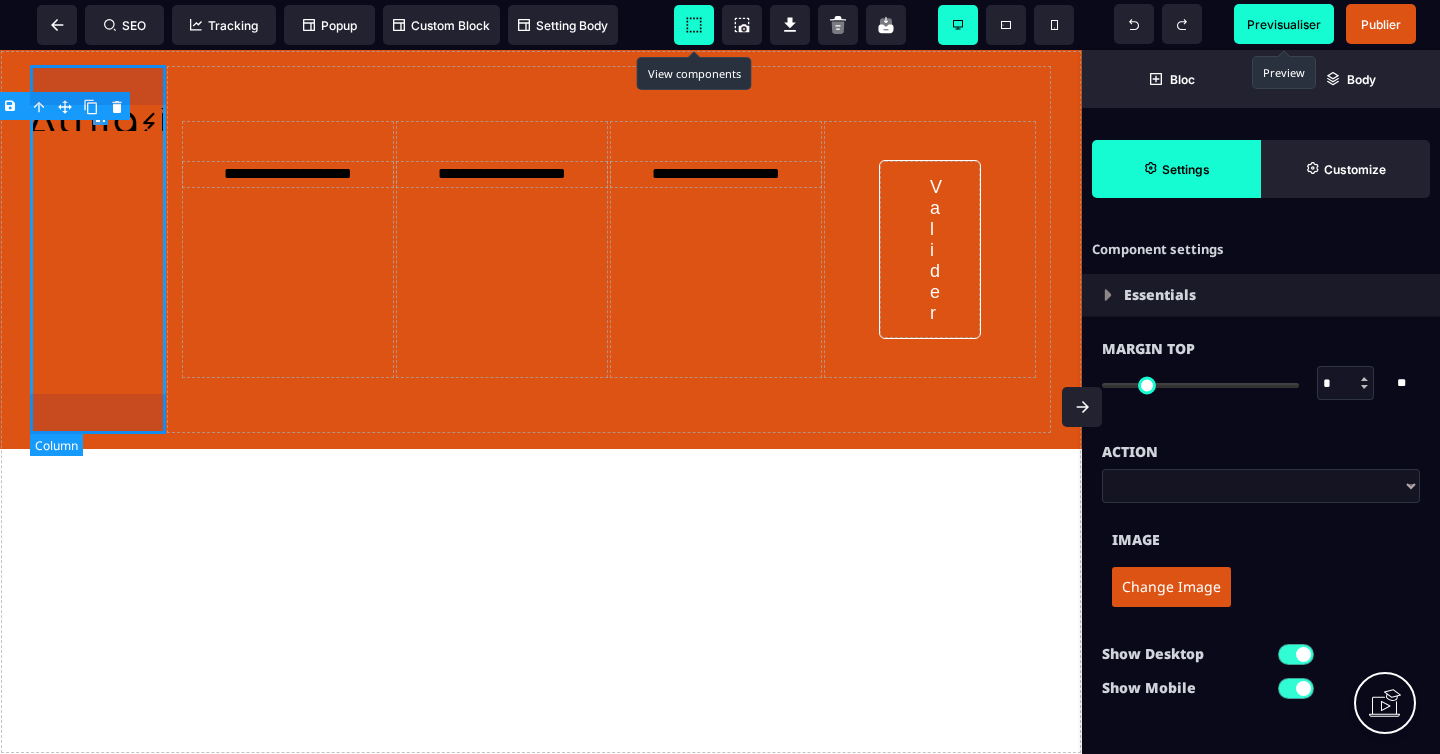 click at bounding box center (98, 249) 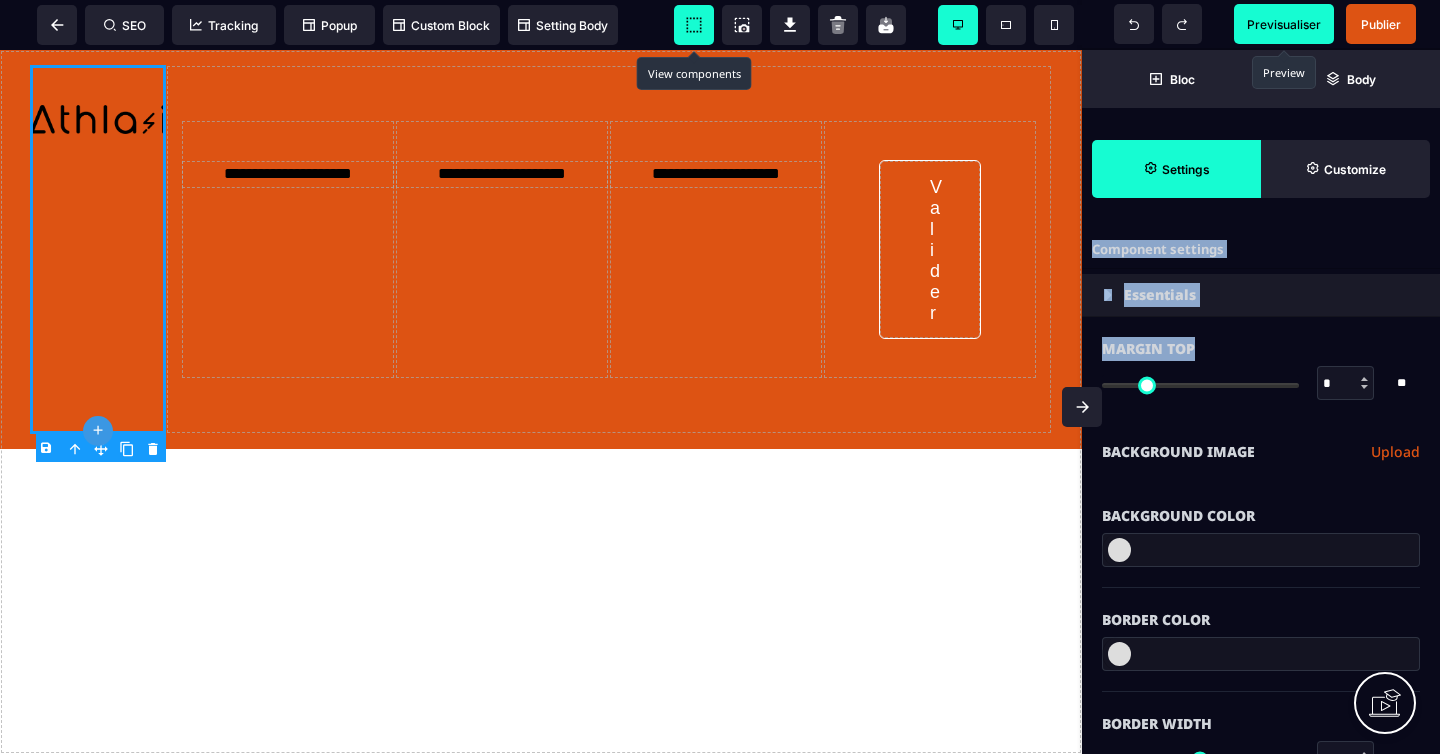 drag, startPoint x: 1111, startPoint y: 385, endPoint x: 1155, endPoint y: 389, distance: 44.181442 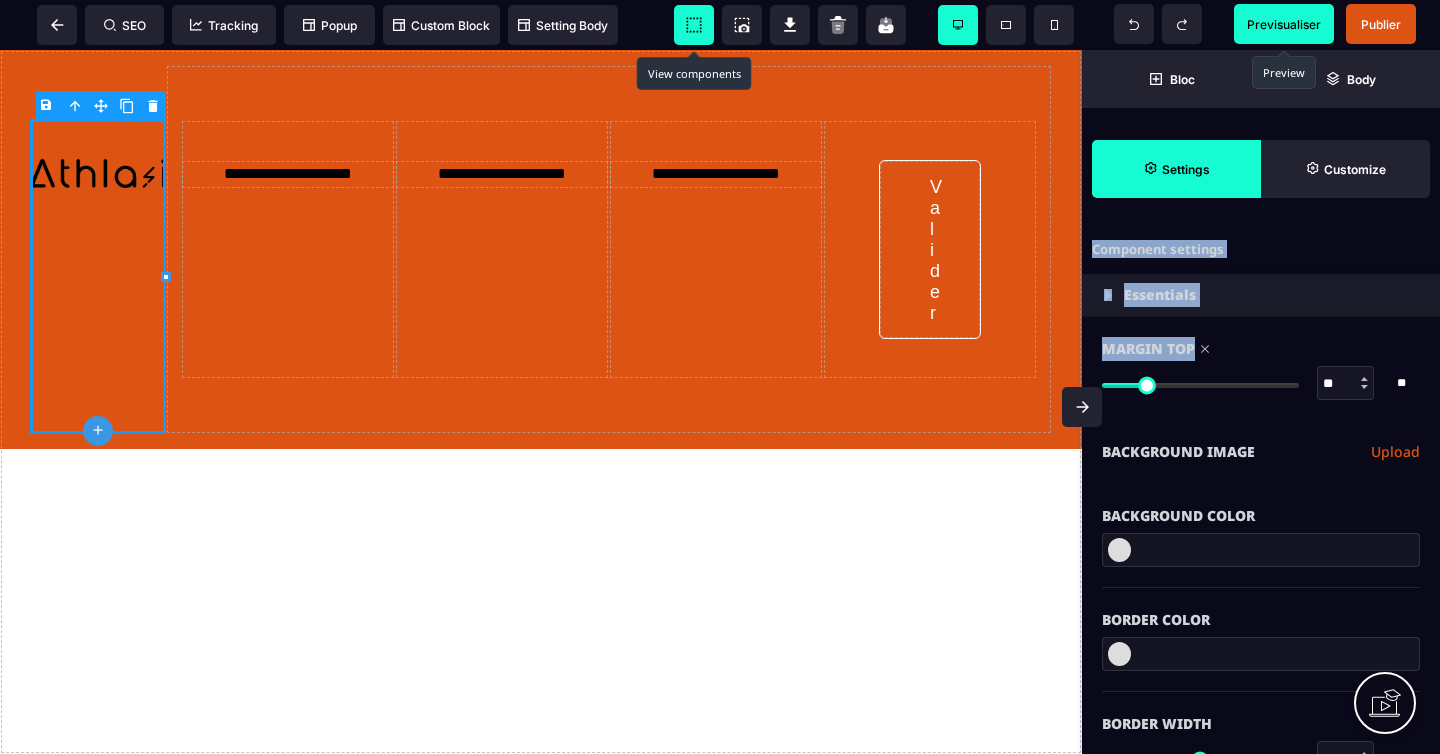 drag, startPoint x: 1123, startPoint y: 384, endPoint x: 1149, endPoint y: 377, distance: 26.925823 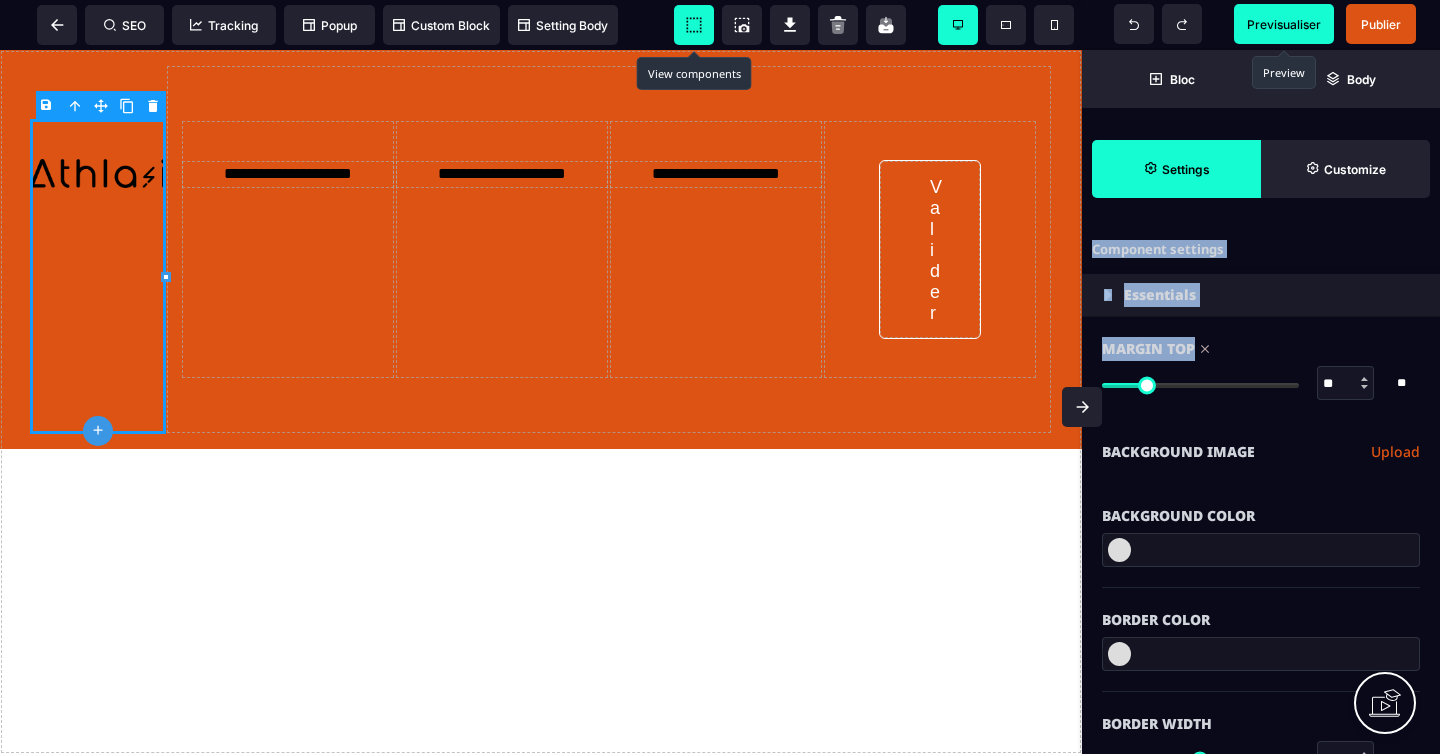 click at bounding box center (1200, 385) 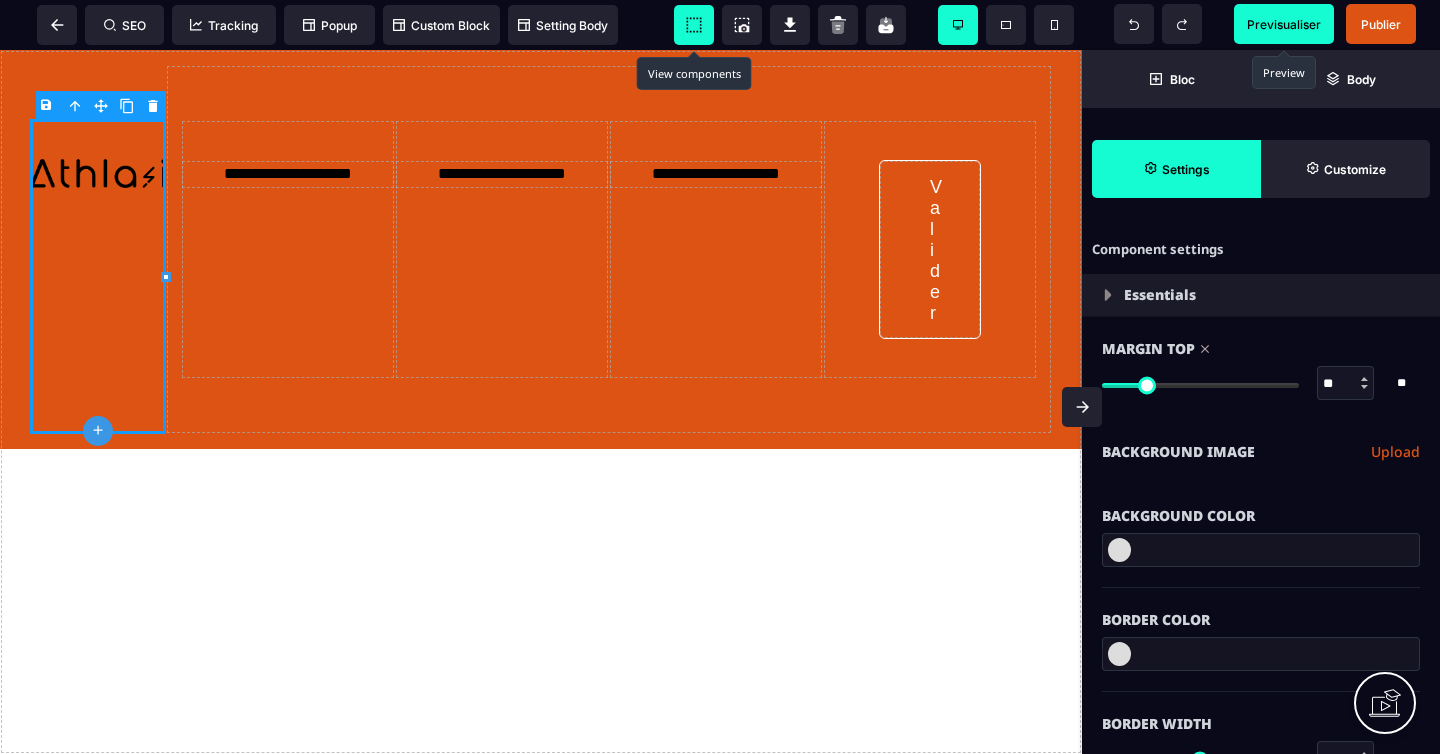 click on "Previsualiser" at bounding box center [1284, 24] 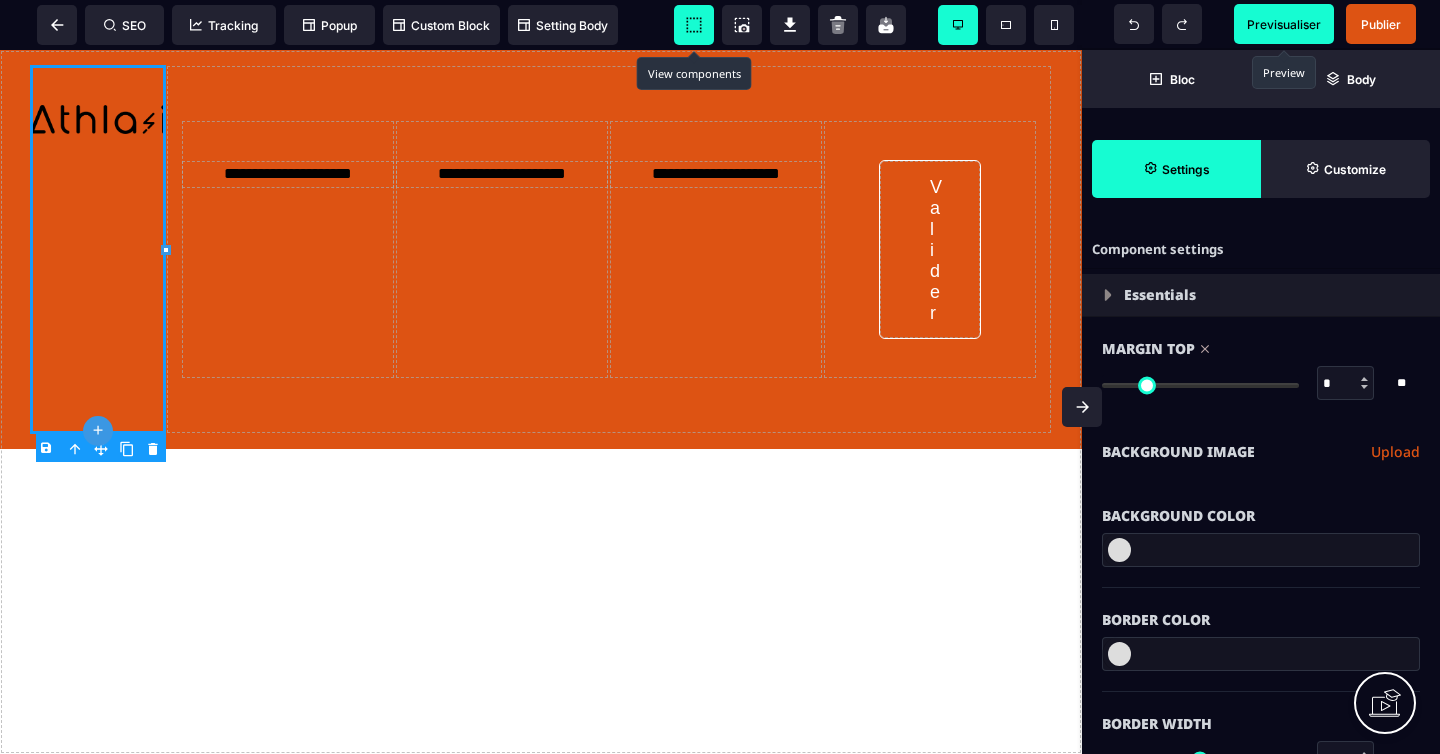 drag, startPoint x: 1148, startPoint y: 384, endPoint x: 1091, endPoint y: 382, distance: 57.035076 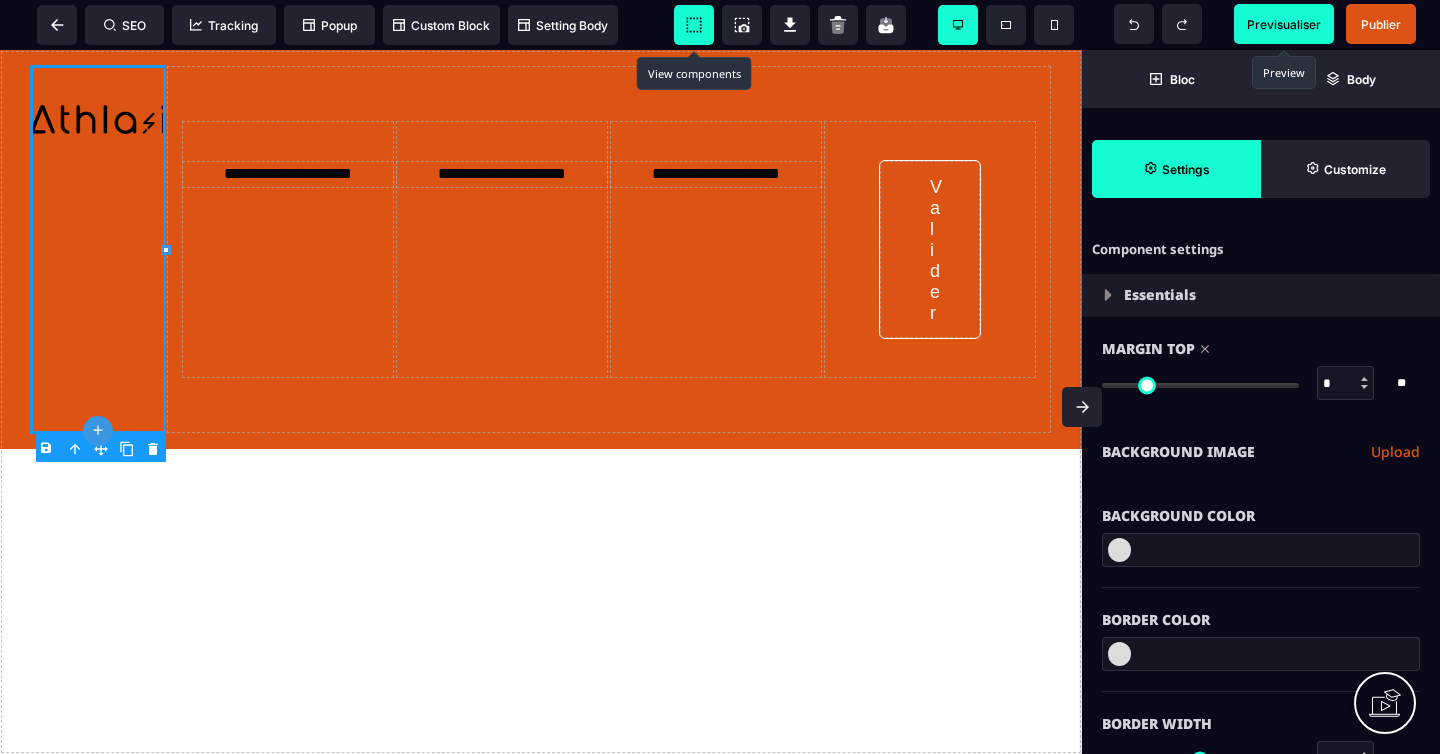 click at bounding box center [1200, 385] 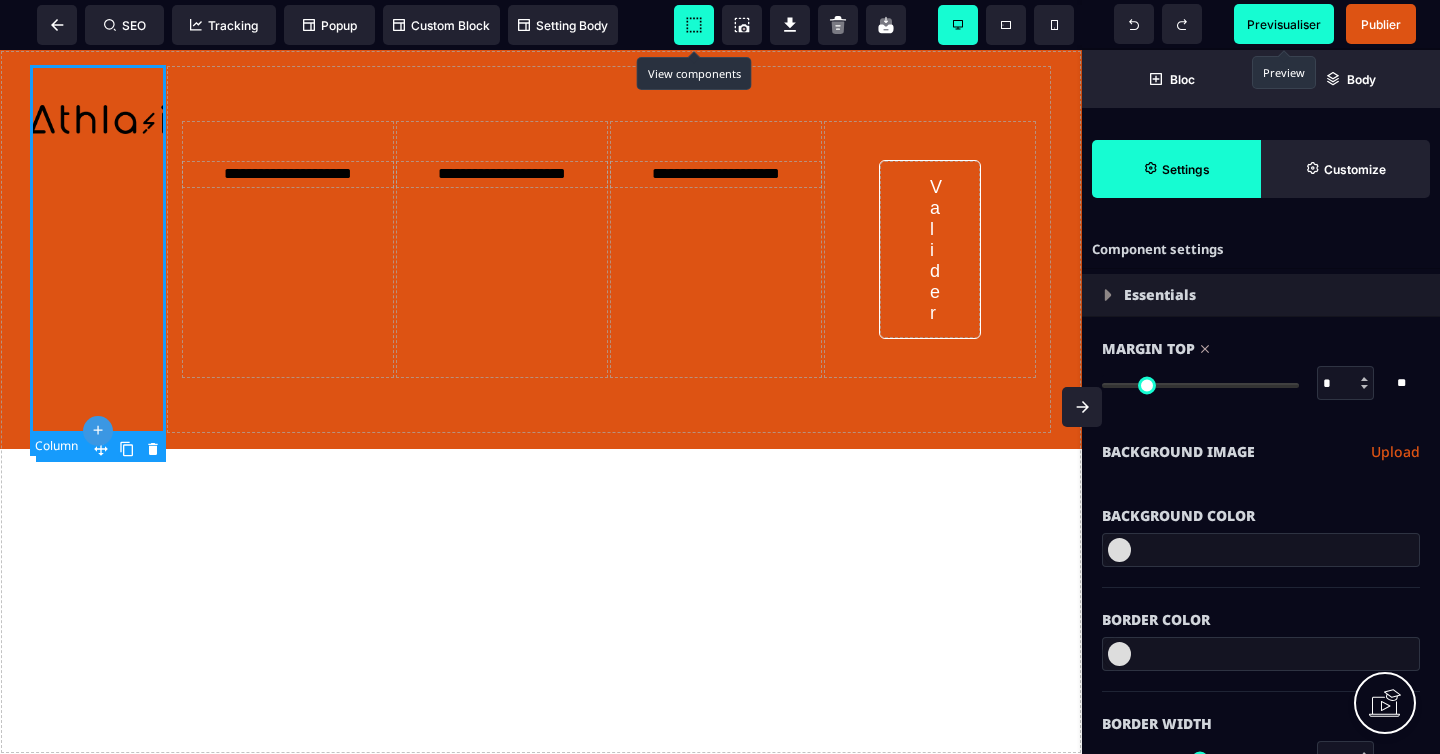 click at bounding box center (98, 249) 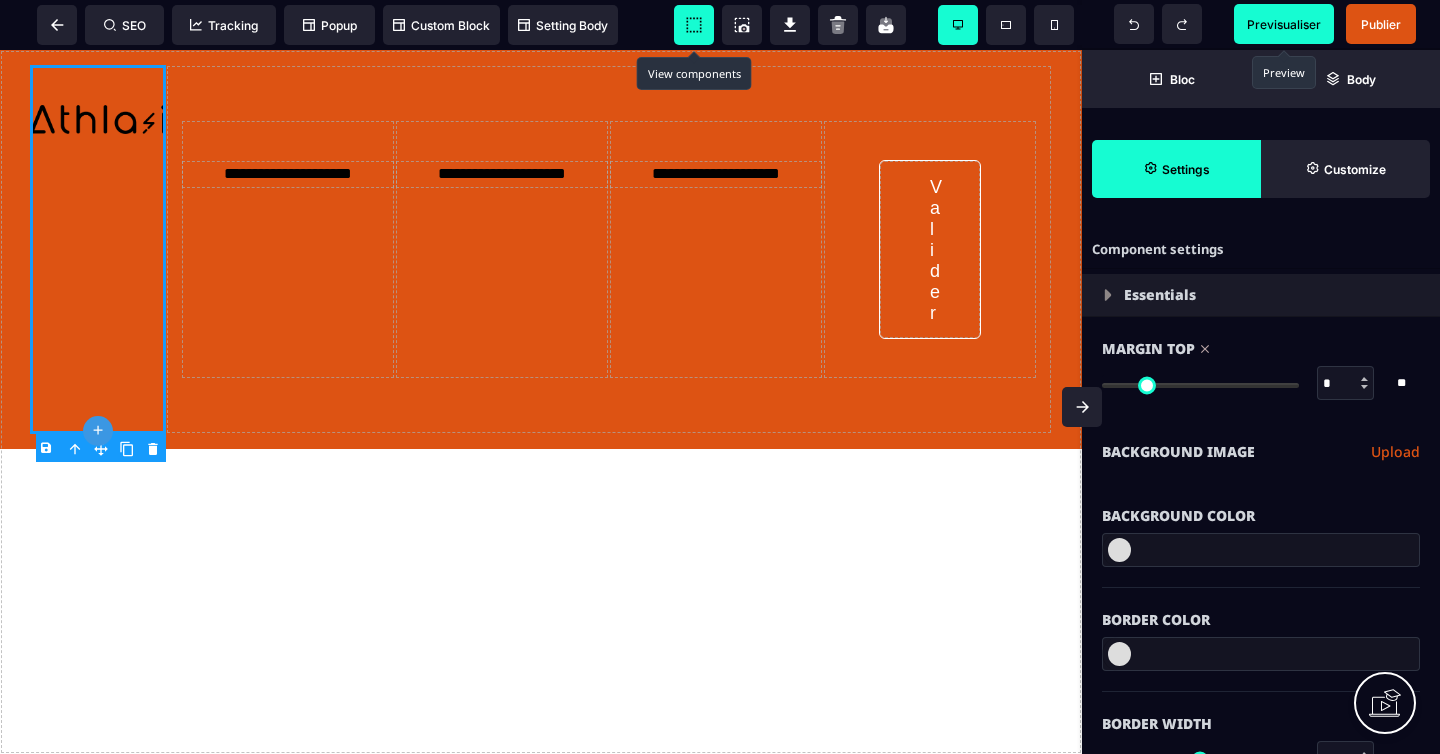click 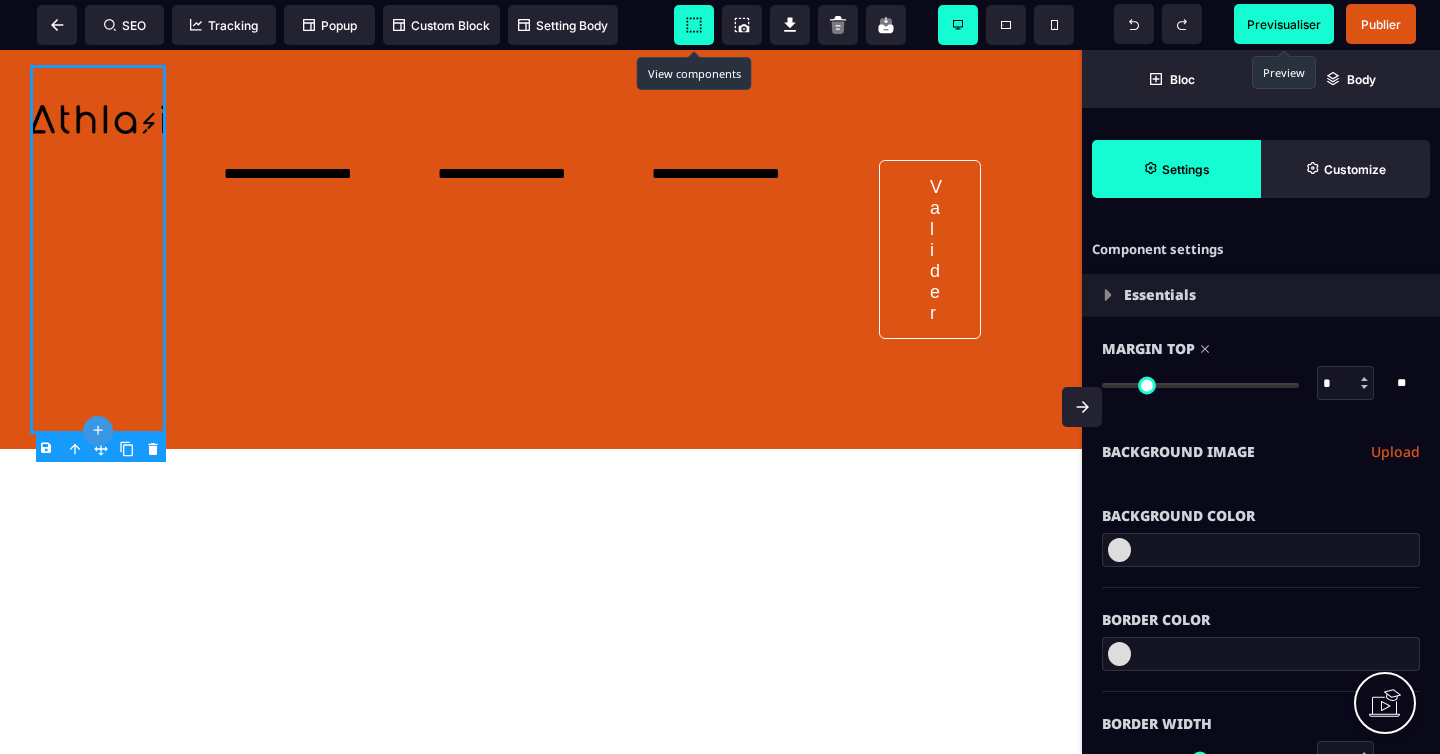 click 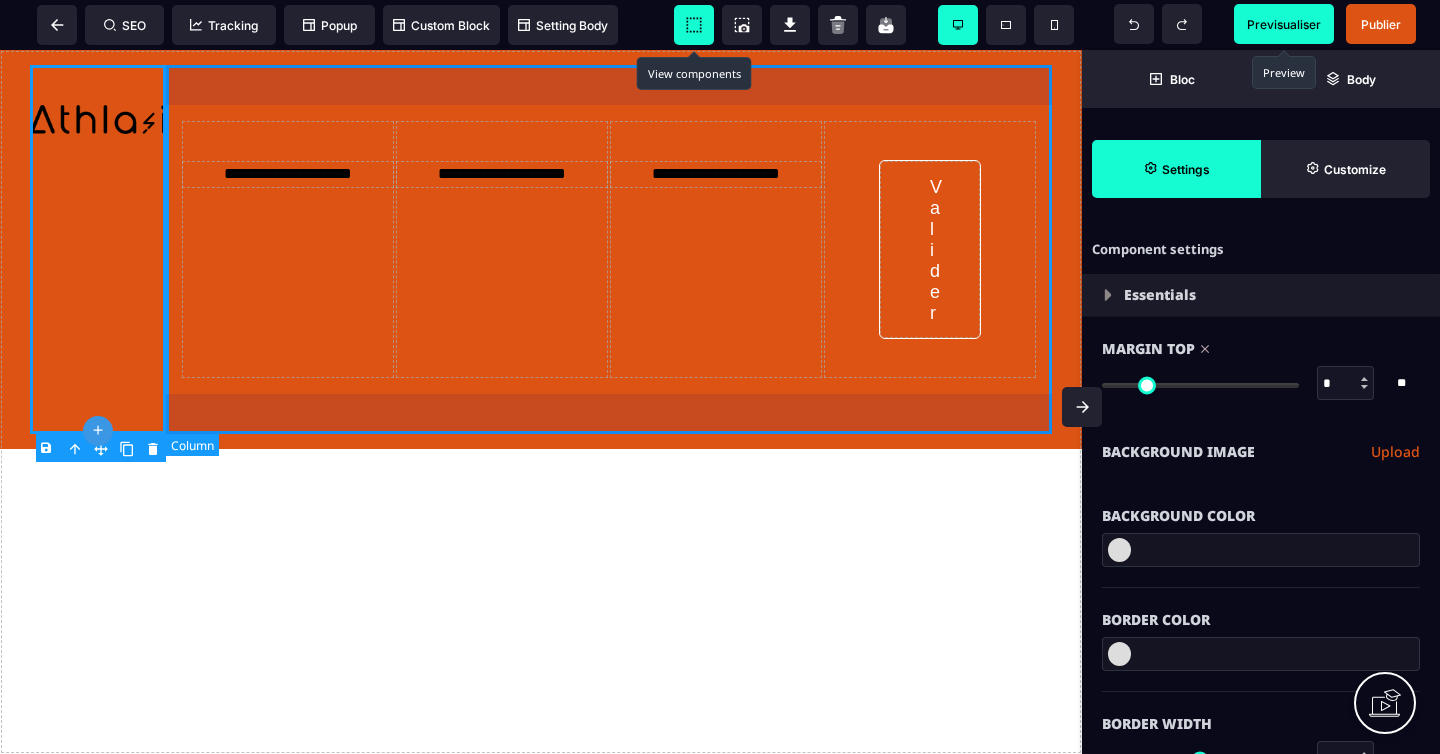 click on "**********" at bounding box center [609, 249] 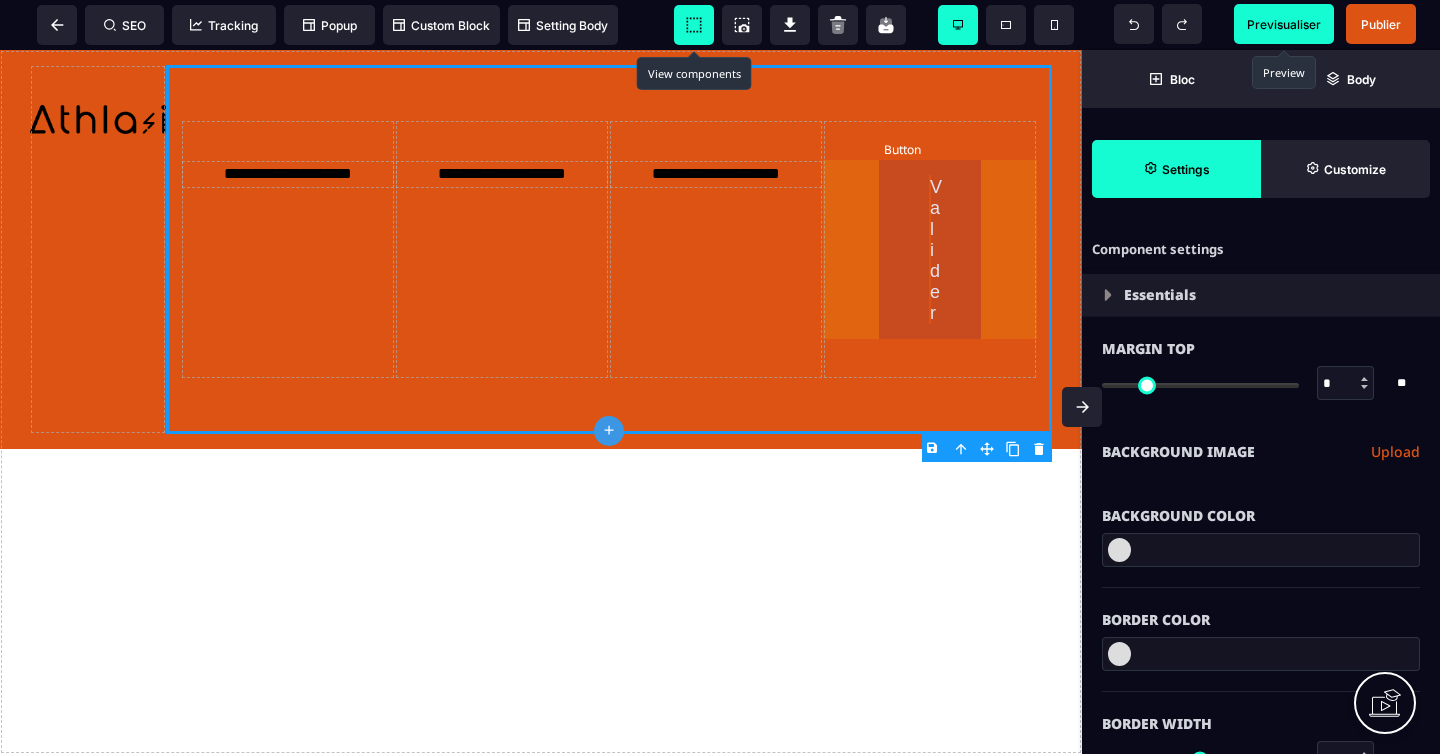 click on "Valider" at bounding box center [930, 249] 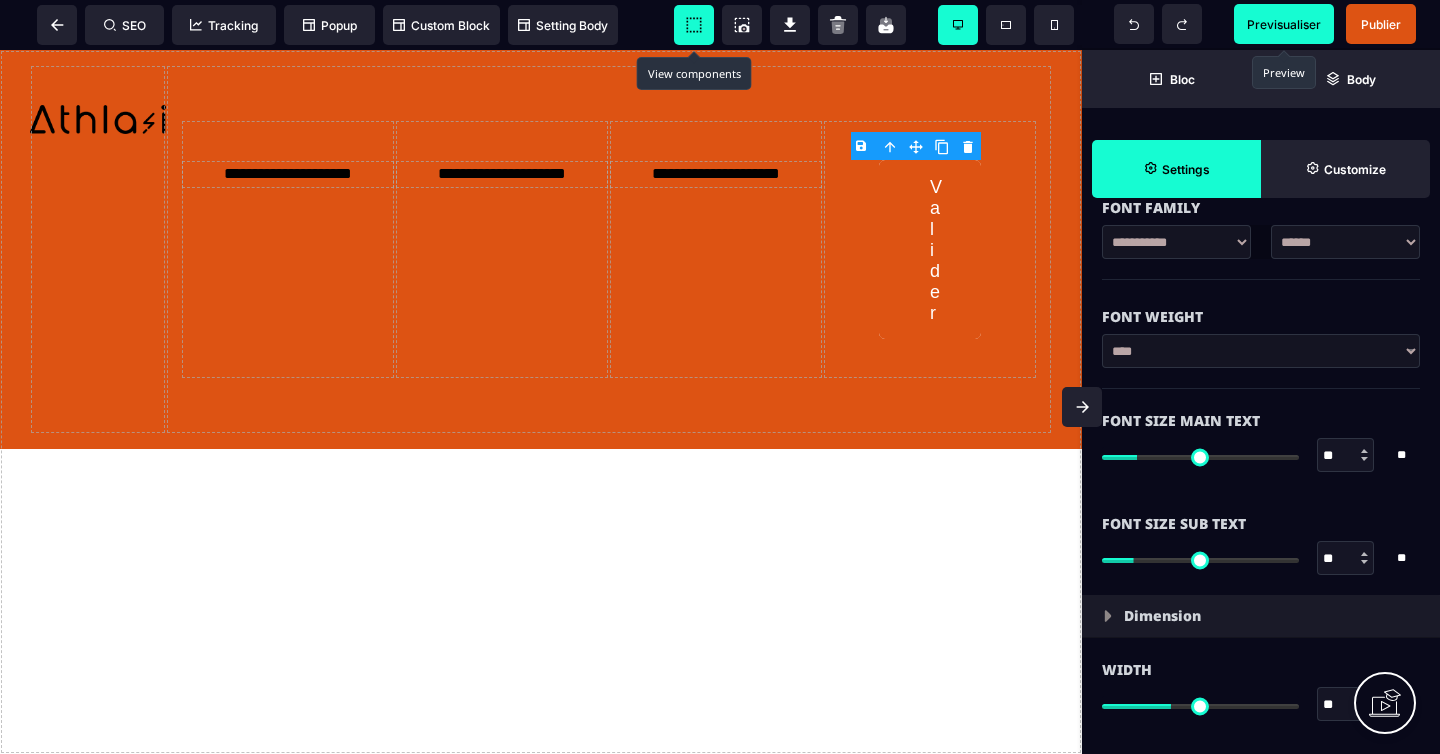 scroll, scrollTop: 1240, scrollLeft: 0, axis: vertical 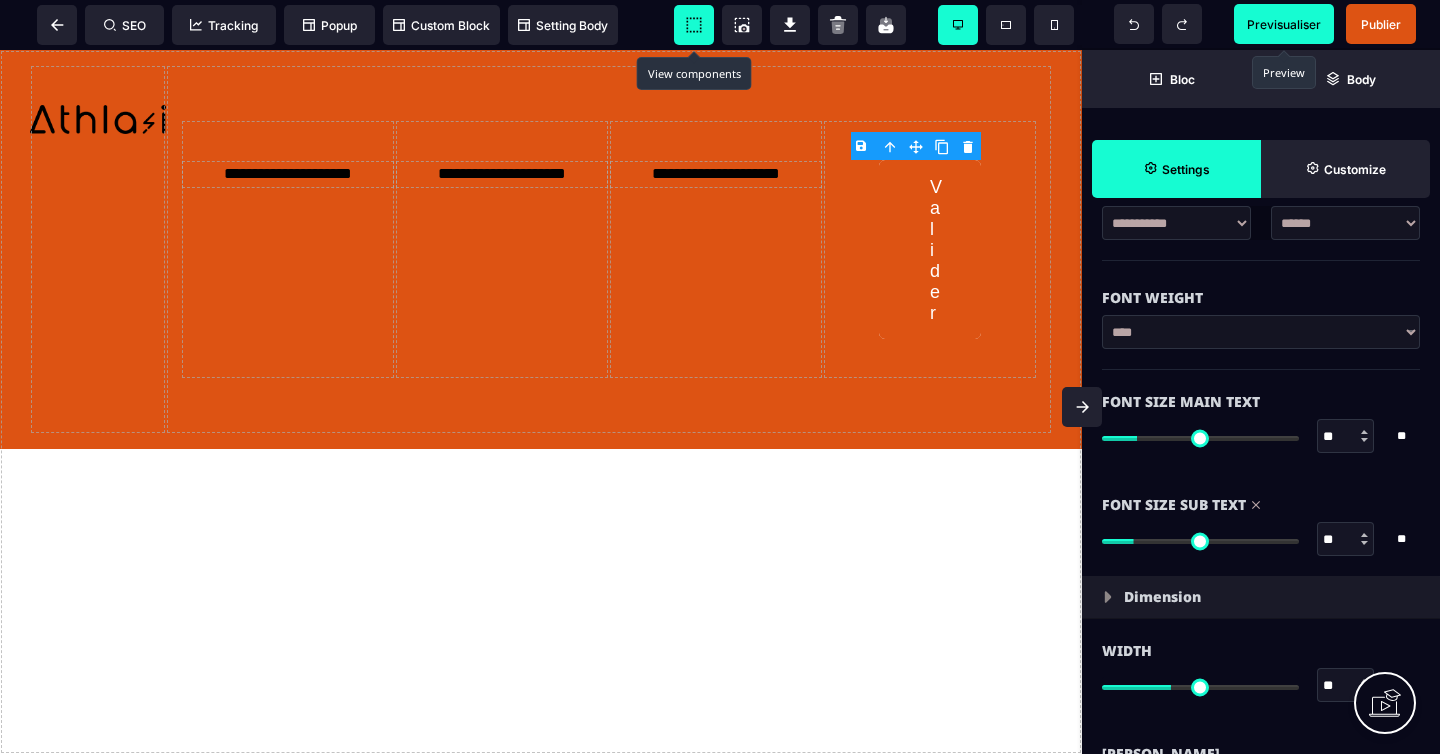 click at bounding box center (1200, 541) 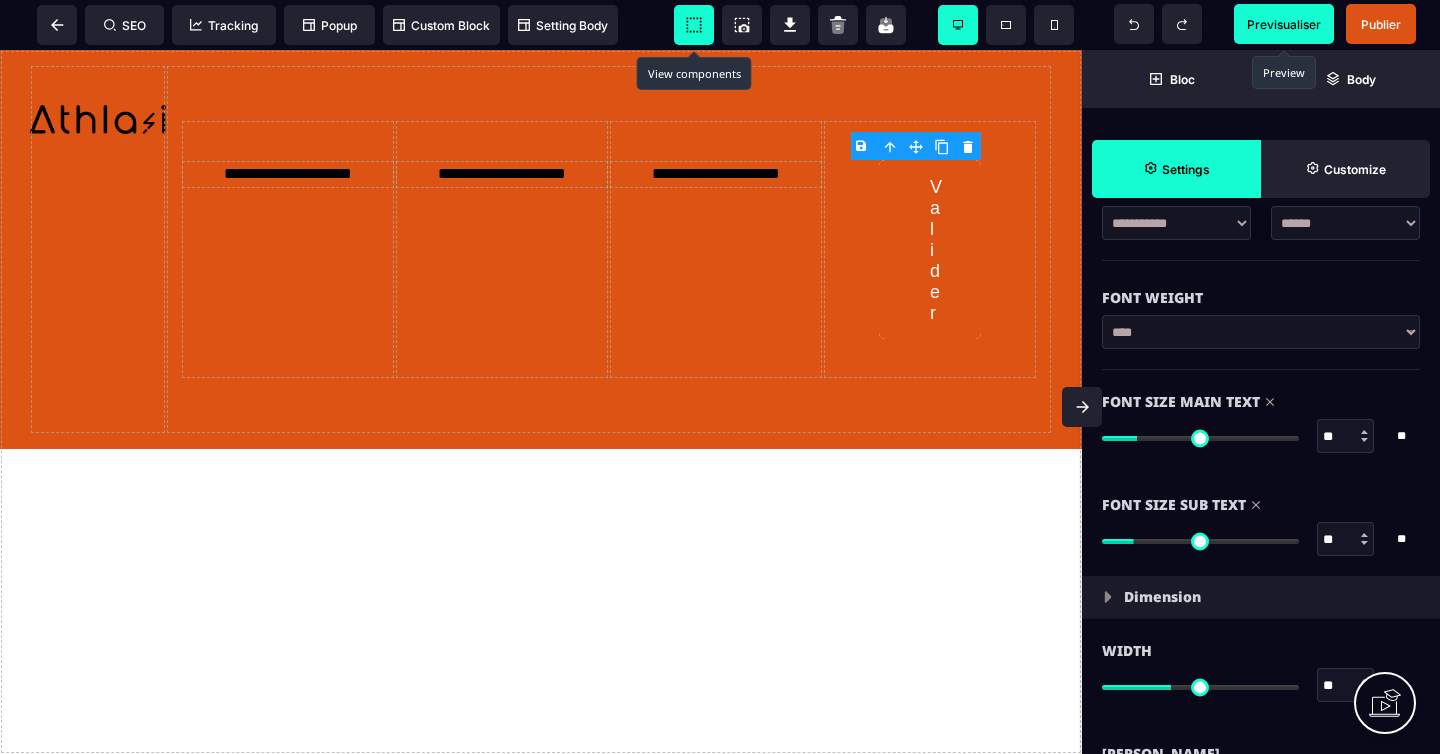 click at bounding box center [1200, 438] 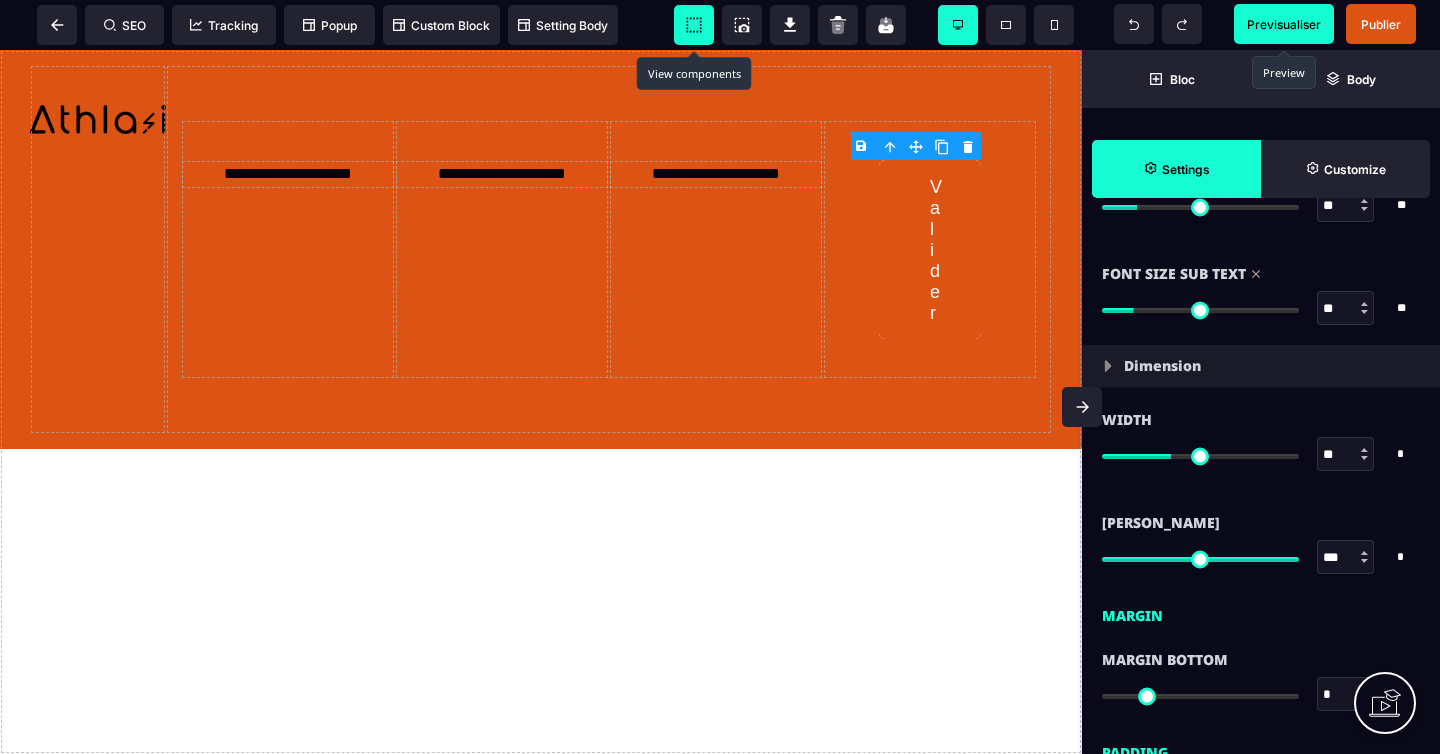 scroll, scrollTop: 1482, scrollLeft: 0, axis: vertical 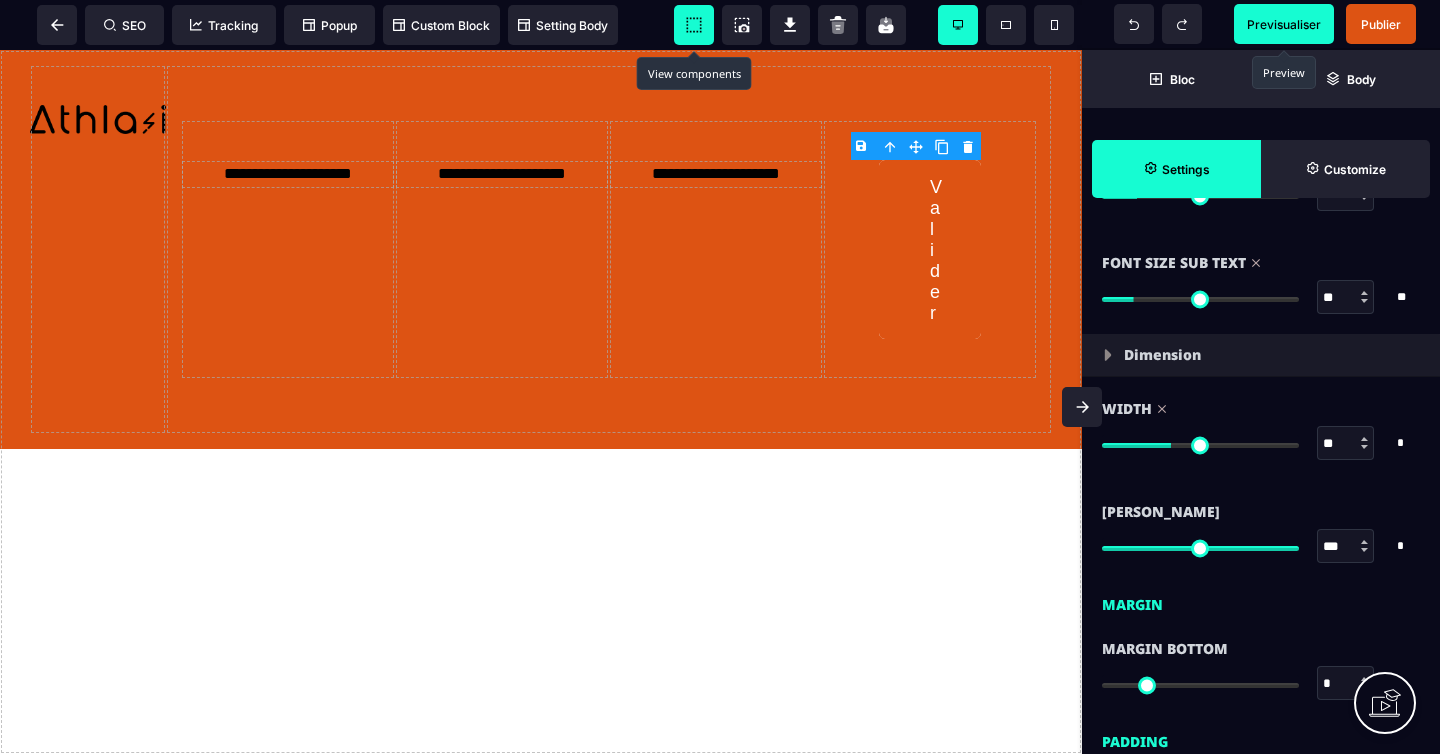click at bounding box center [1200, 445] 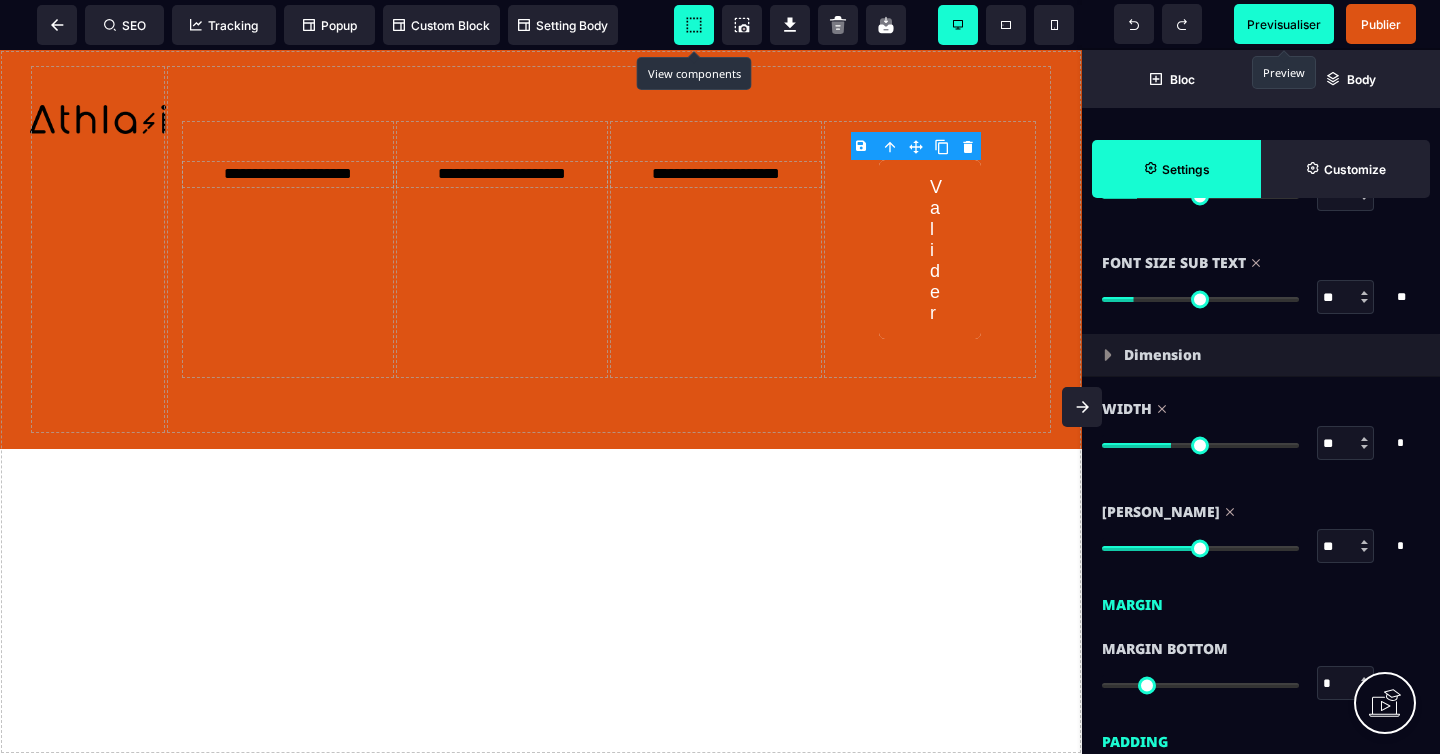 drag, startPoint x: 1288, startPoint y: 547, endPoint x: 1193, endPoint y: 538, distance: 95.42536 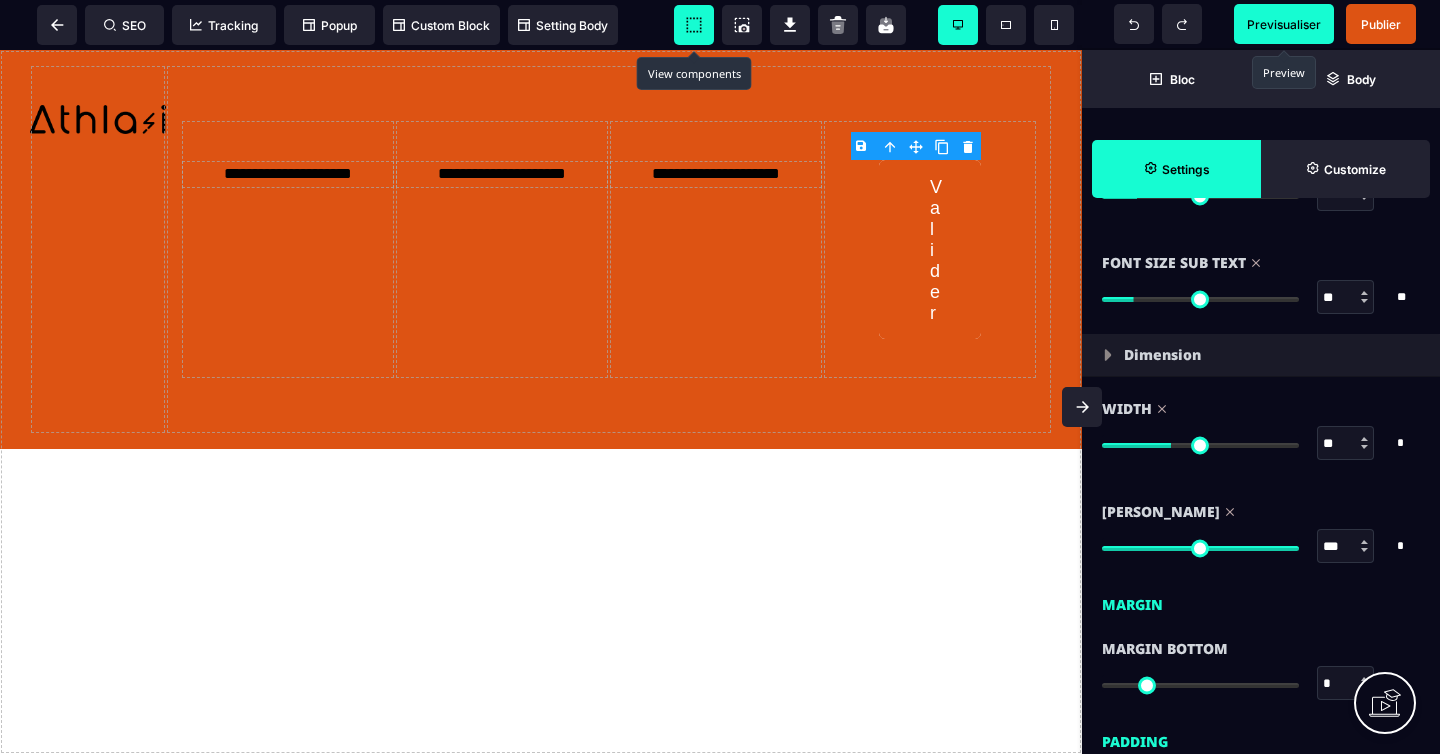 drag, startPoint x: 1194, startPoint y: 549, endPoint x: 1327, endPoint y: 550, distance: 133.00375 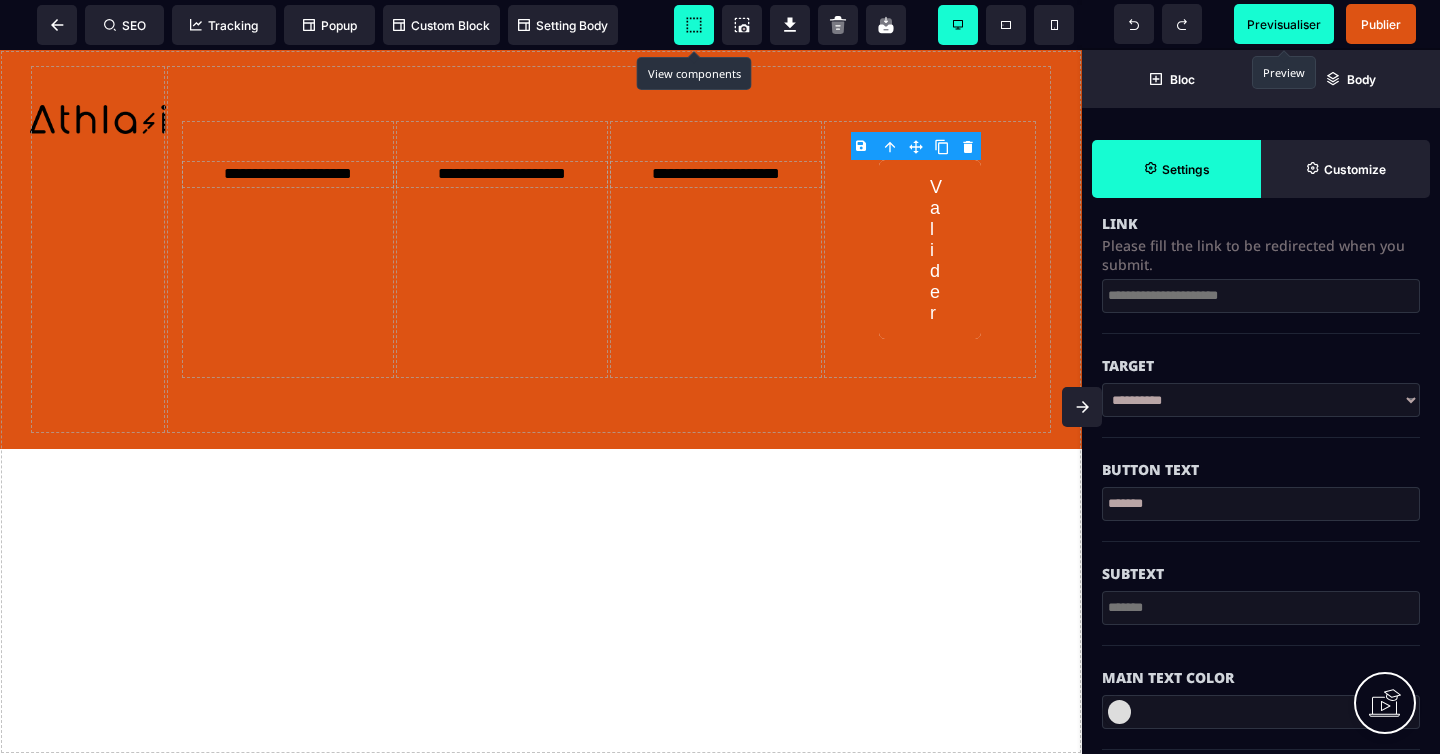 scroll, scrollTop: 0, scrollLeft: 0, axis: both 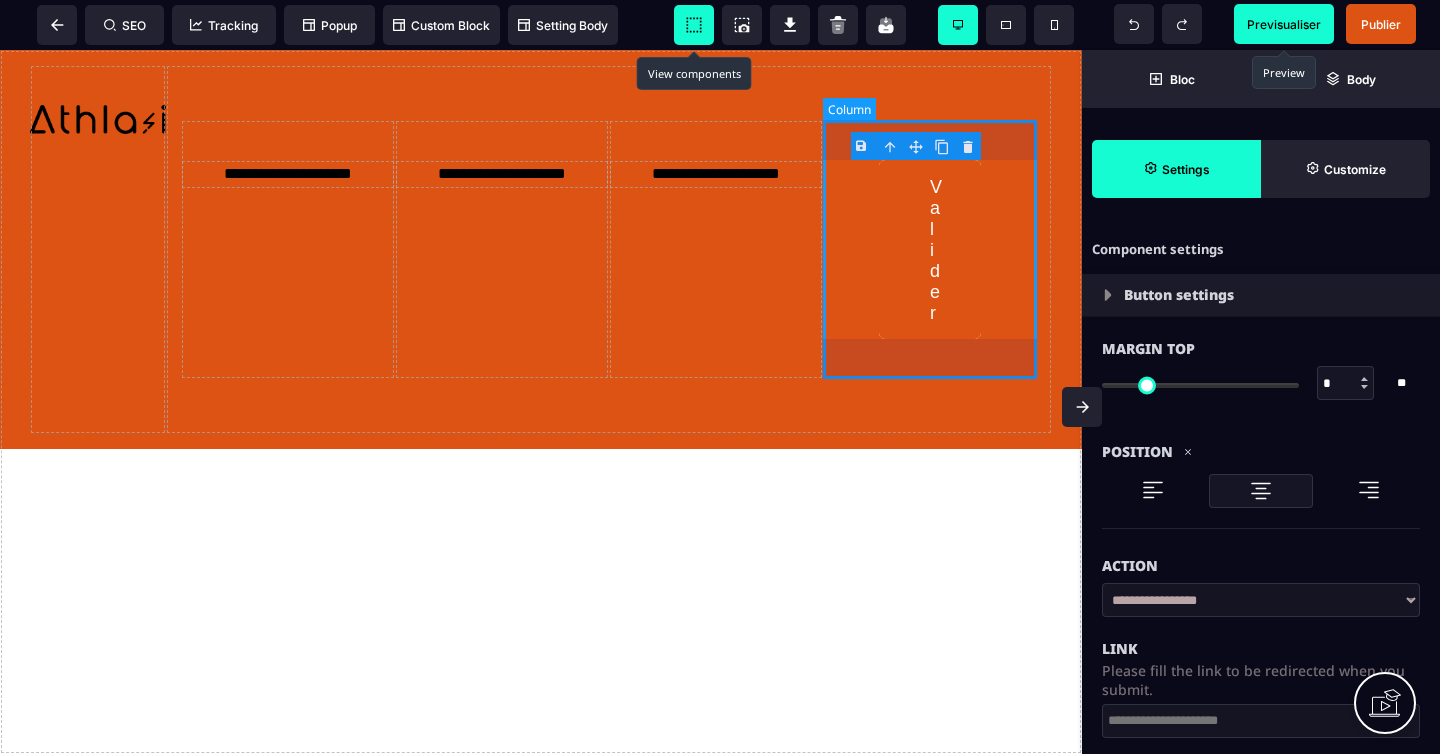 click on "Valider" at bounding box center (930, 249) 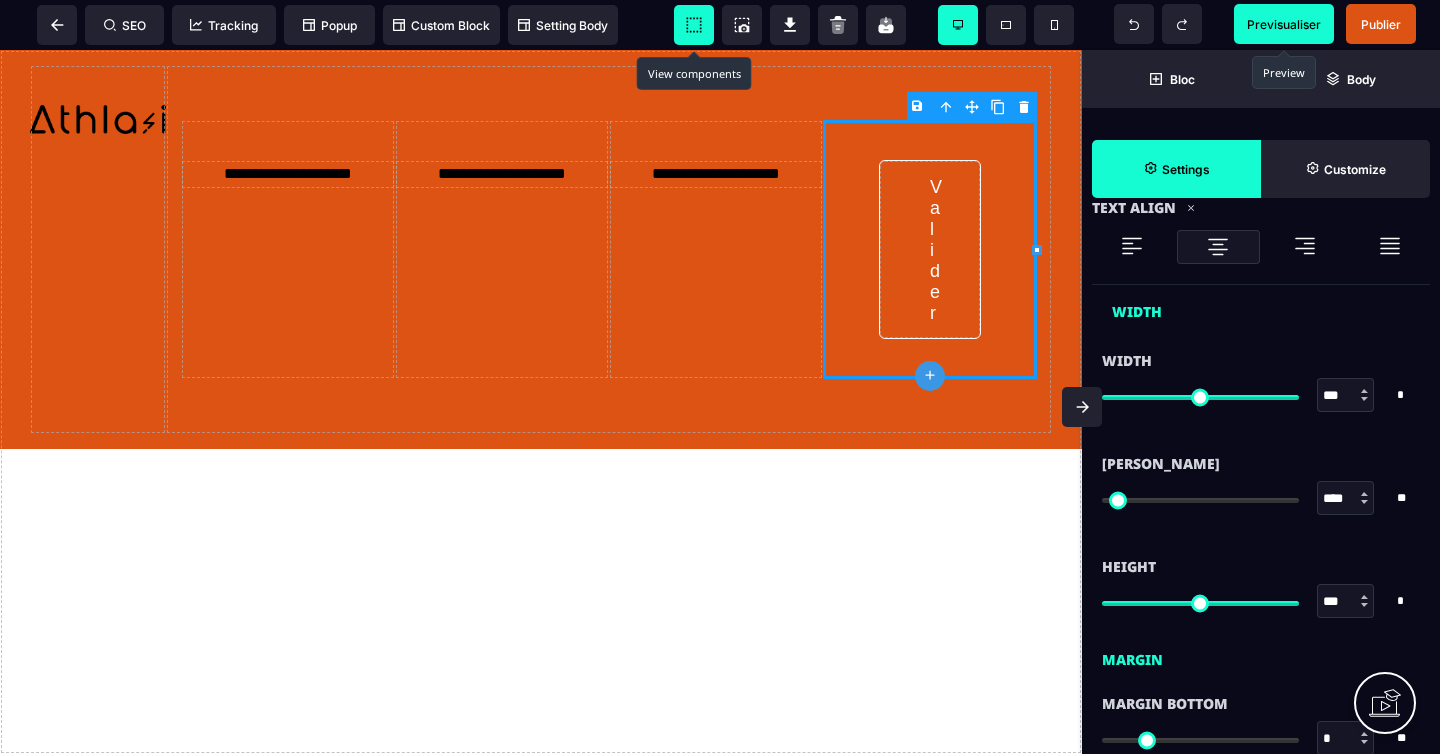 scroll, scrollTop: 1036, scrollLeft: 0, axis: vertical 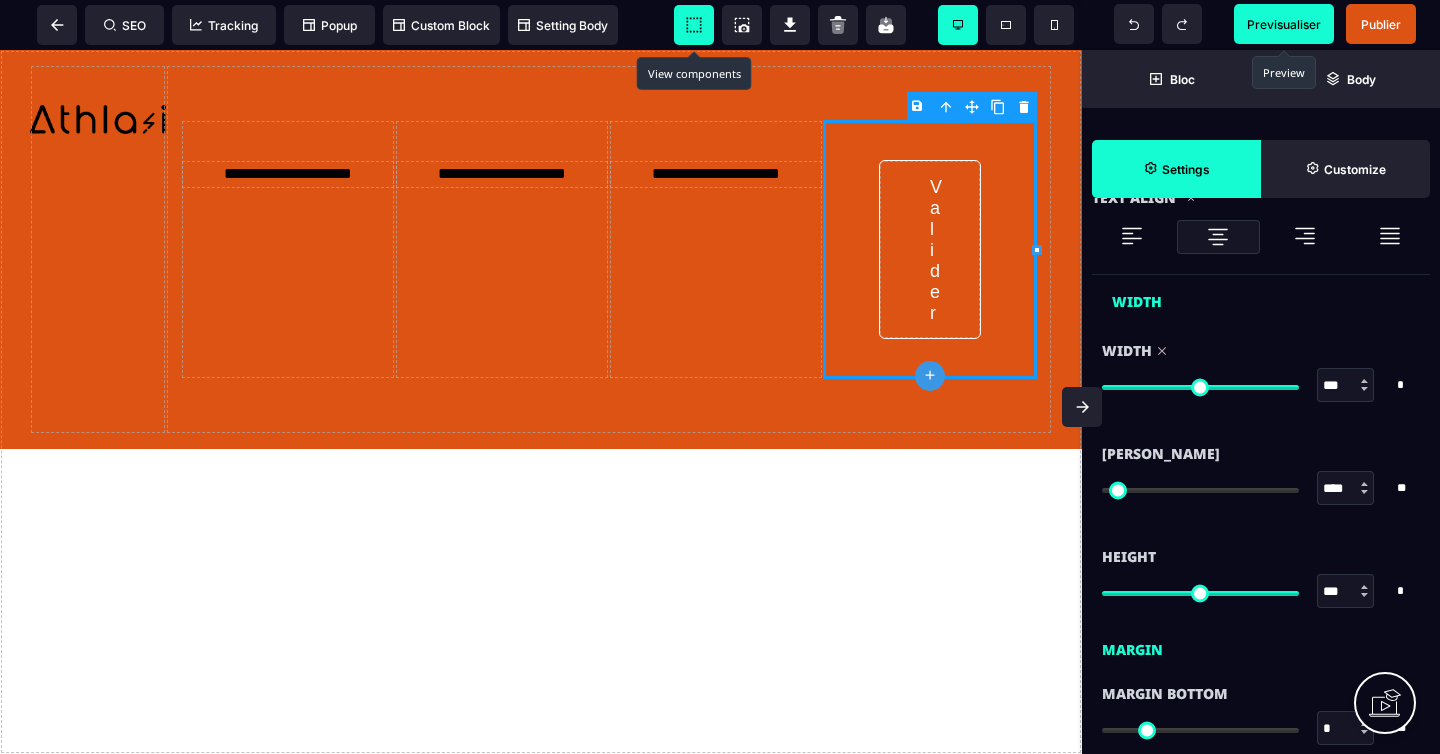 drag, startPoint x: 1295, startPoint y: 392, endPoint x: 1319, endPoint y: 391, distance: 24.020824 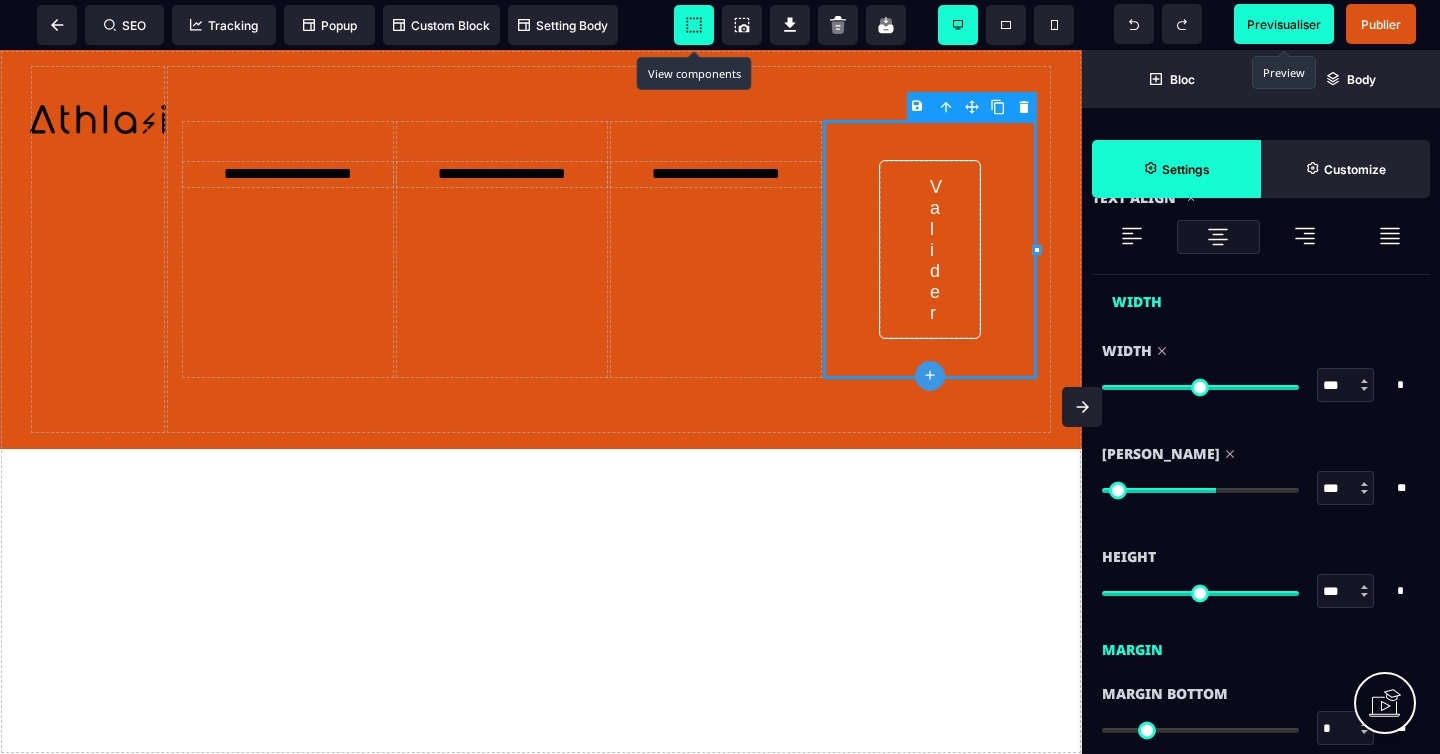 drag, startPoint x: 1116, startPoint y: 492, endPoint x: 1214, endPoint y: 493, distance: 98.005104 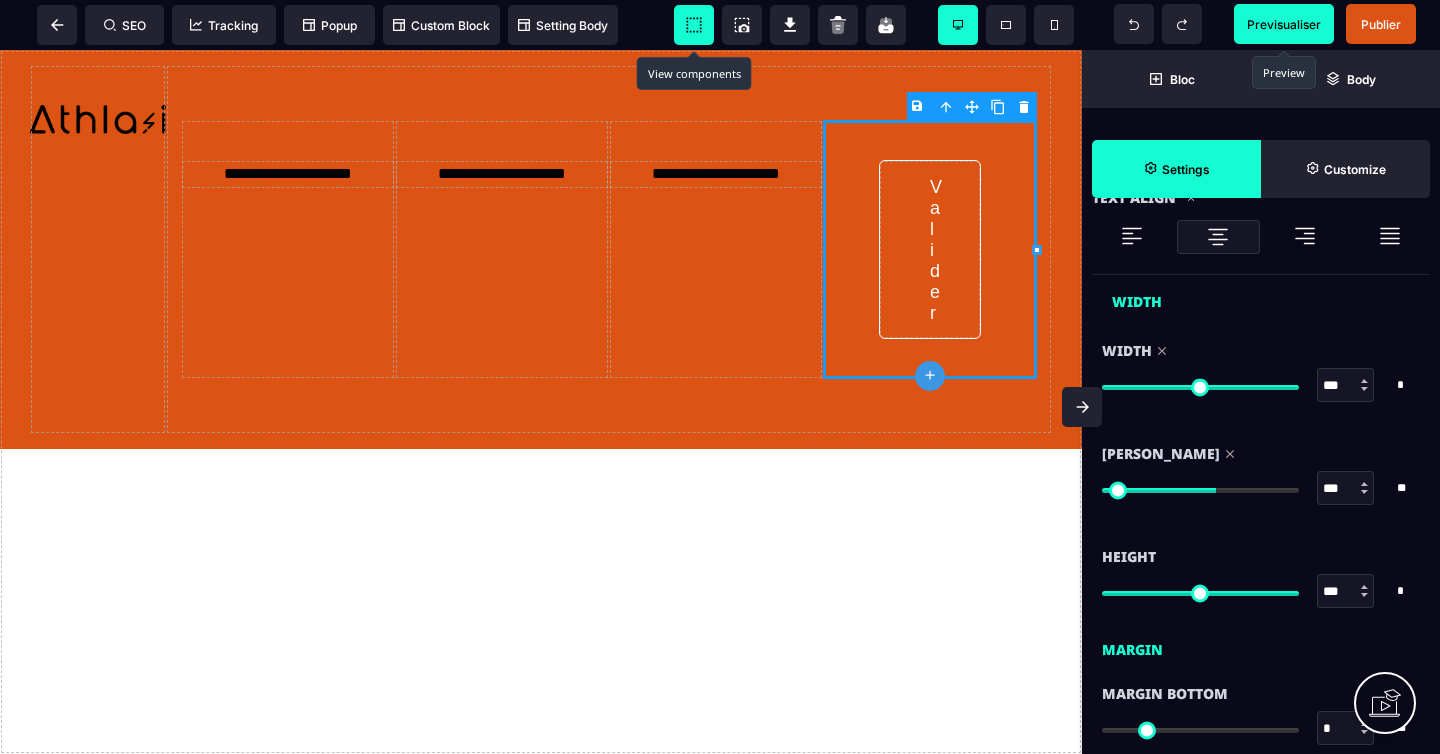 click at bounding box center [1200, 490] 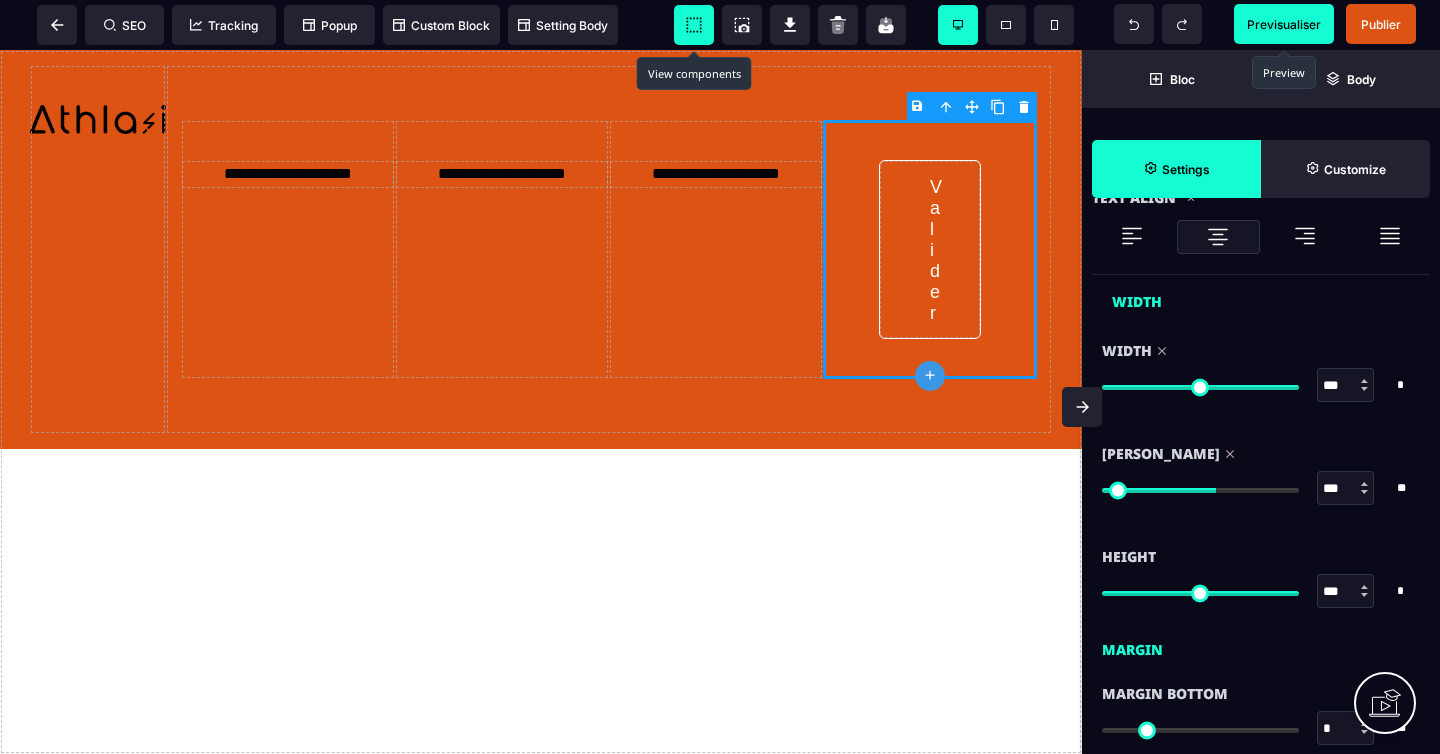 click 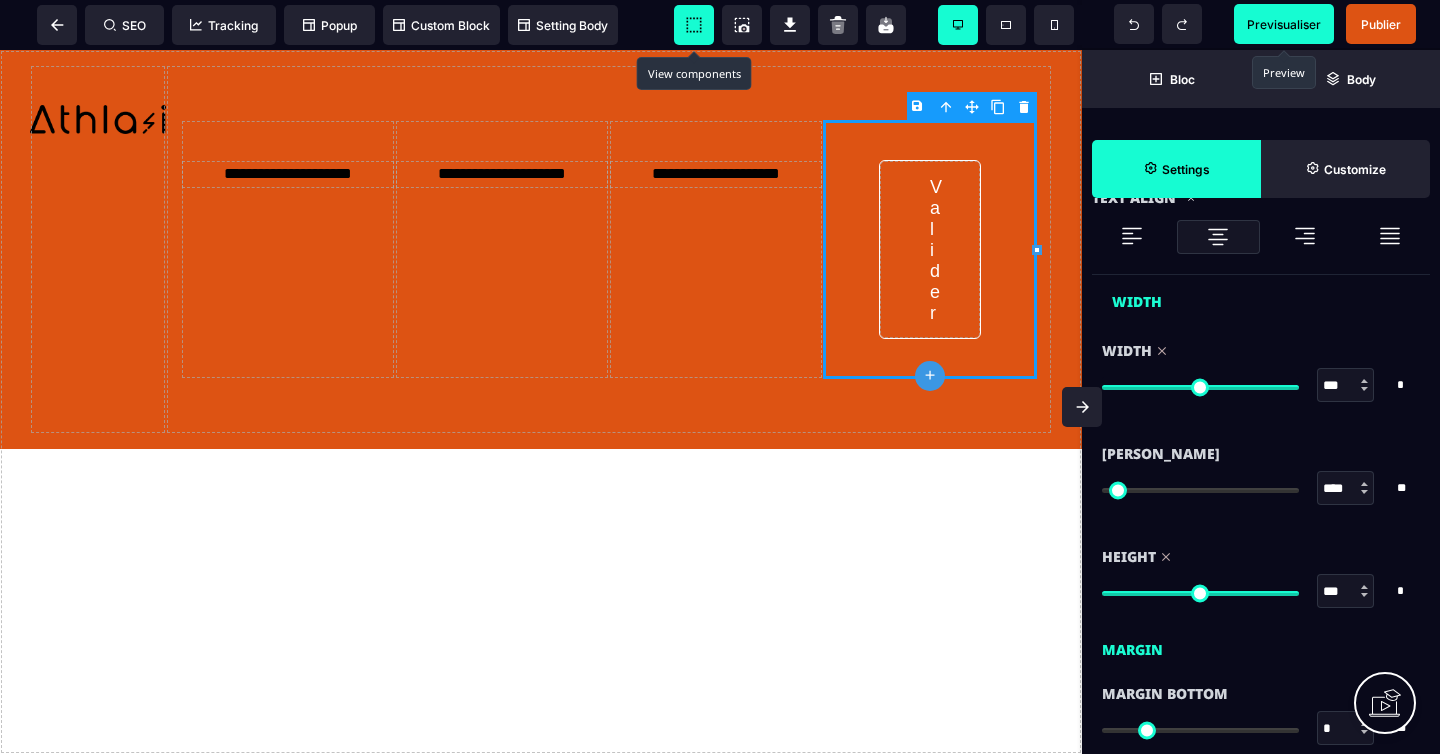 drag, startPoint x: 1292, startPoint y: 595, endPoint x: 1317, endPoint y: 595, distance: 25 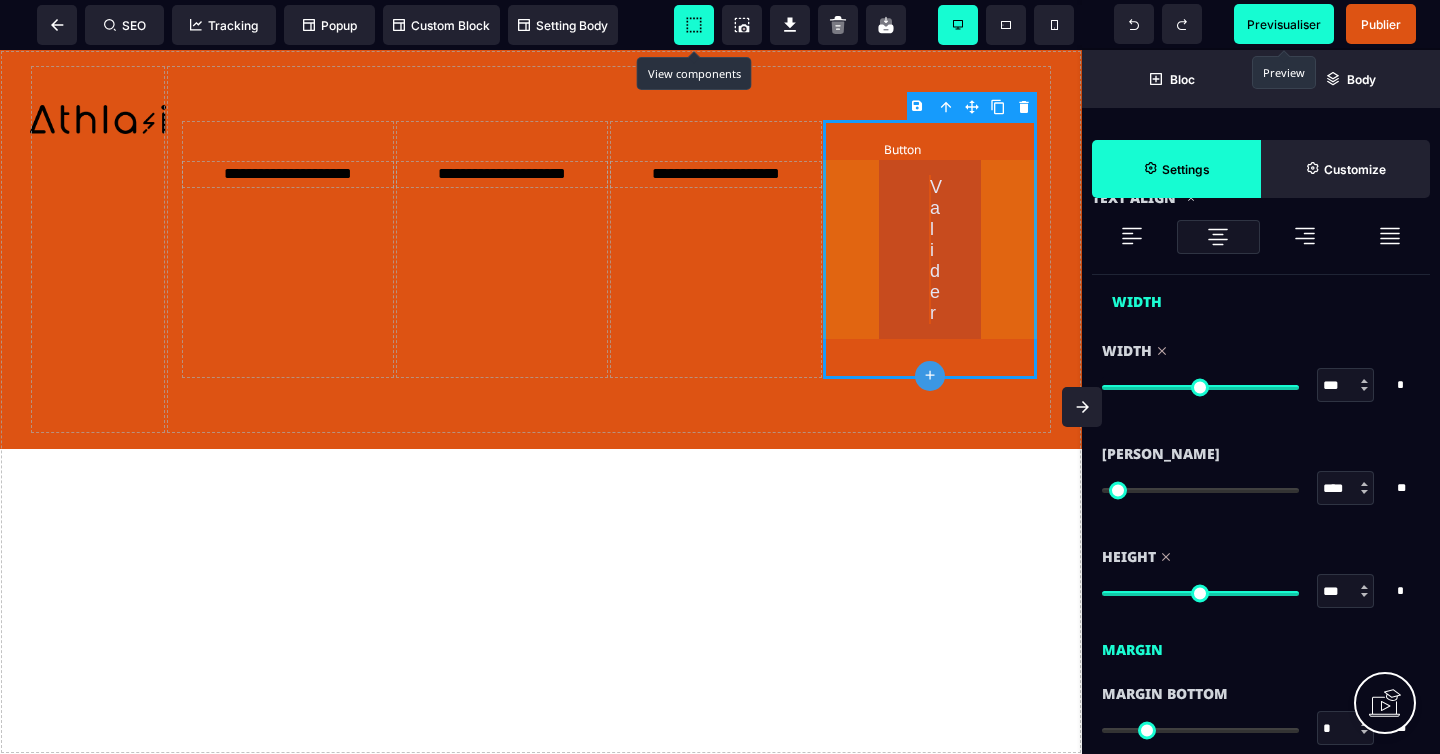 click on "Valider" at bounding box center (930, 249) 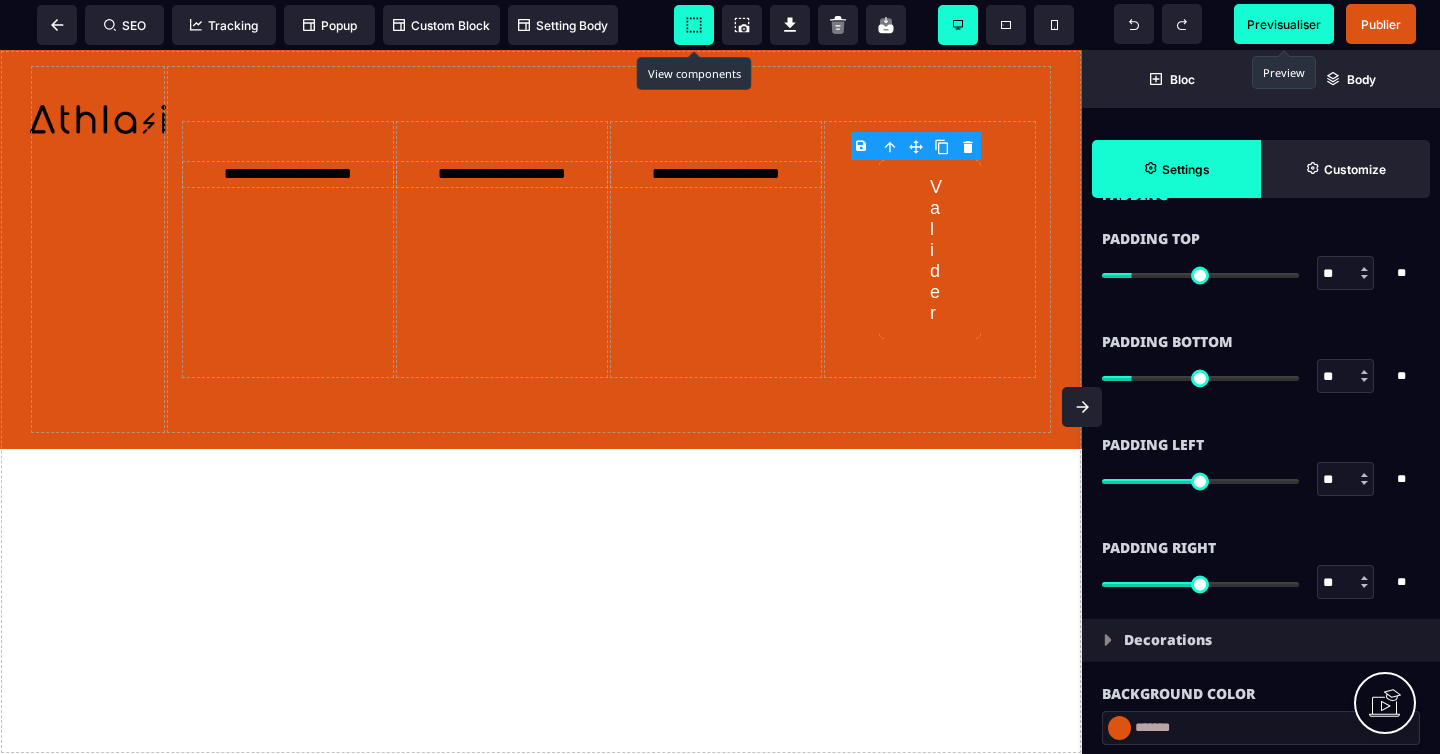 scroll, scrollTop: 2101, scrollLeft: 0, axis: vertical 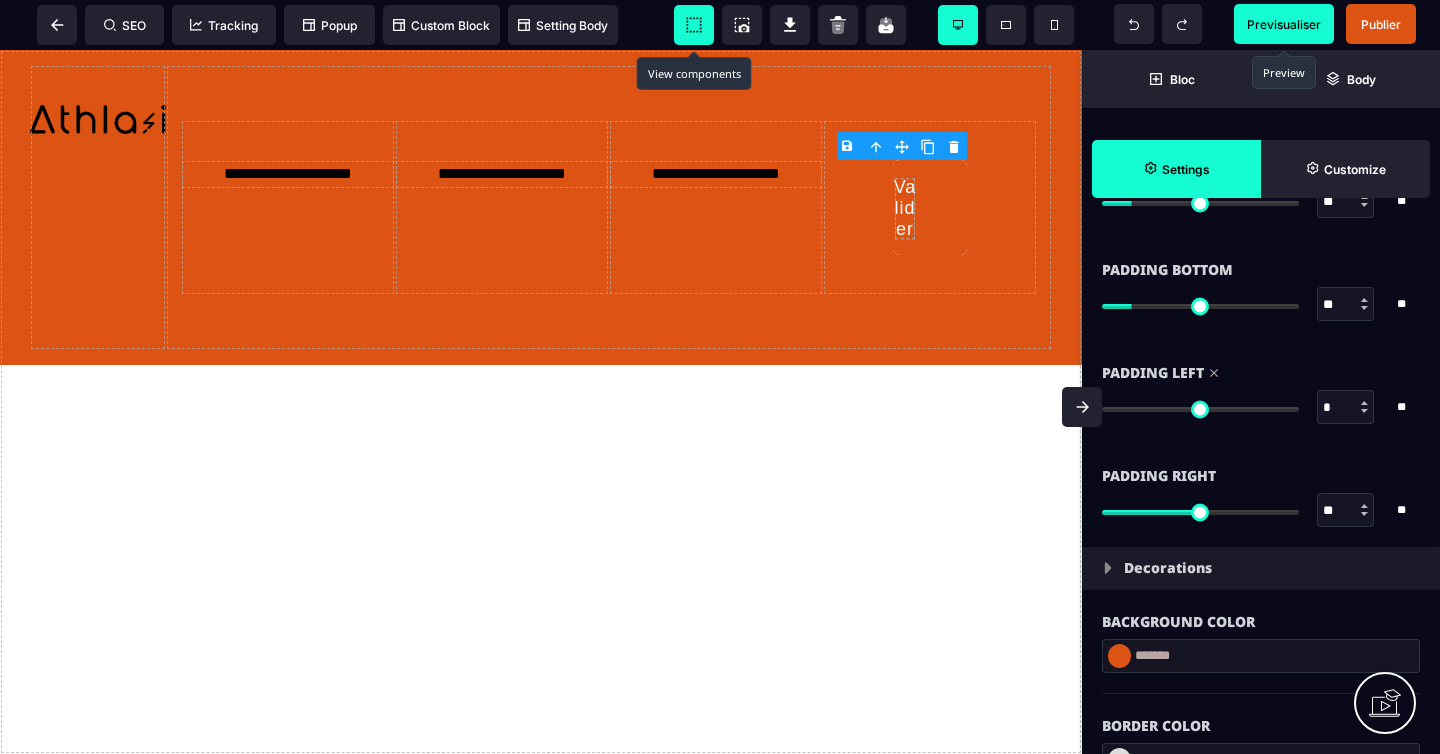 drag, startPoint x: 1201, startPoint y: 407, endPoint x: 1085, endPoint y: 403, distance: 116.06895 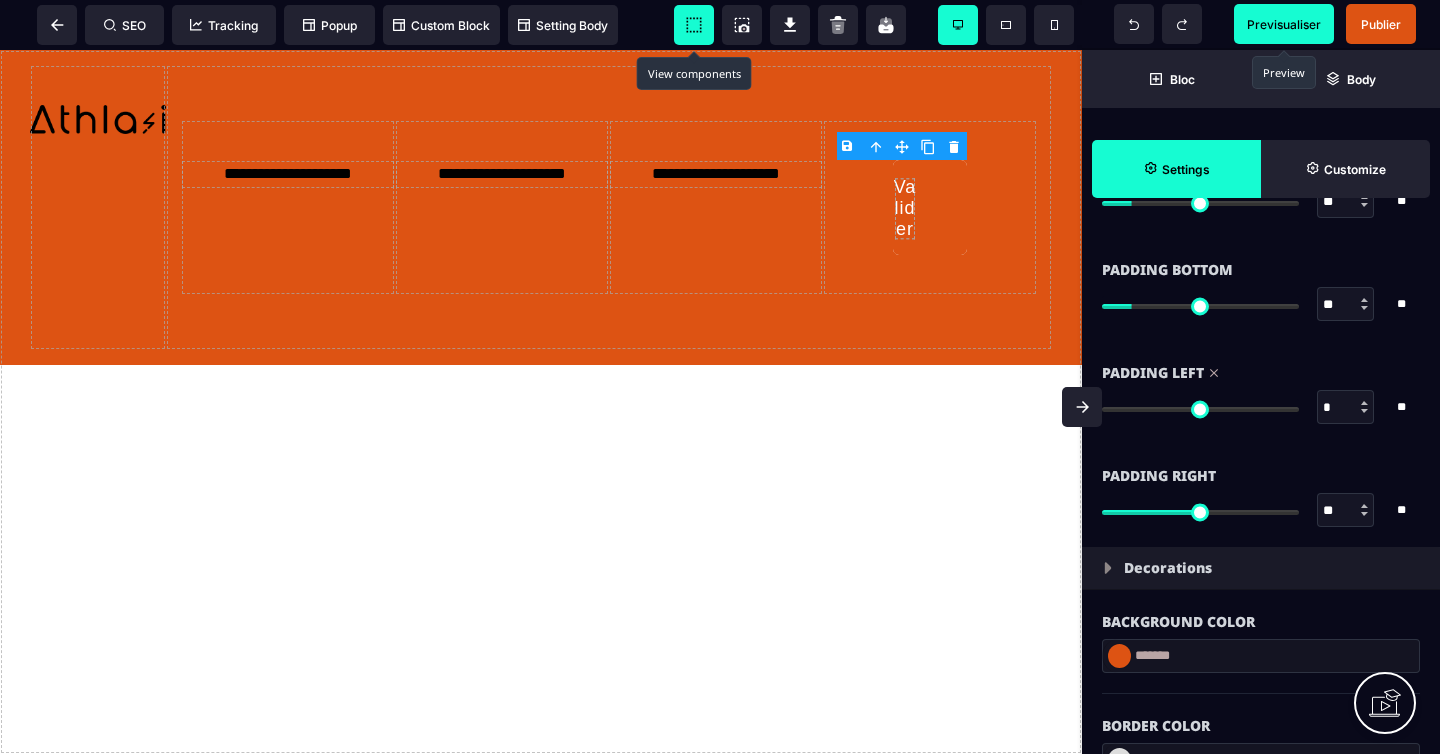 click at bounding box center (1200, 409) 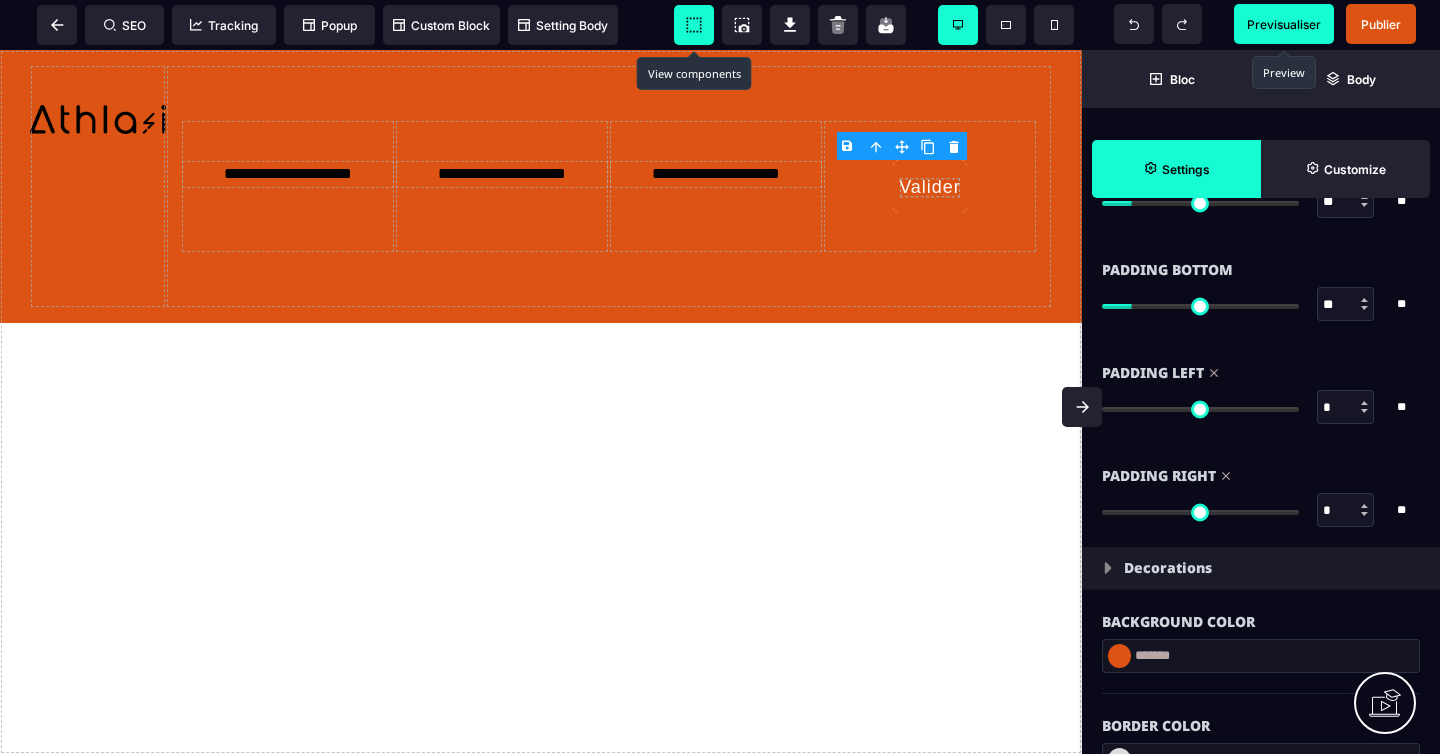 drag, startPoint x: 1204, startPoint y: 514, endPoint x: 1059, endPoint y: 504, distance: 145.34442 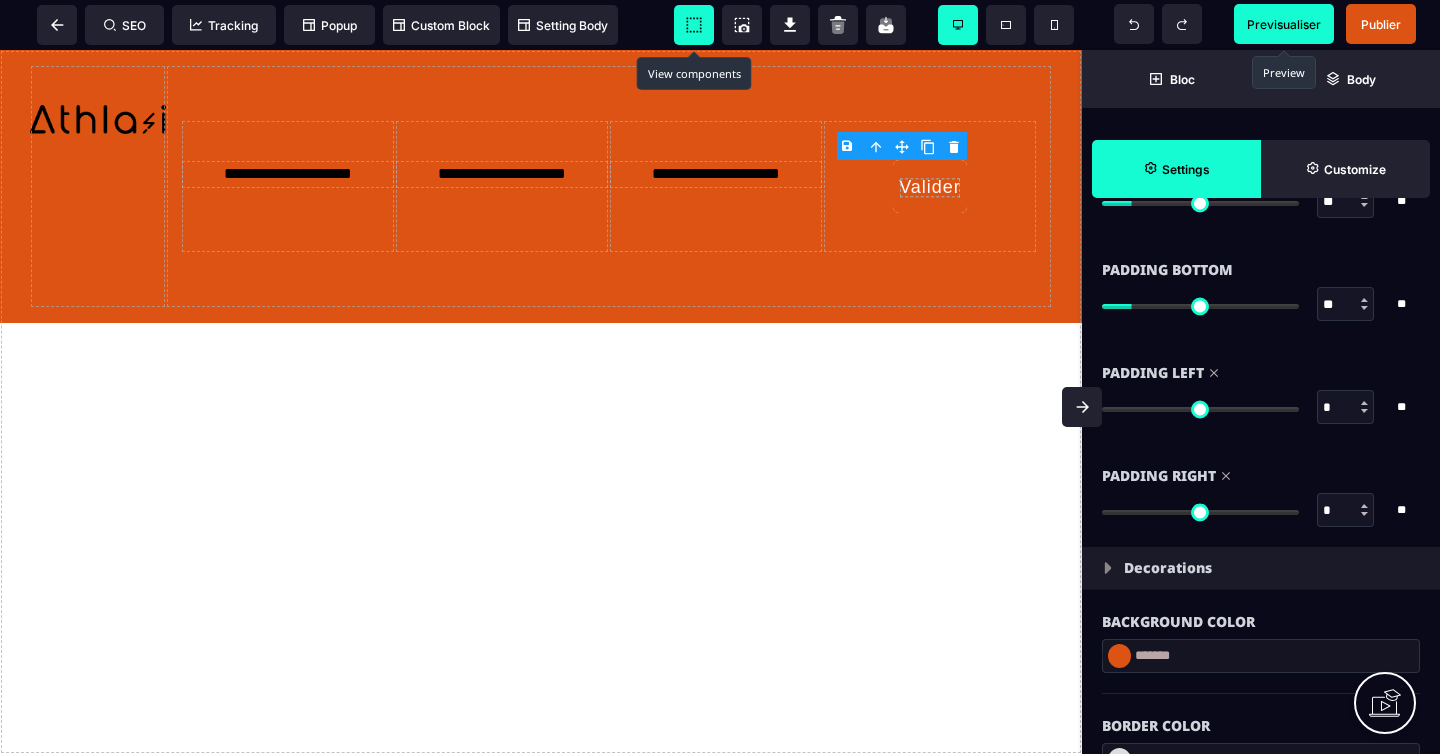 click at bounding box center [1200, 512] 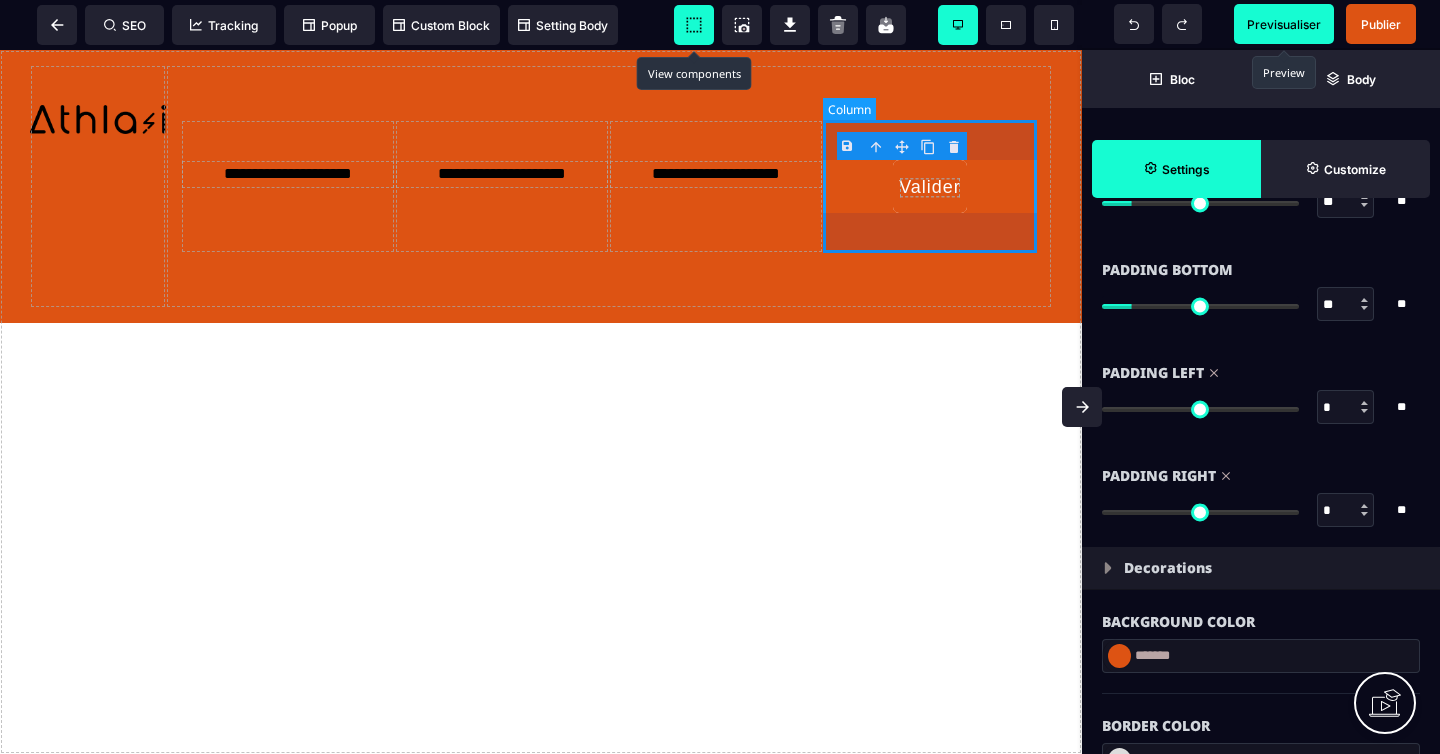 click on "Valider" at bounding box center (930, 186) 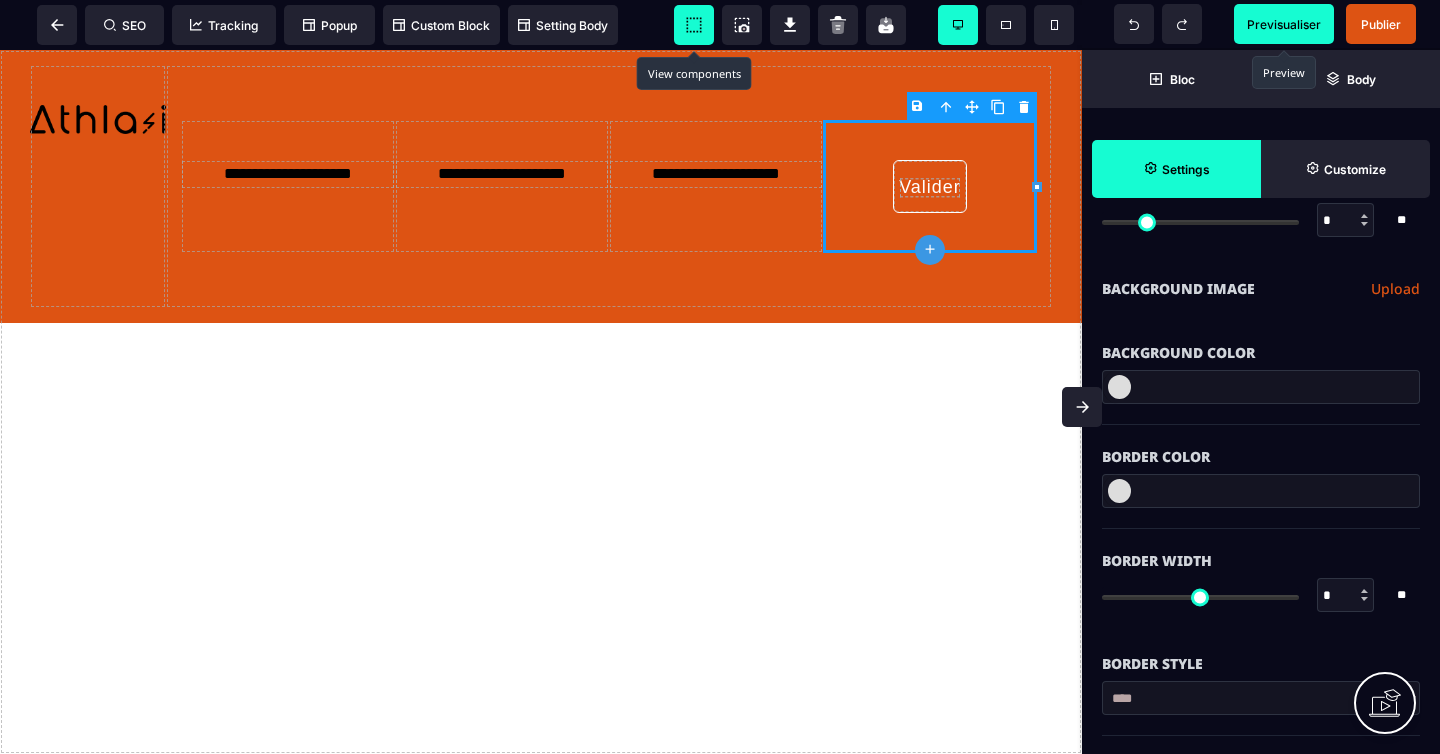 scroll, scrollTop: 166, scrollLeft: 0, axis: vertical 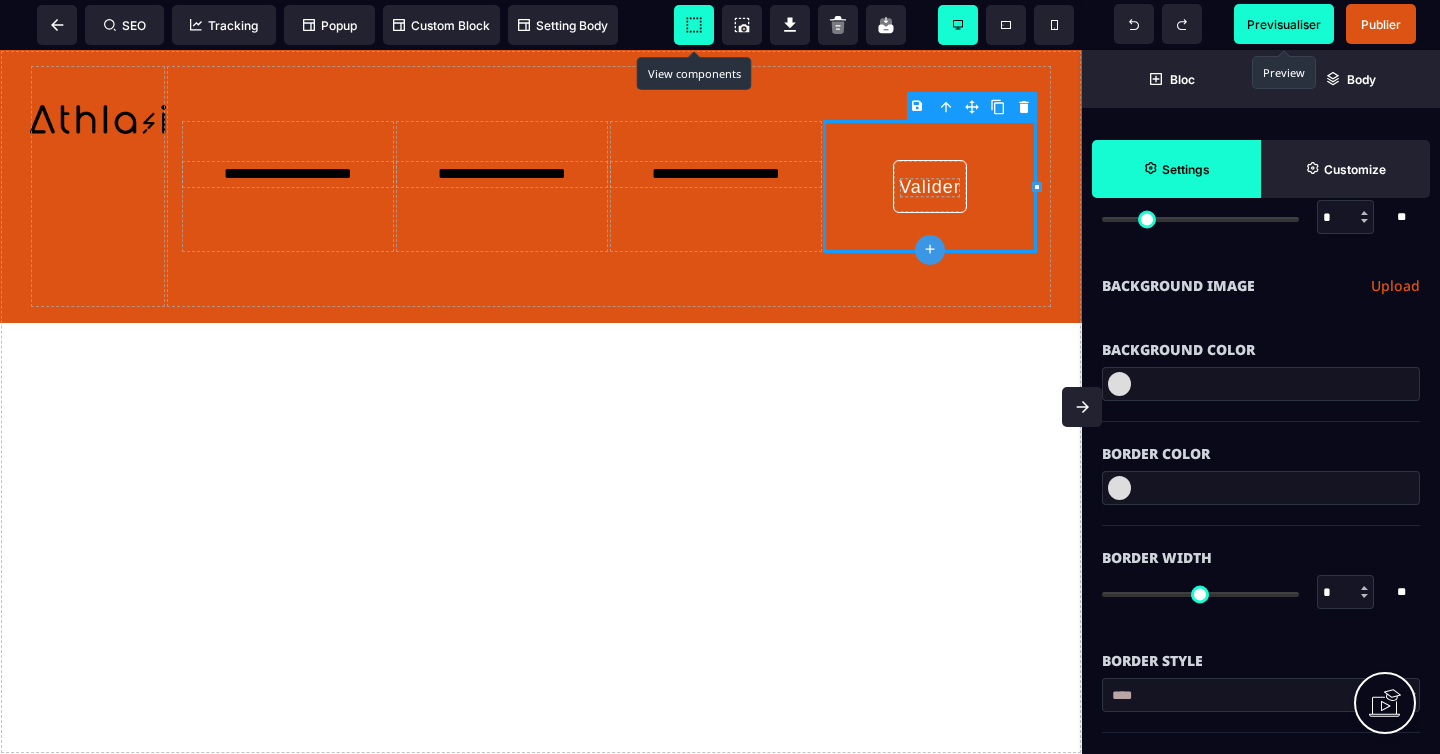 click at bounding box center [1119, 384] 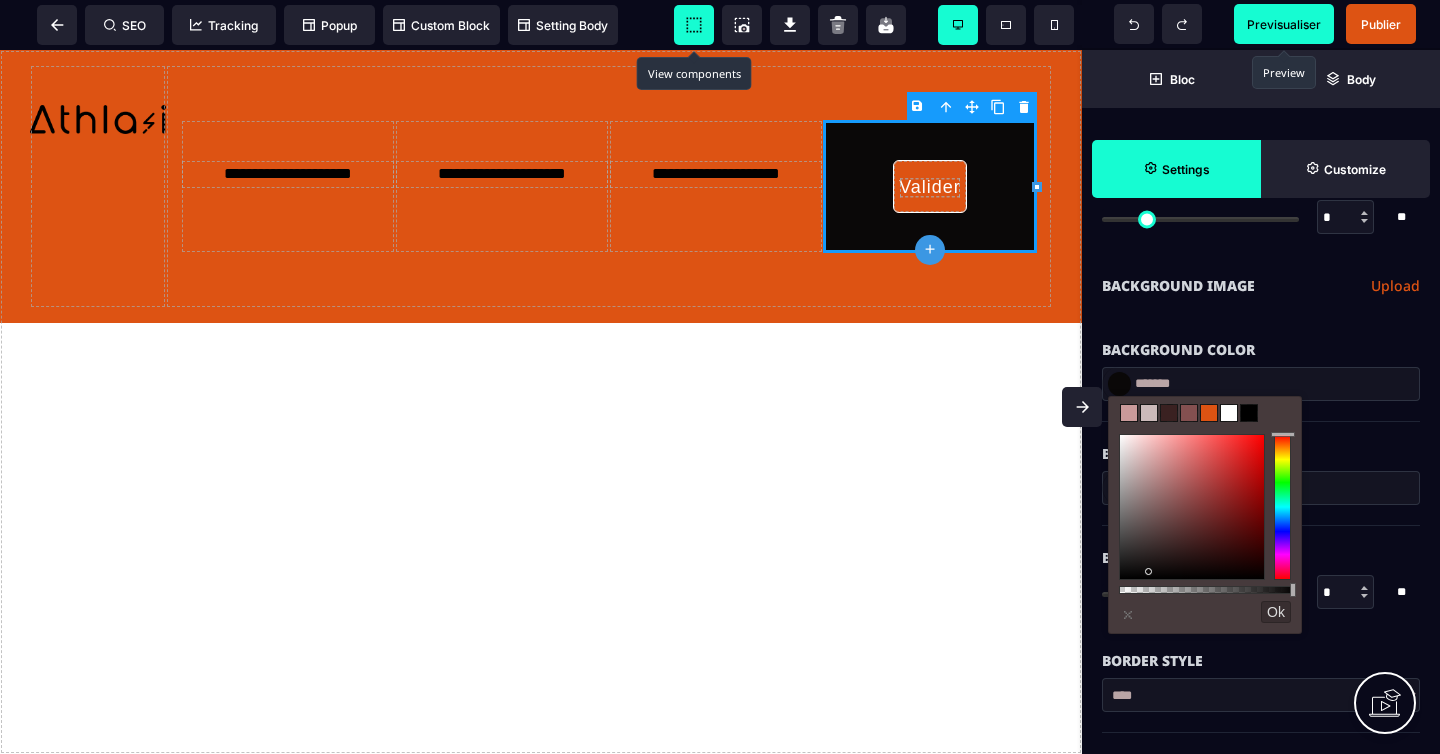 click at bounding box center (1192, 507) 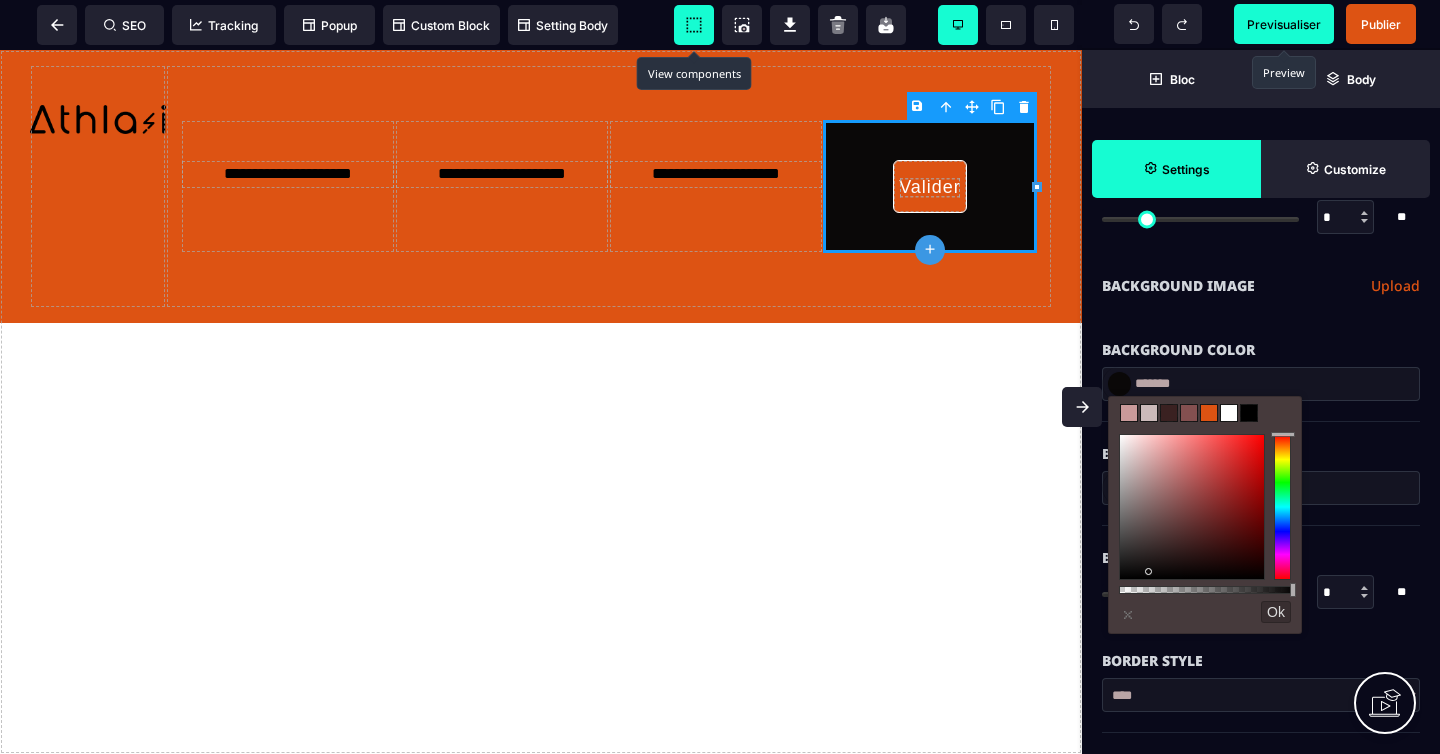 click on "Background Color" at bounding box center (1261, 340) 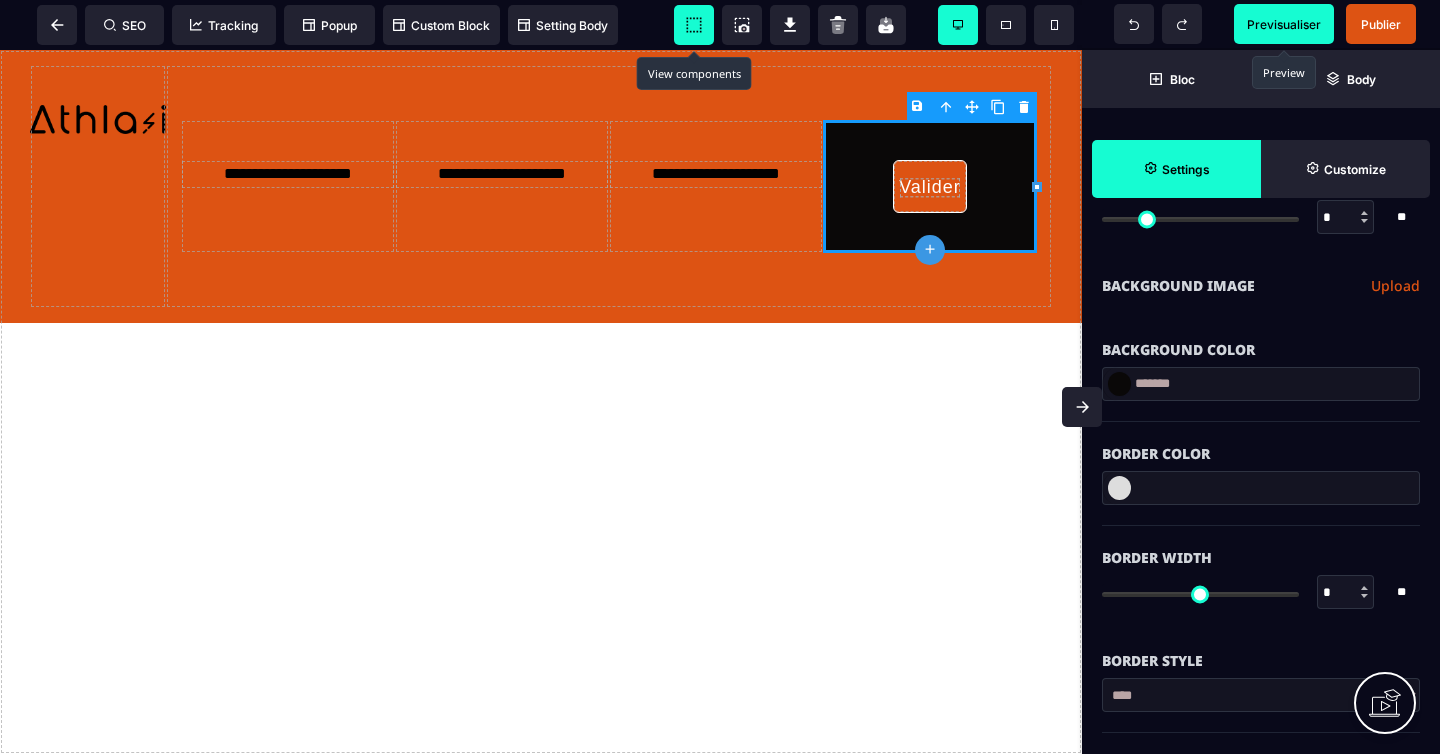 click at bounding box center (1119, 488) 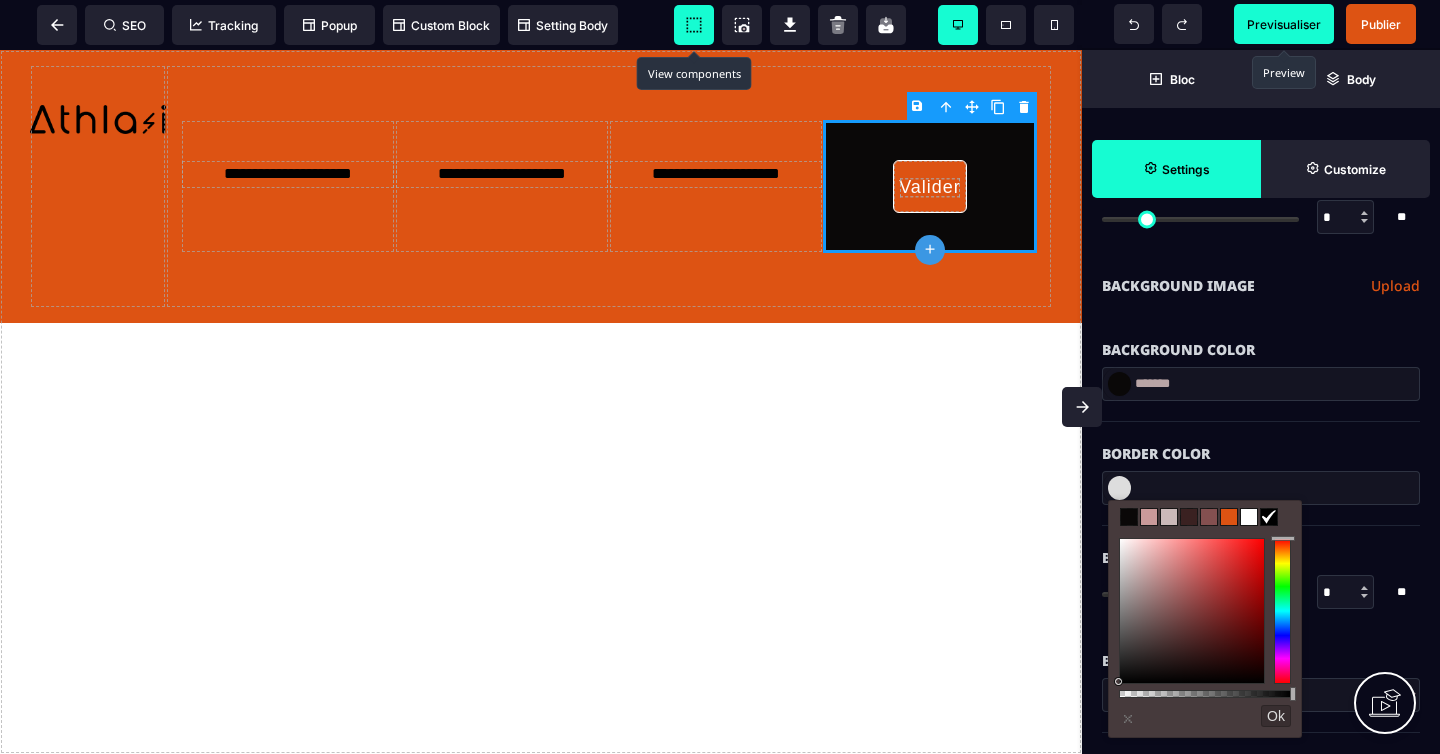click at bounding box center [1229, 517] 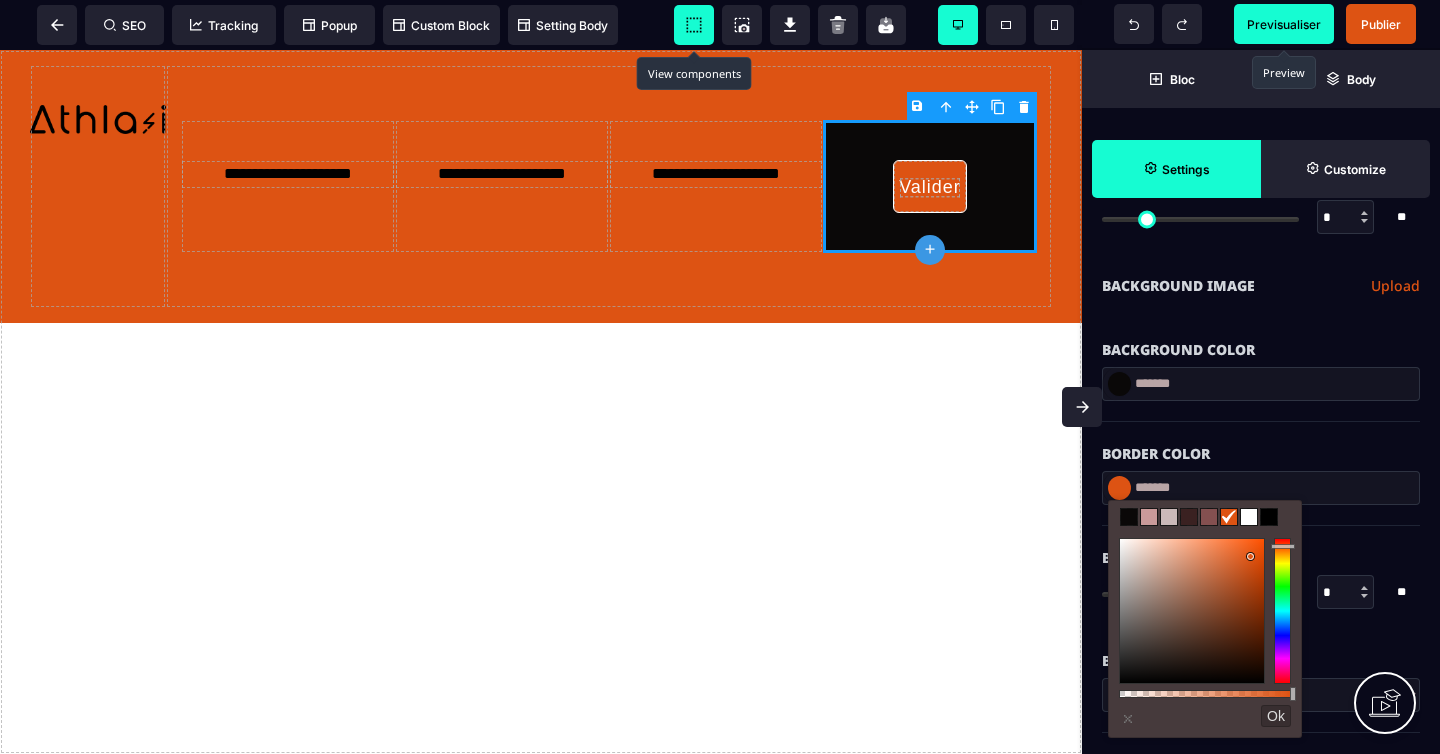click at bounding box center [1249, 517] 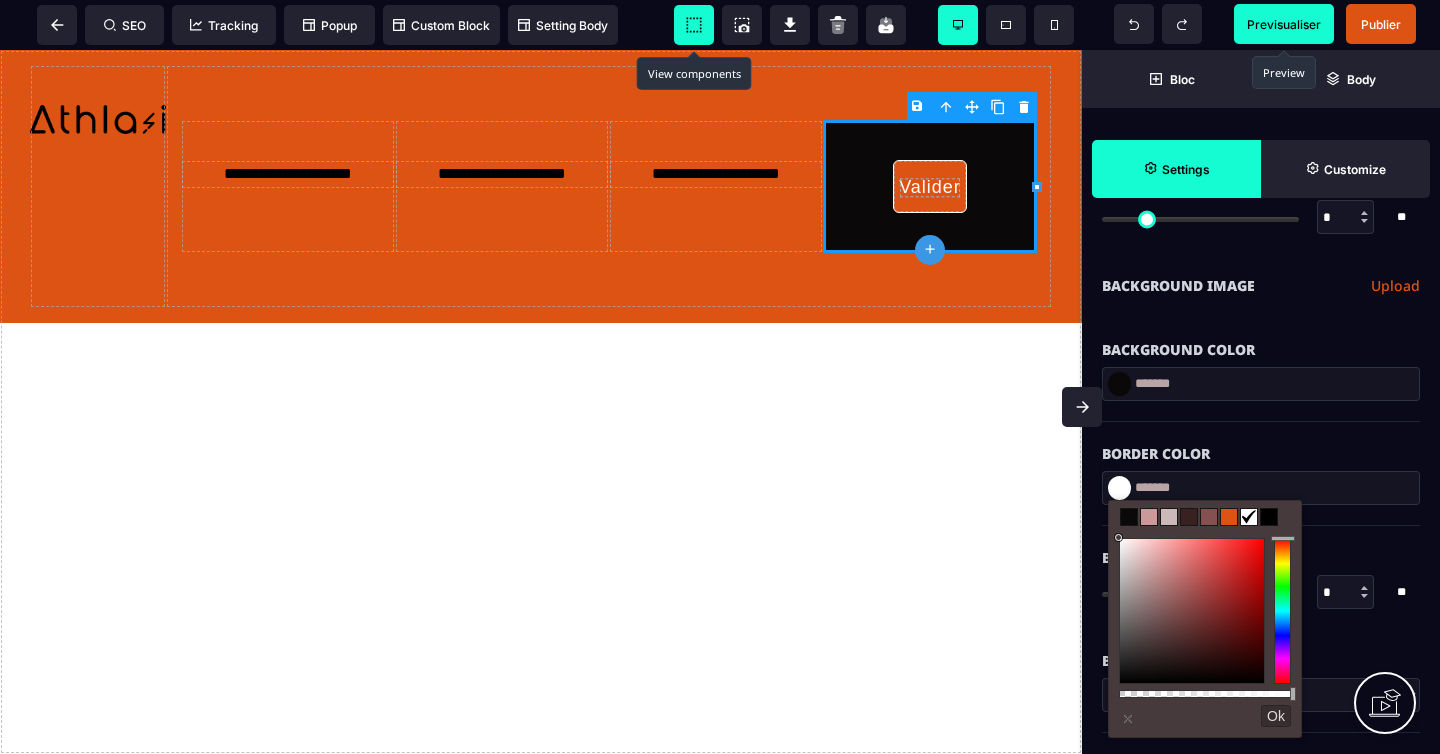 click on "**********" at bounding box center (541, 402) 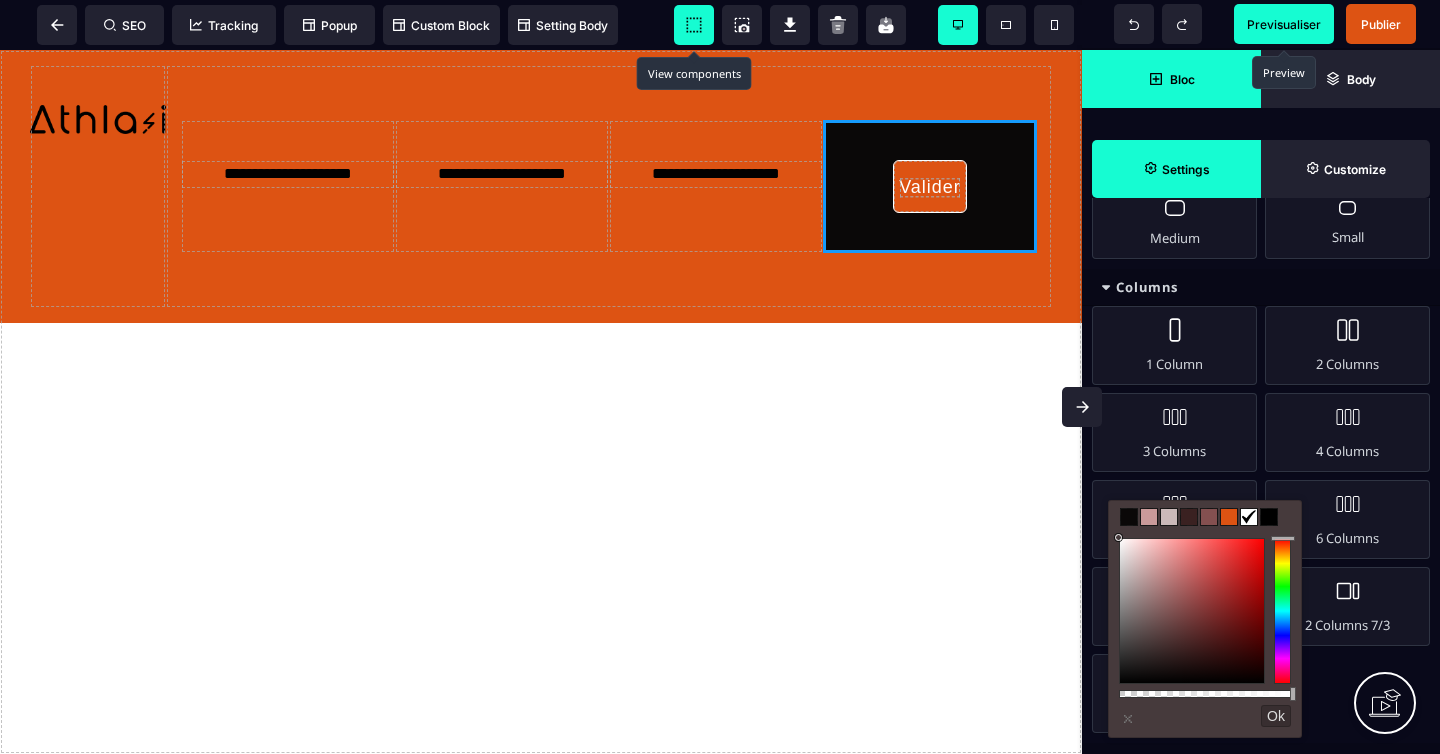 scroll, scrollTop: 1525, scrollLeft: 0, axis: vertical 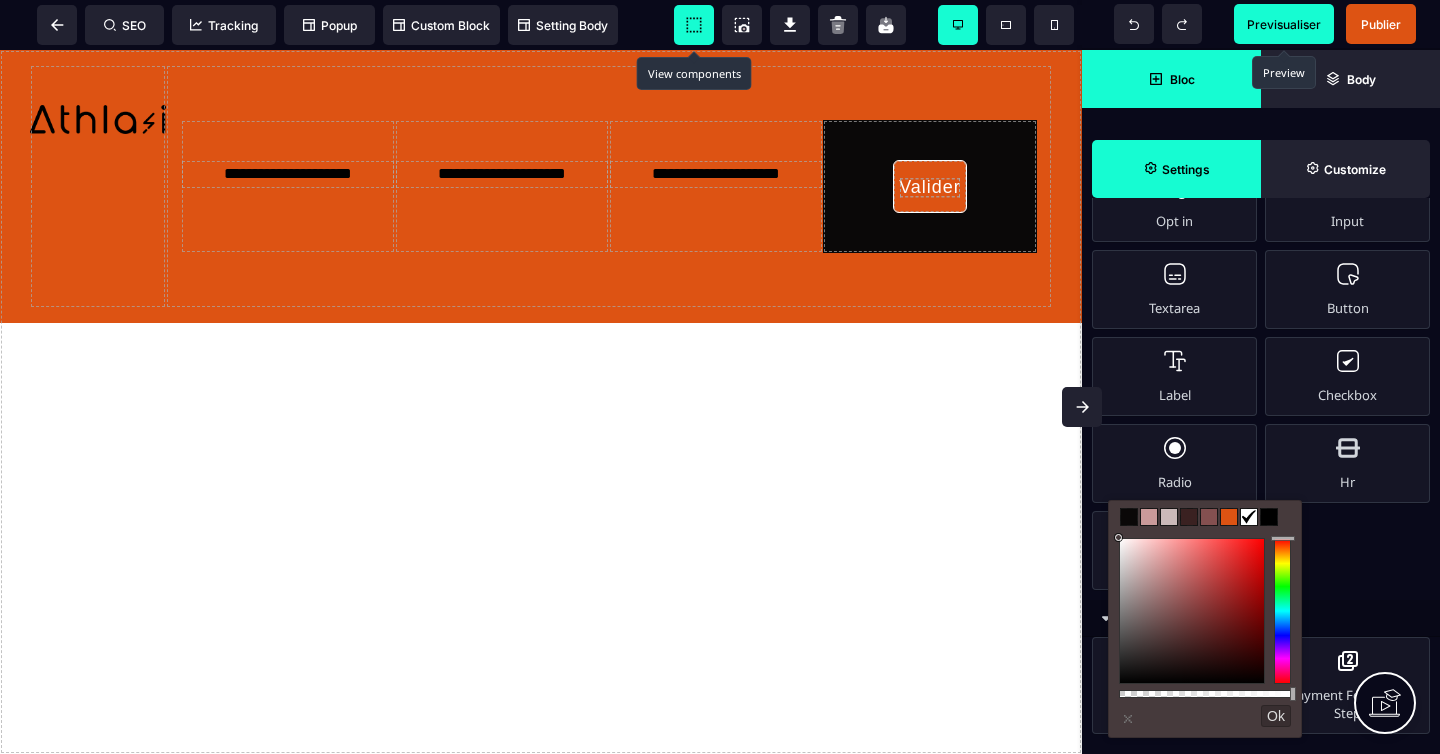 click on "Settings" at bounding box center (1186, 169) 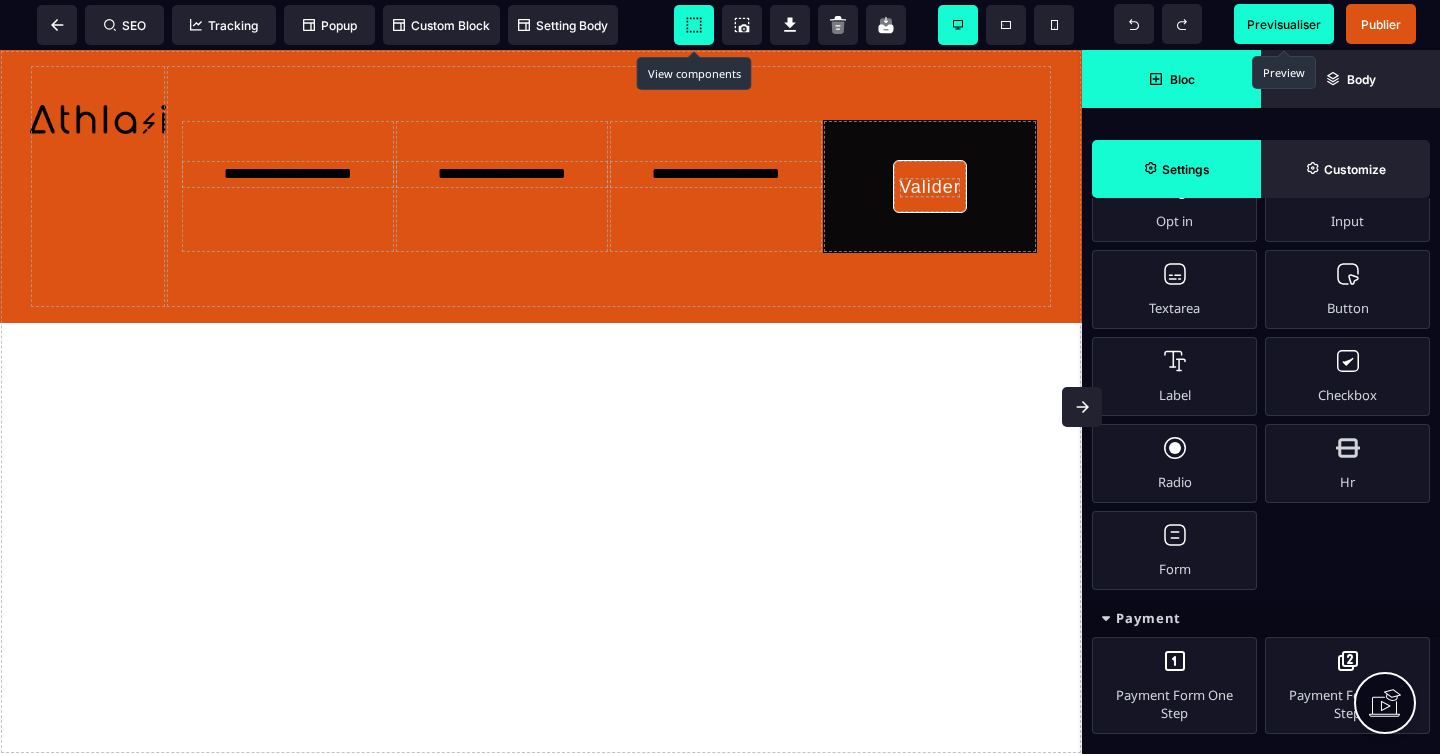 scroll, scrollTop: 0, scrollLeft: 0, axis: both 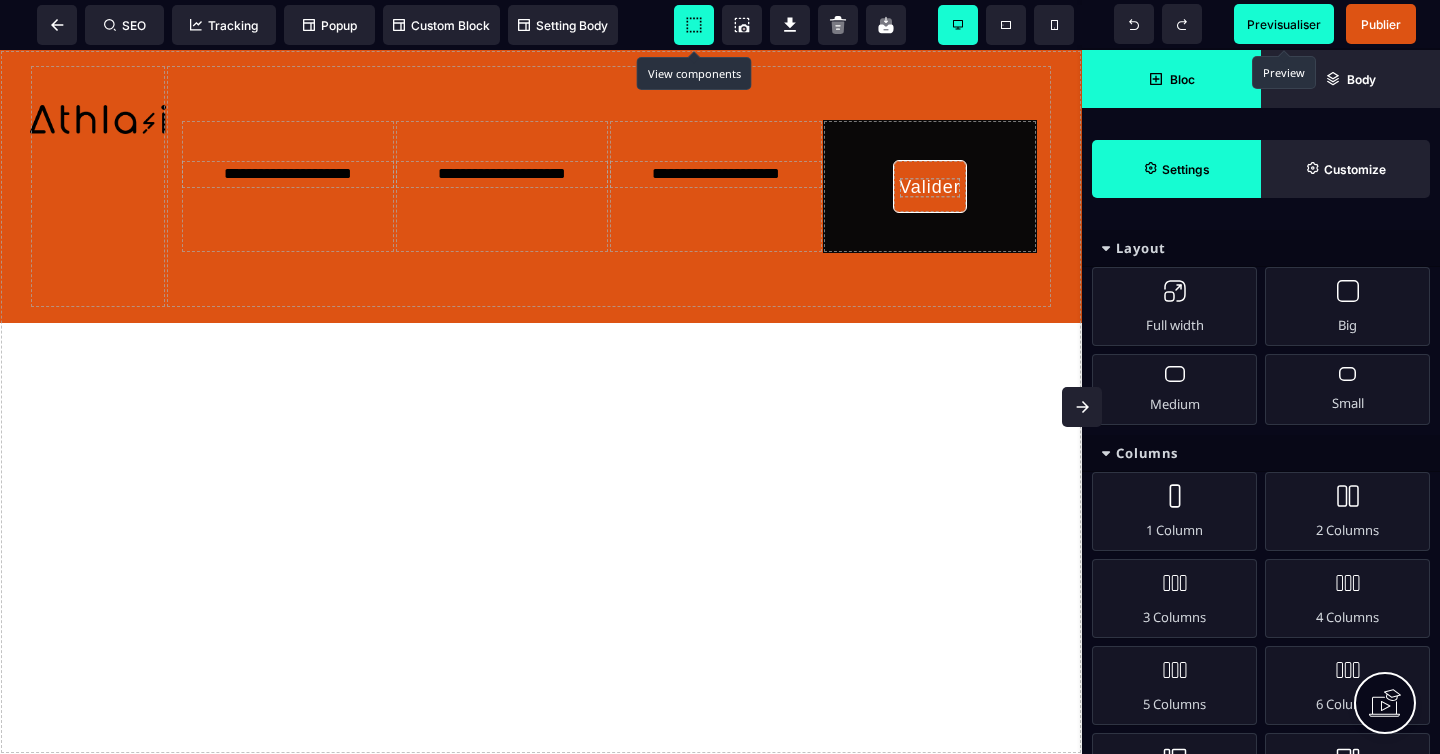 click on "Settings" at bounding box center (1186, 169) 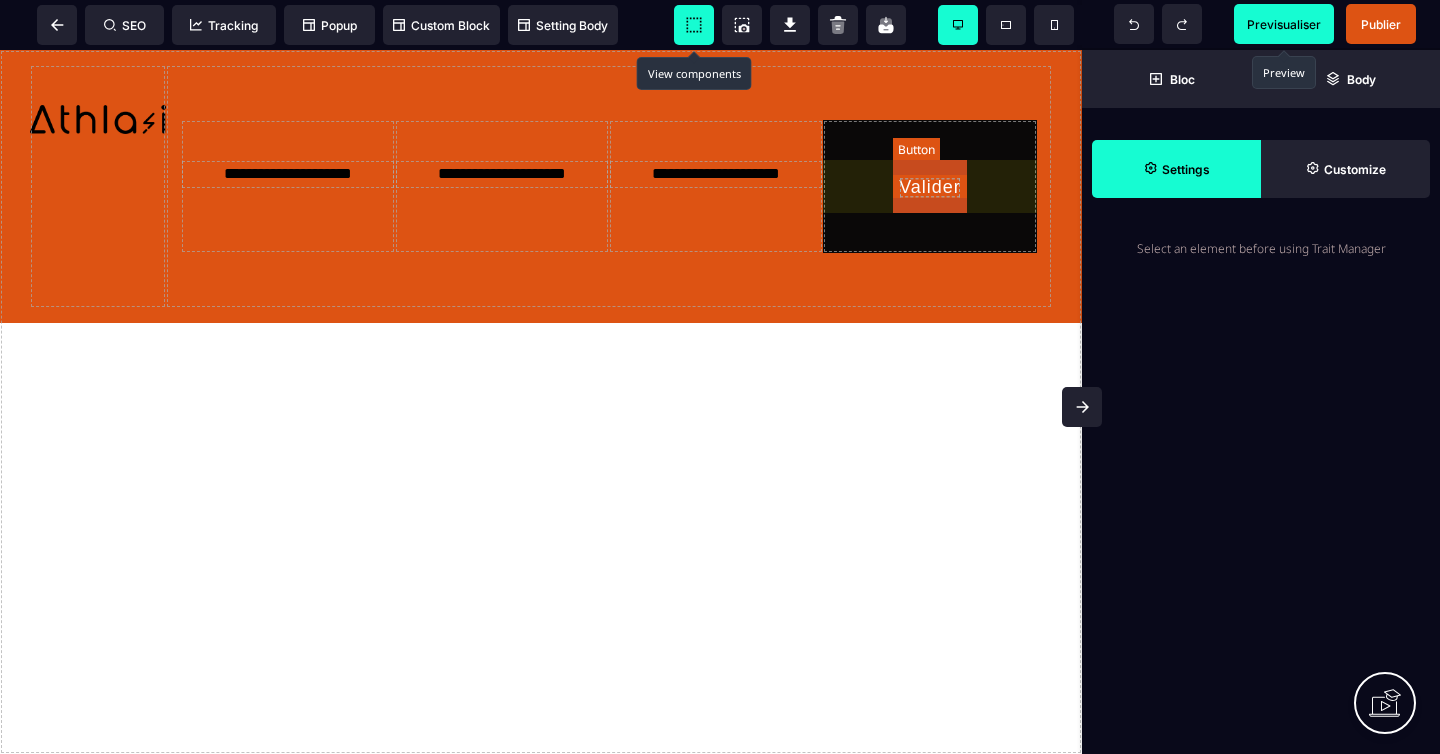 click on "Valider" at bounding box center (930, 187) 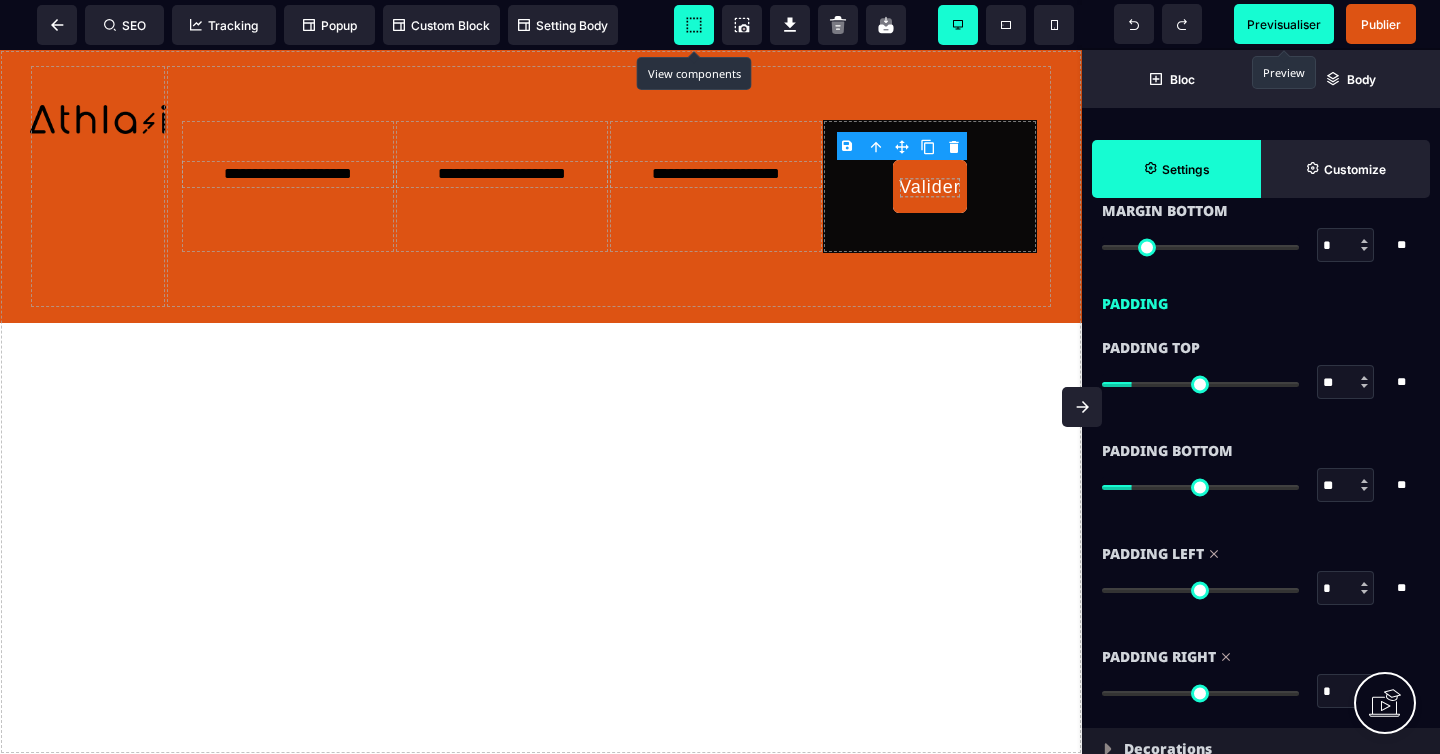 scroll, scrollTop: 1921, scrollLeft: 0, axis: vertical 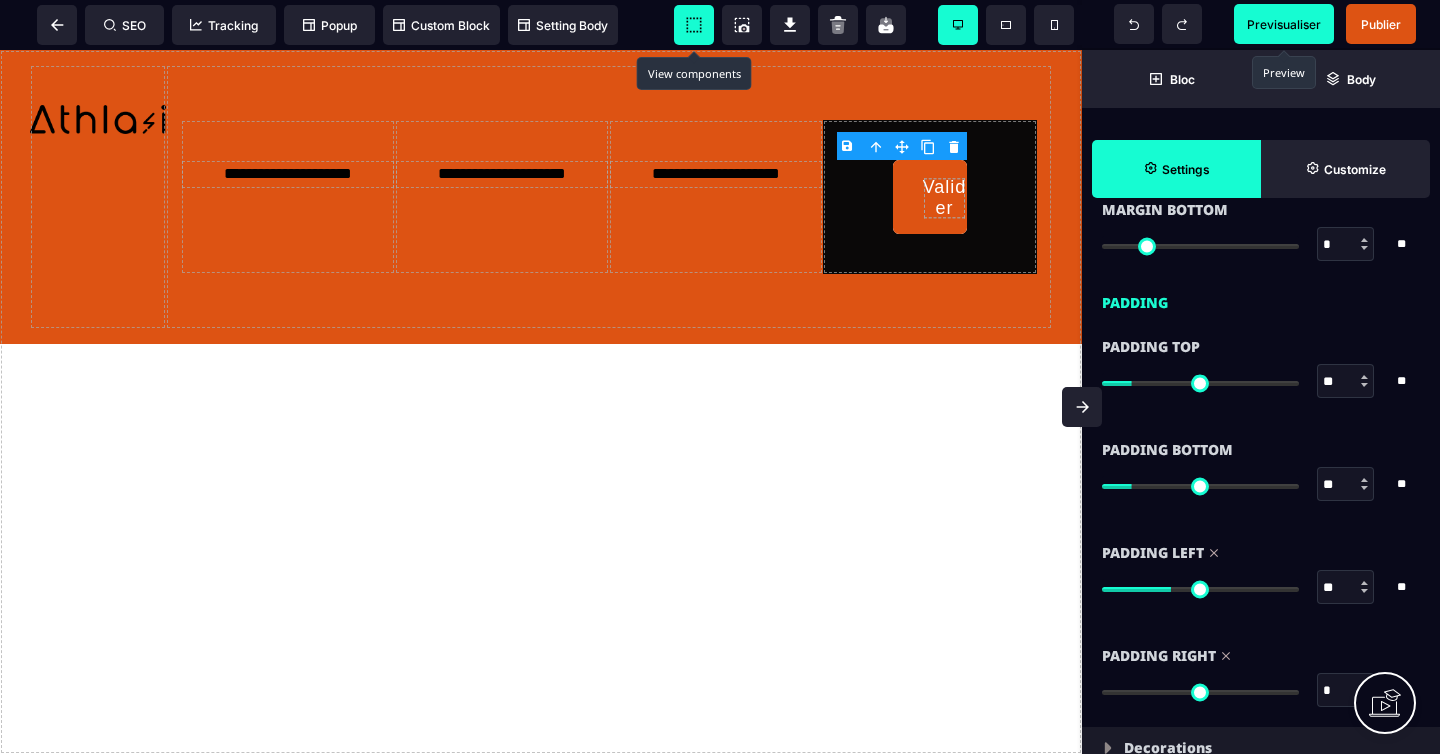 drag, startPoint x: 1114, startPoint y: 590, endPoint x: 1173, endPoint y: 575, distance: 60.876926 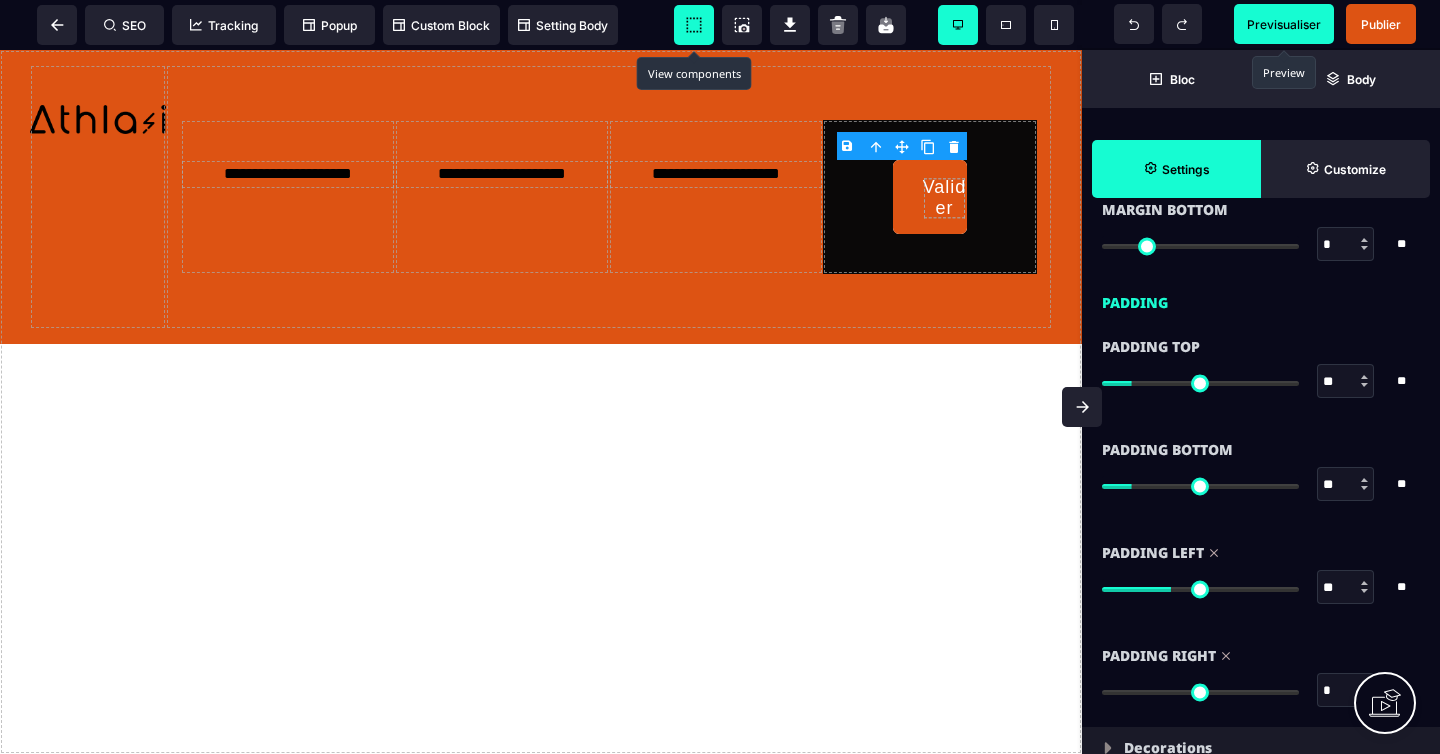 click at bounding box center (1200, 589) 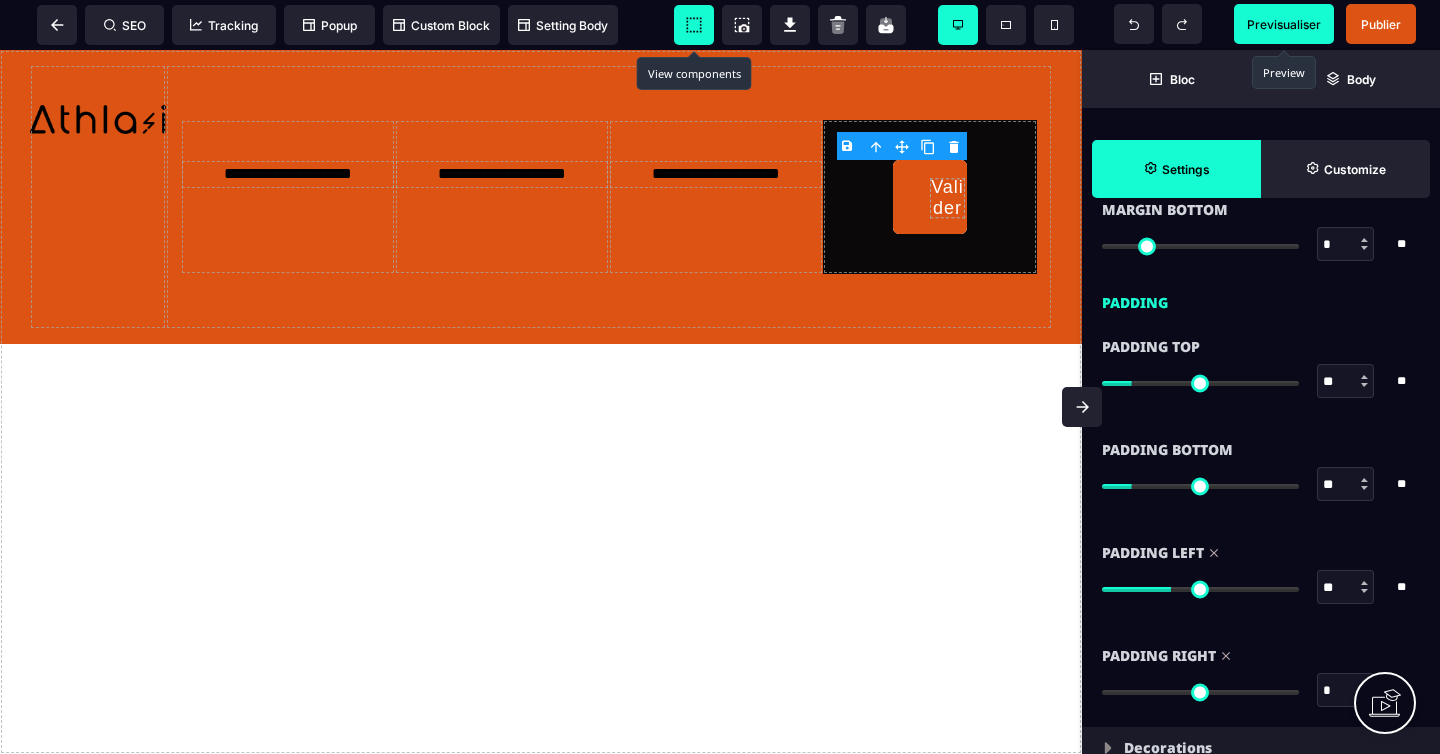 drag, startPoint x: 1112, startPoint y: 692, endPoint x: 1087, endPoint y: 690, distance: 25.079872 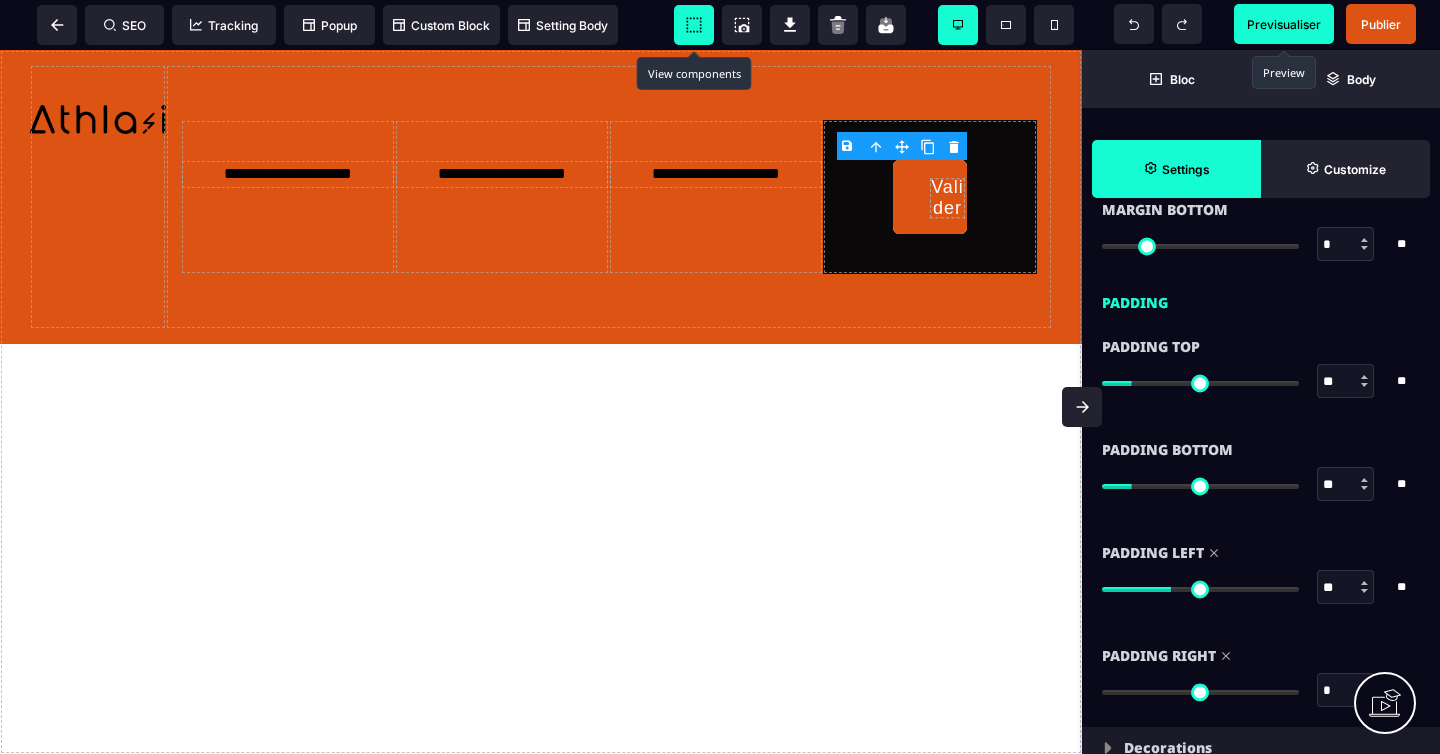 click at bounding box center [1200, 692] 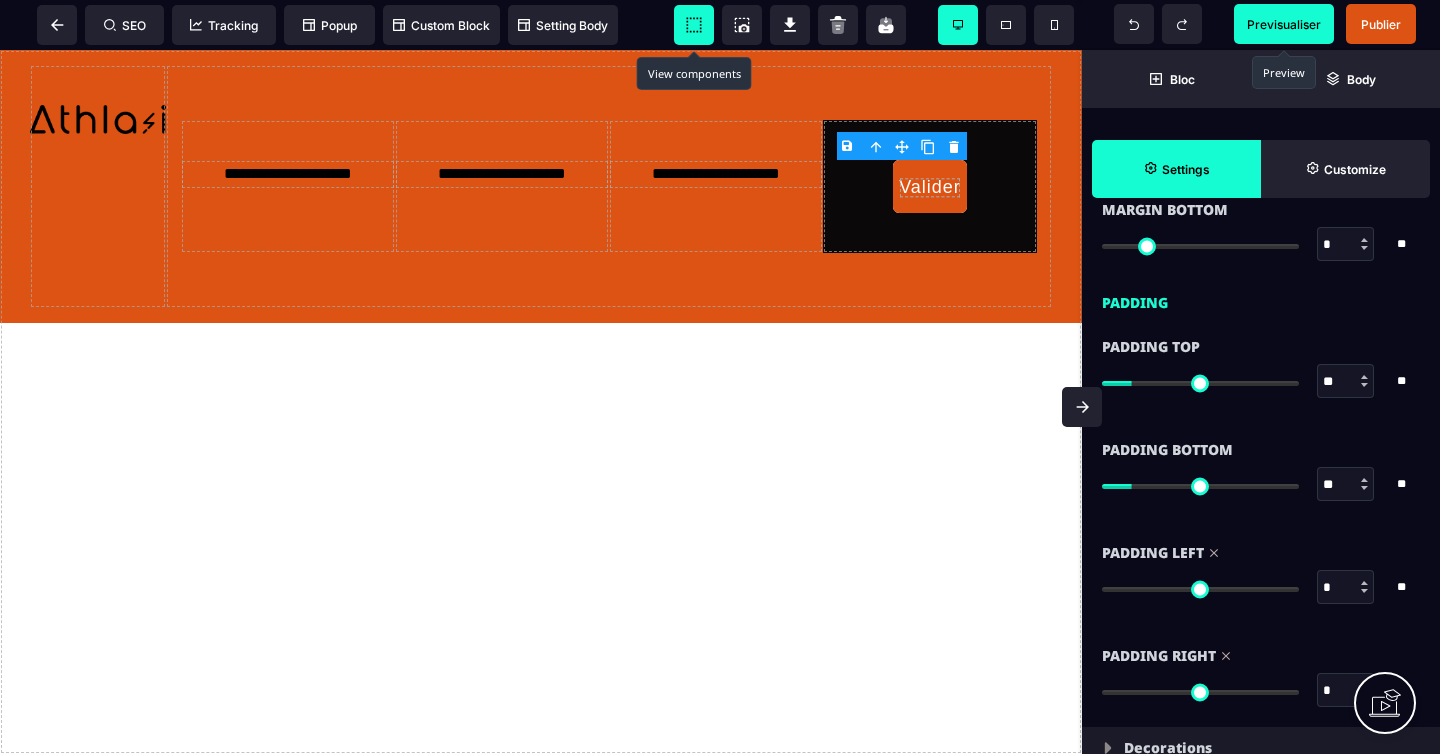 drag, startPoint x: 1171, startPoint y: 594, endPoint x: 1068, endPoint y: 594, distance: 103 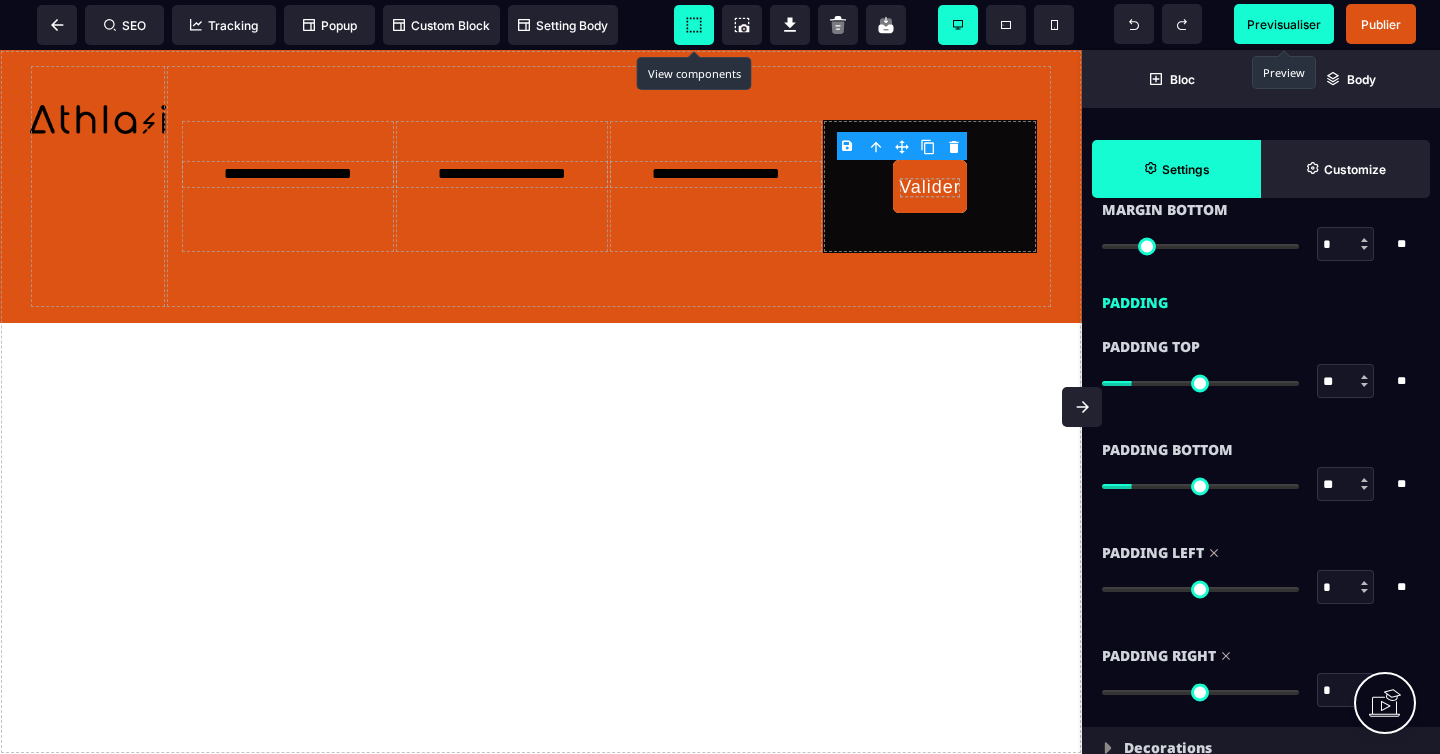 click at bounding box center (1200, 589) 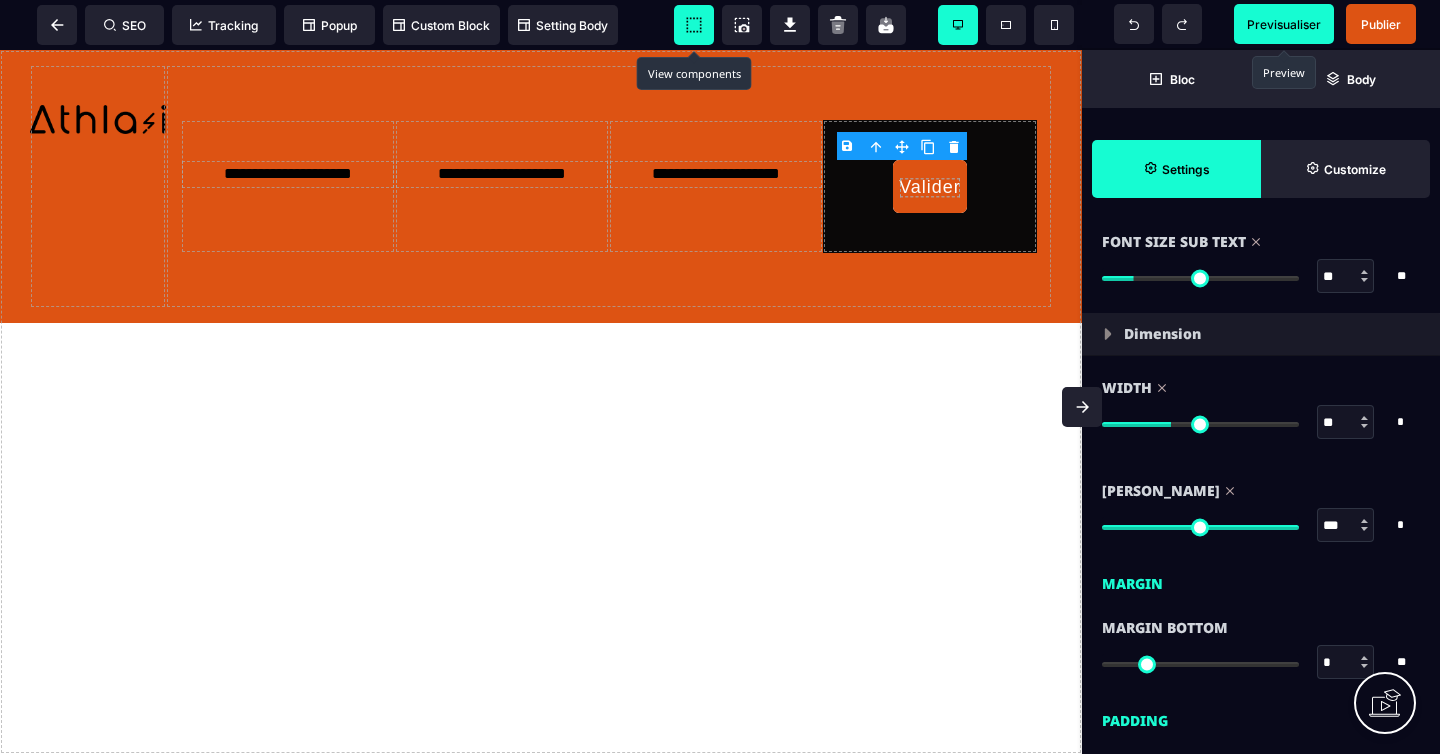 scroll, scrollTop: 1501, scrollLeft: 0, axis: vertical 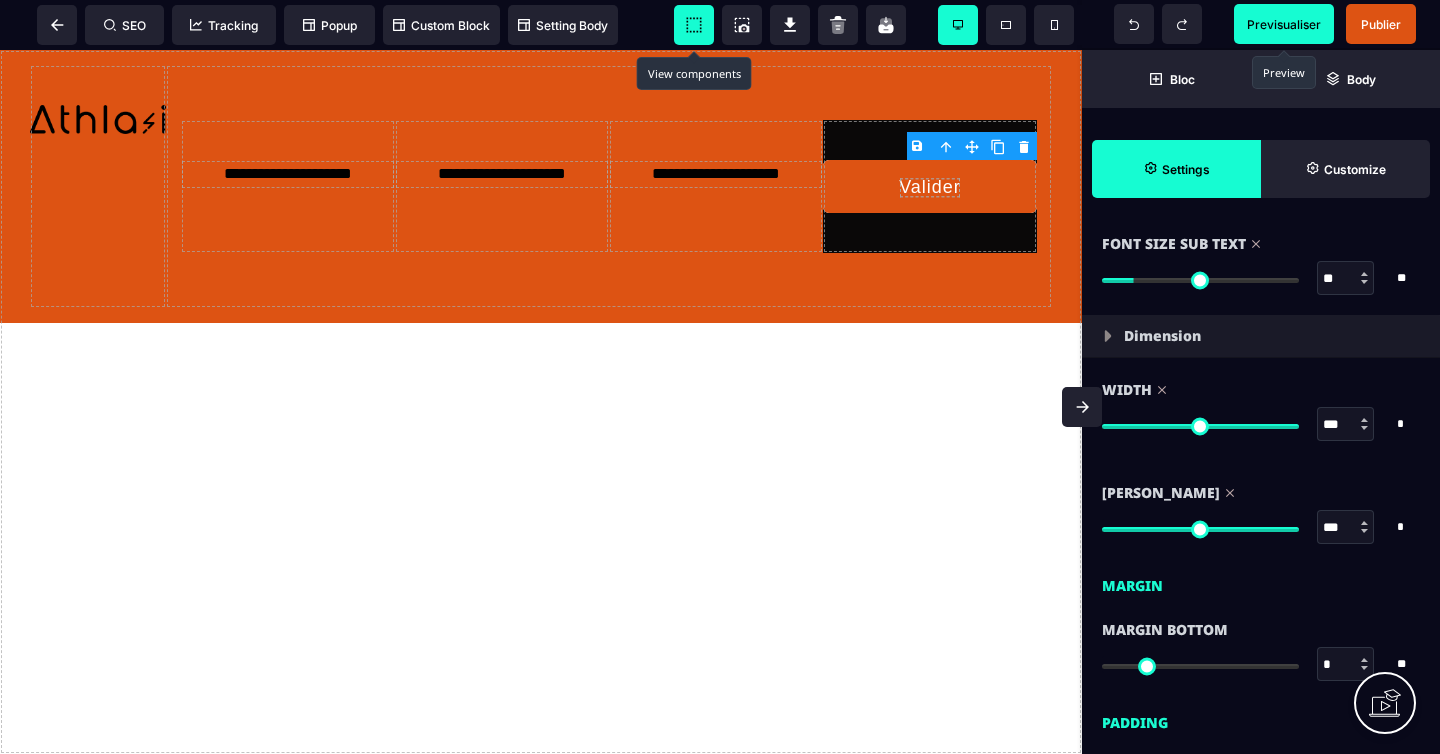 drag, startPoint x: 1176, startPoint y: 428, endPoint x: 1315, endPoint y: 415, distance: 139.60658 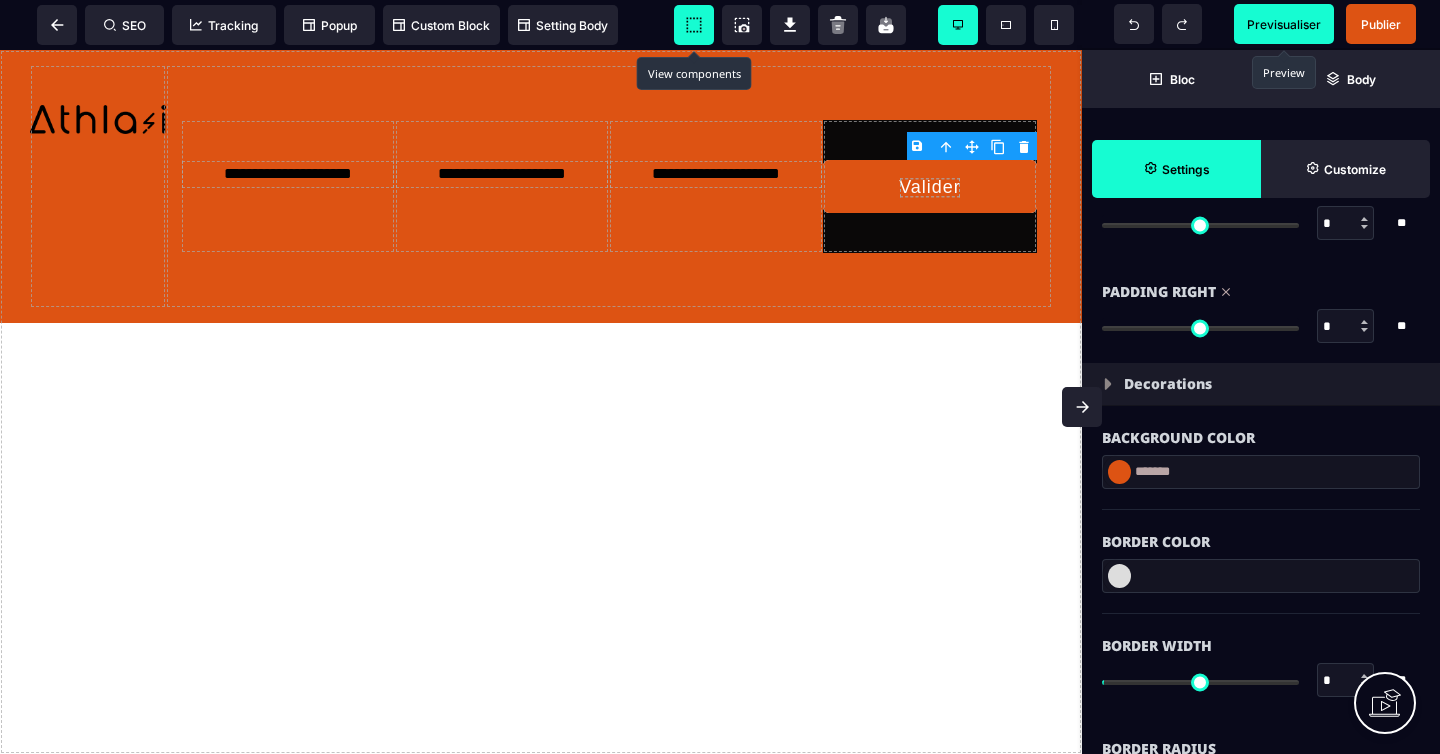 scroll, scrollTop: 2293, scrollLeft: 0, axis: vertical 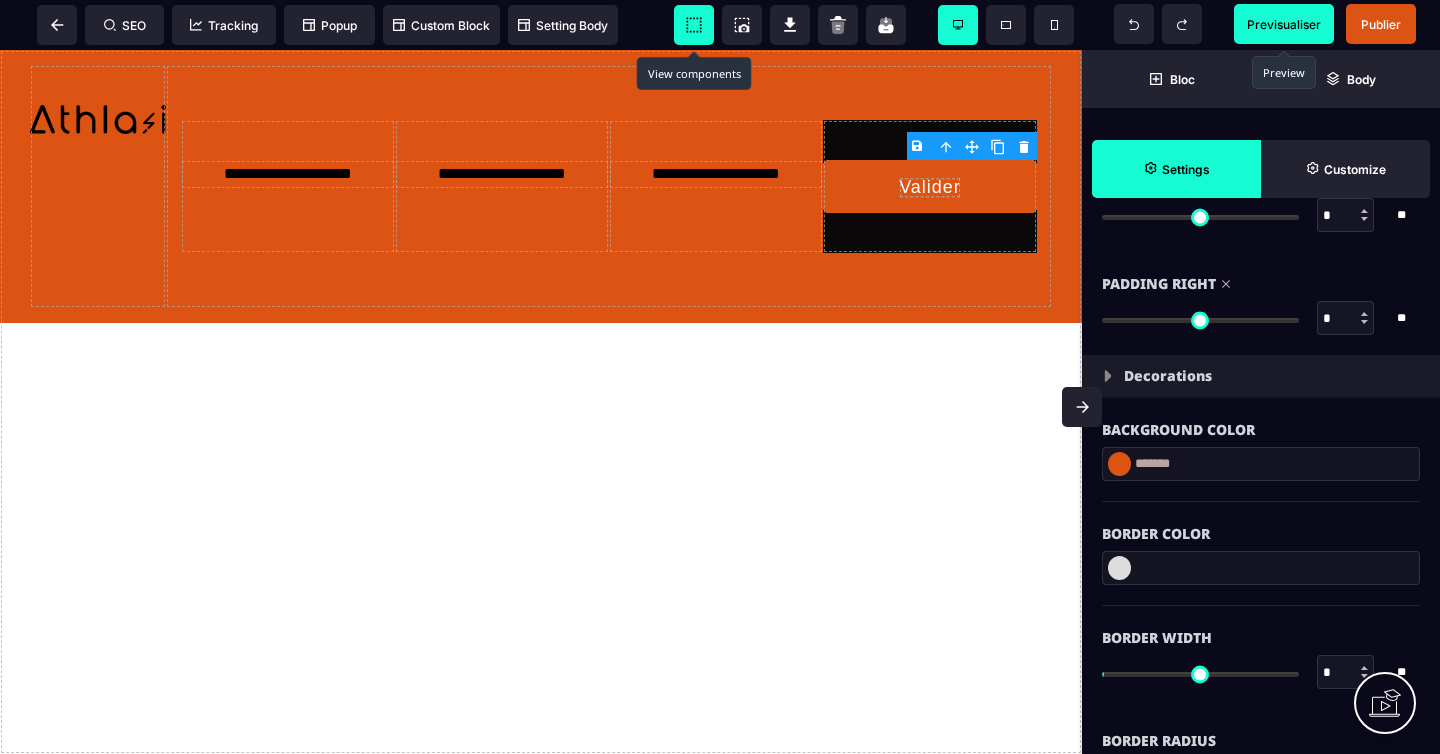 click at bounding box center [1119, 464] 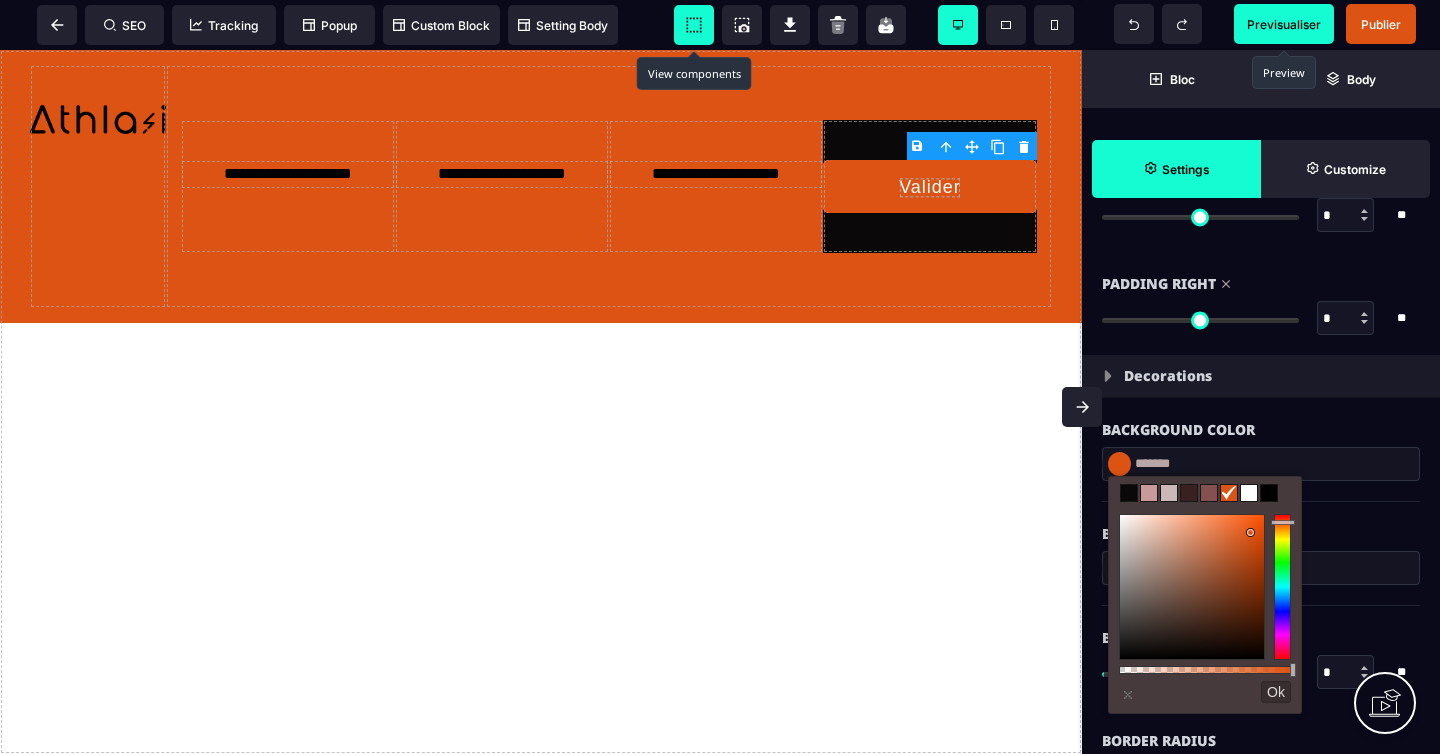 click at bounding box center (1249, 493) 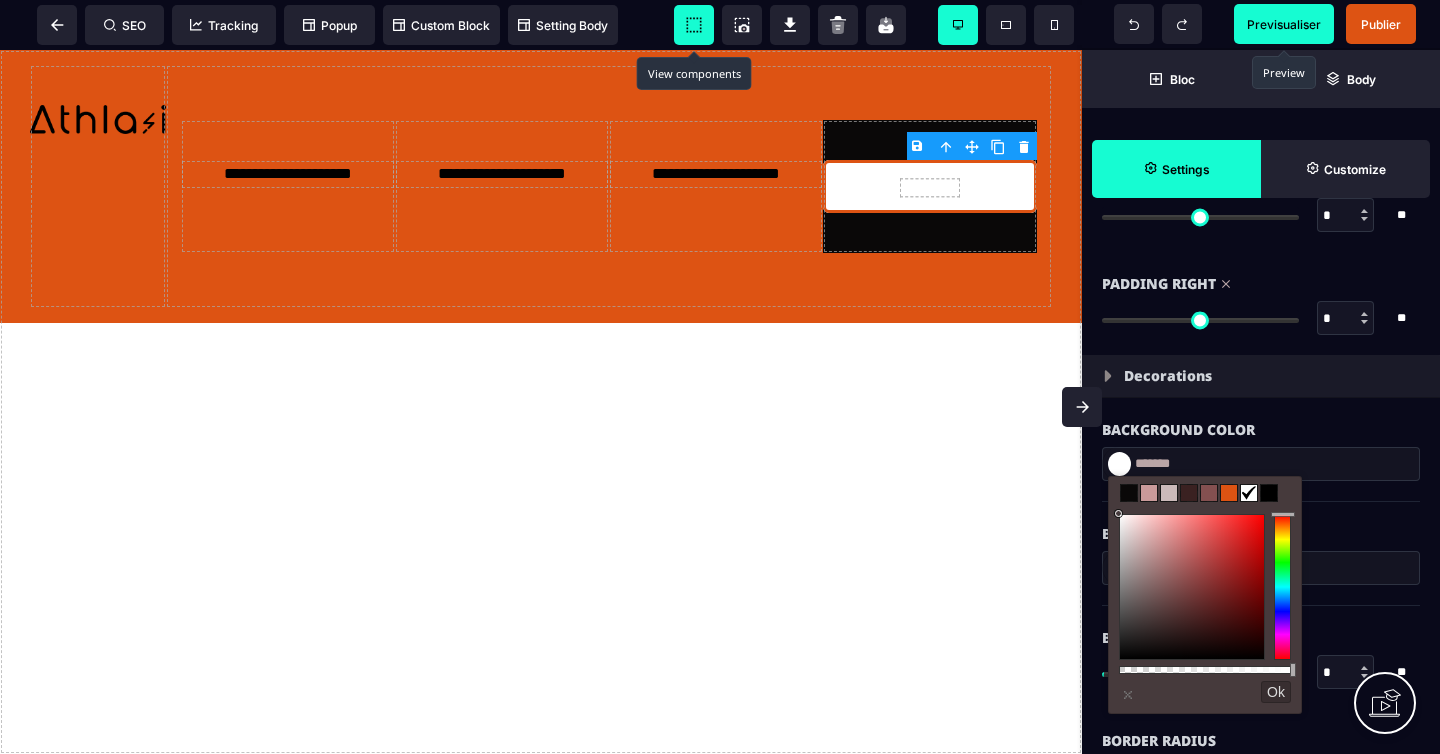 click on "Background Color" at bounding box center [1261, 420] 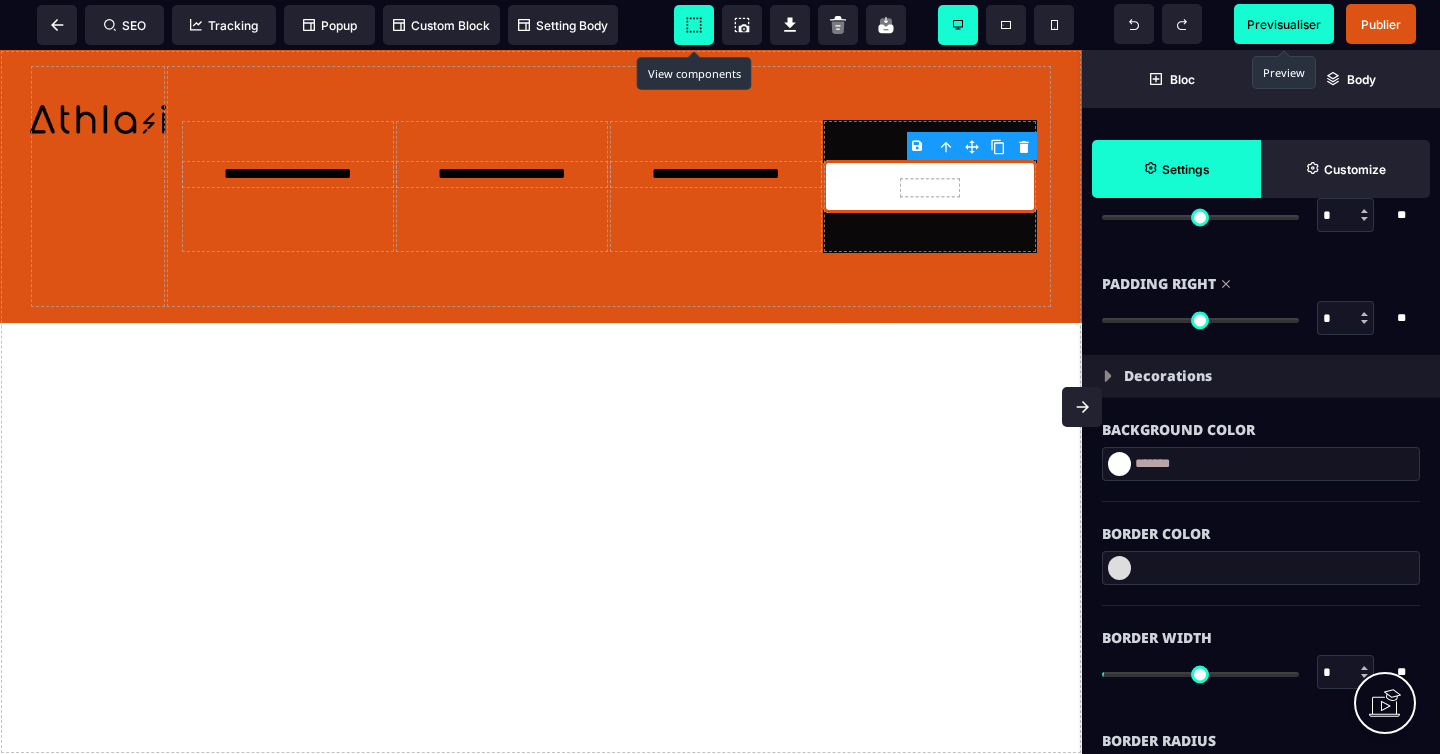 click at bounding box center [1119, 568] 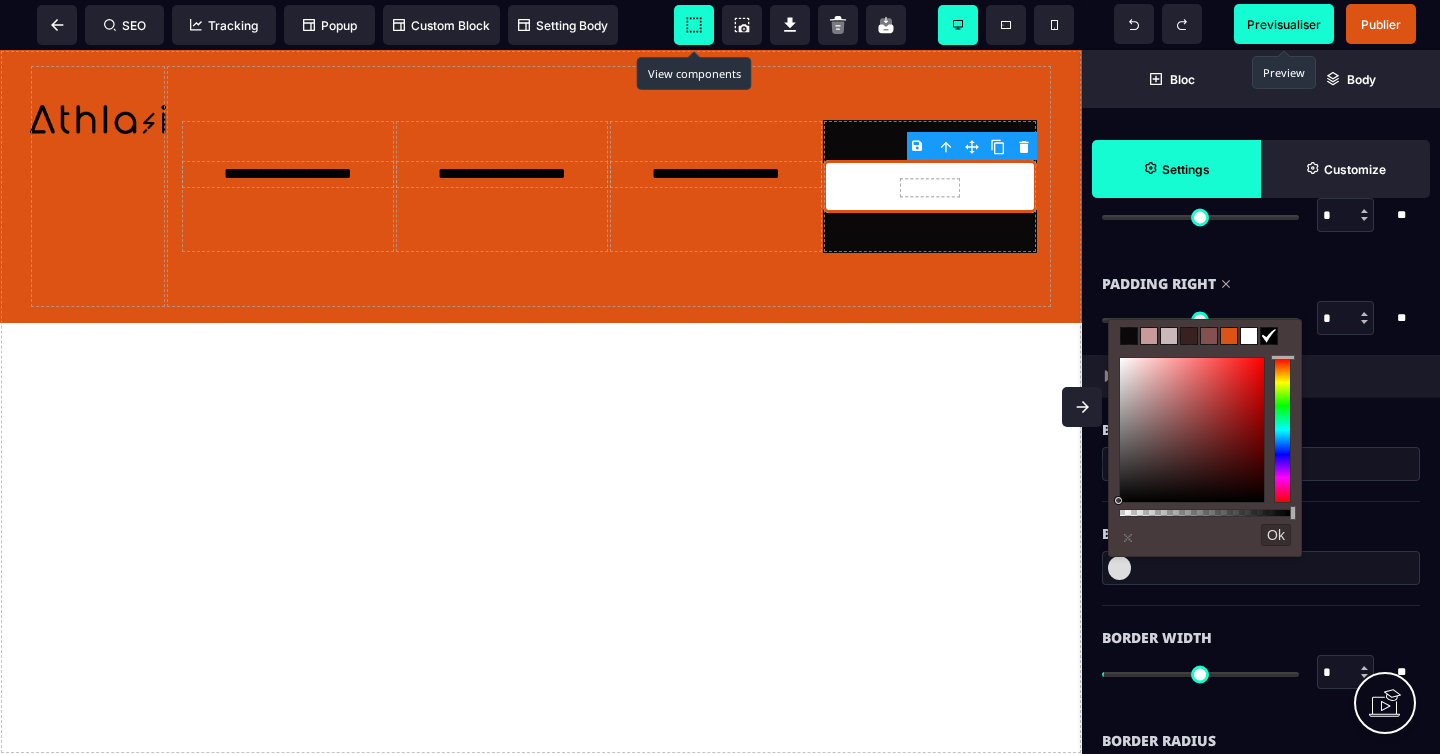 click at bounding box center (1261, 578) 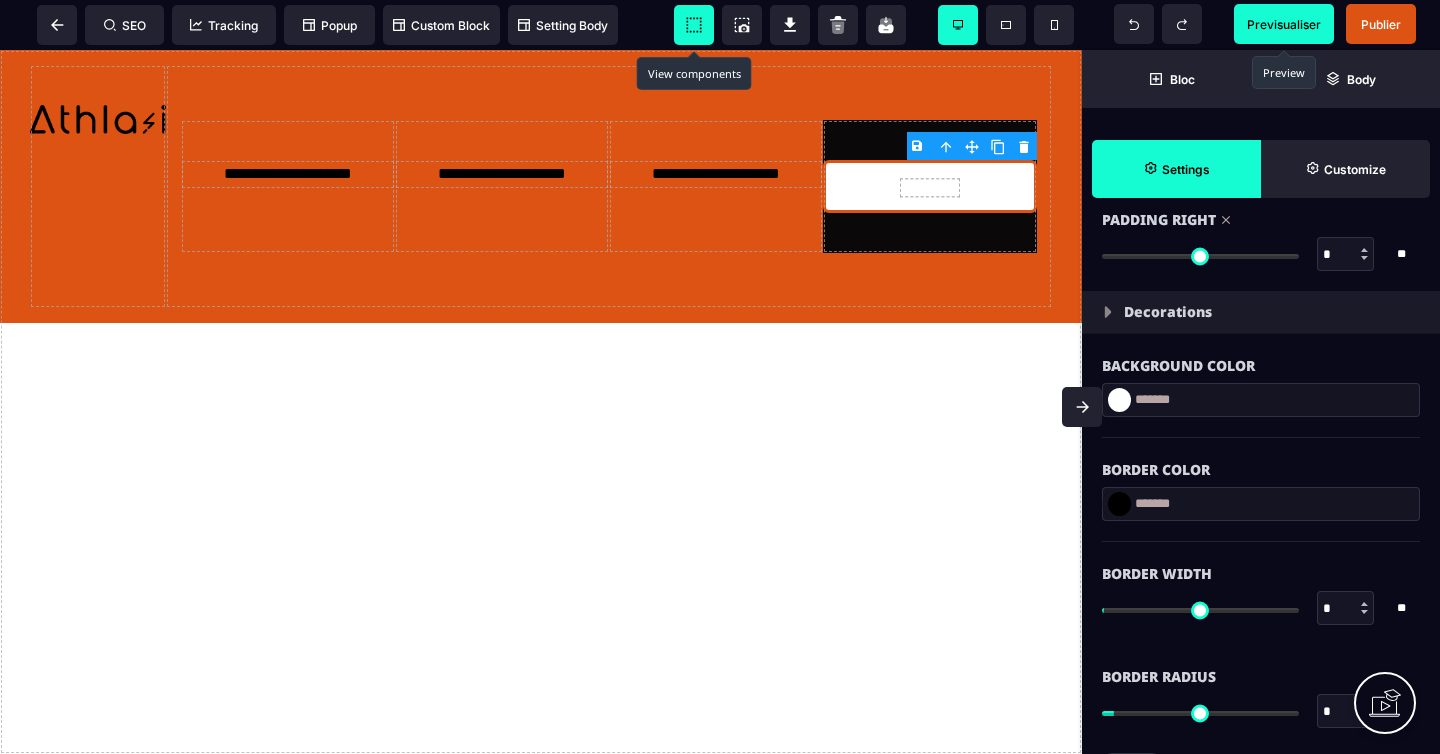 scroll, scrollTop: 2366, scrollLeft: 0, axis: vertical 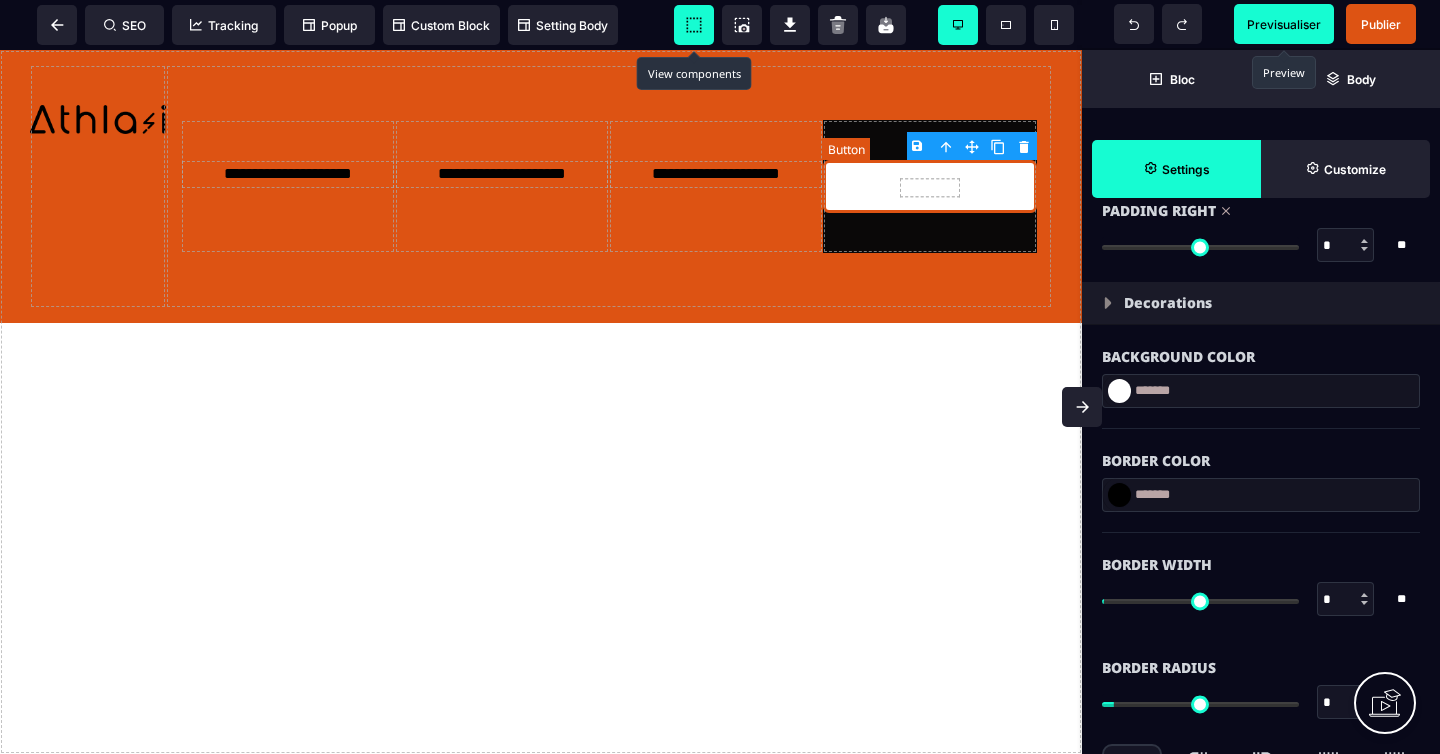 click on "Valider" at bounding box center (930, 187) 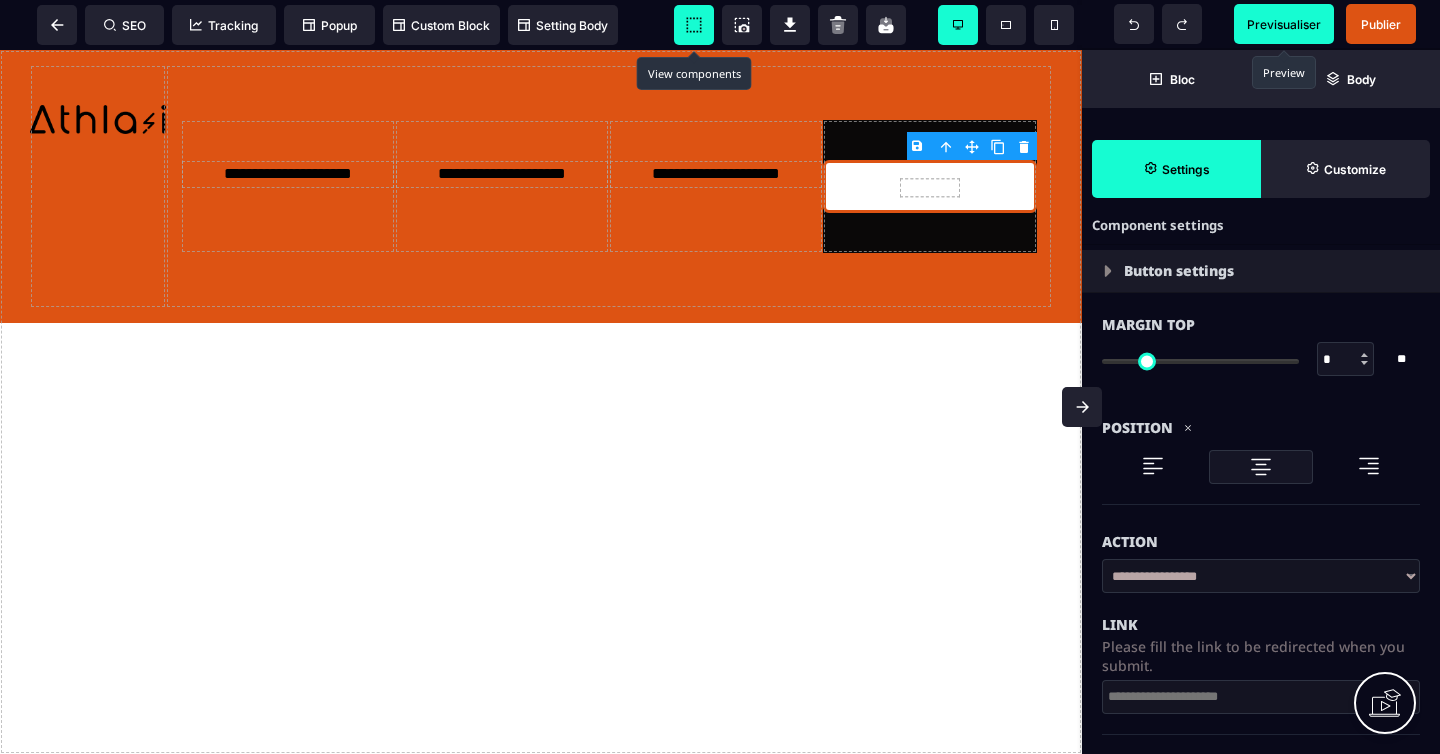 scroll, scrollTop: 0, scrollLeft: 0, axis: both 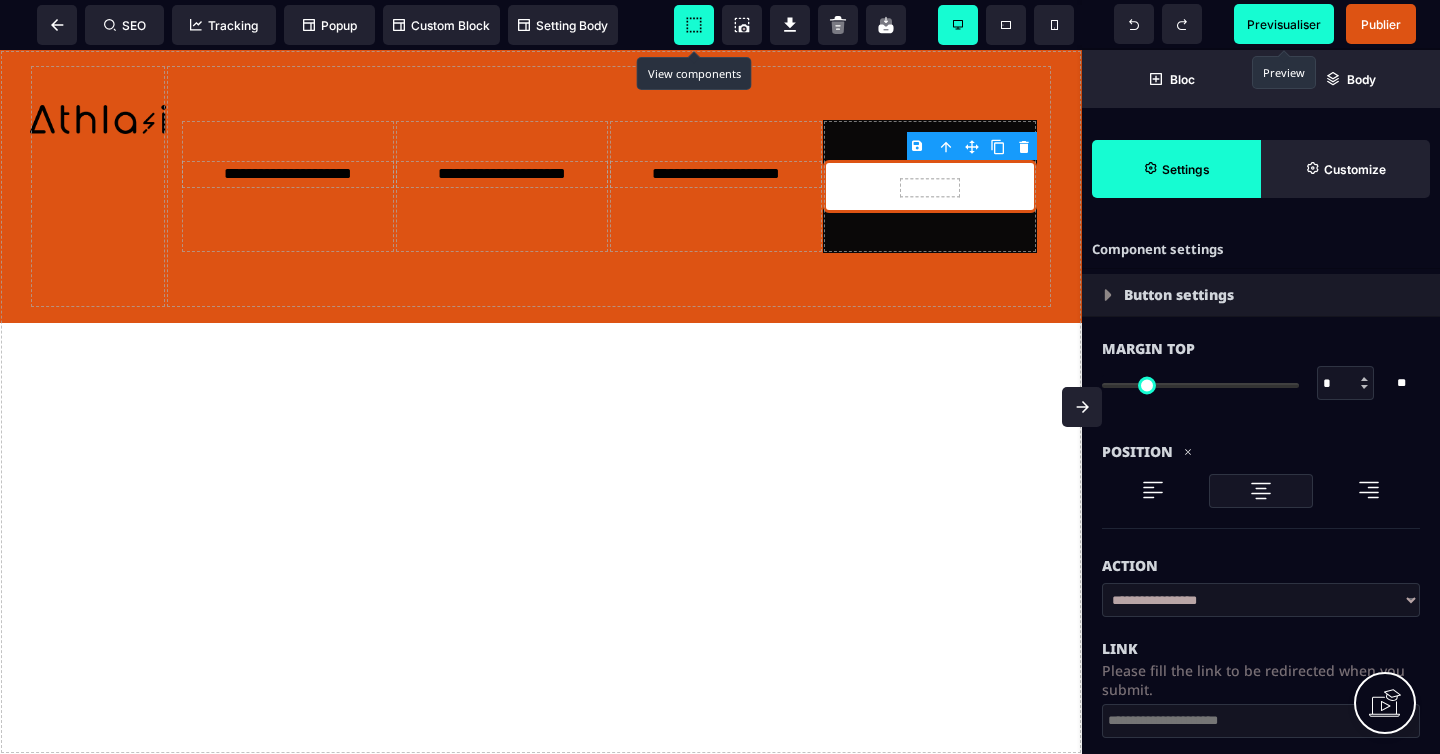 click at bounding box center [1108, 295] 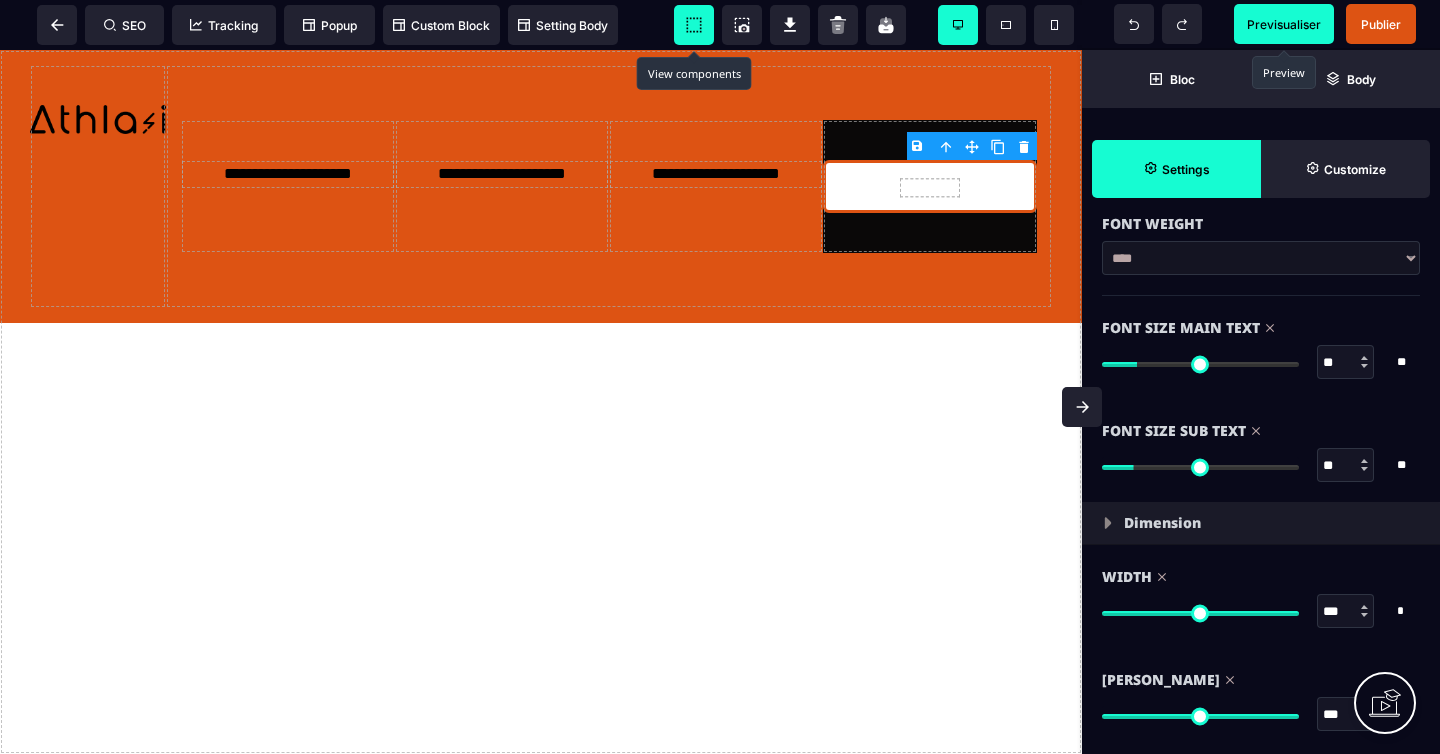 scroll, scrollTop: 387, scrollLeft: 0, axis: vertical 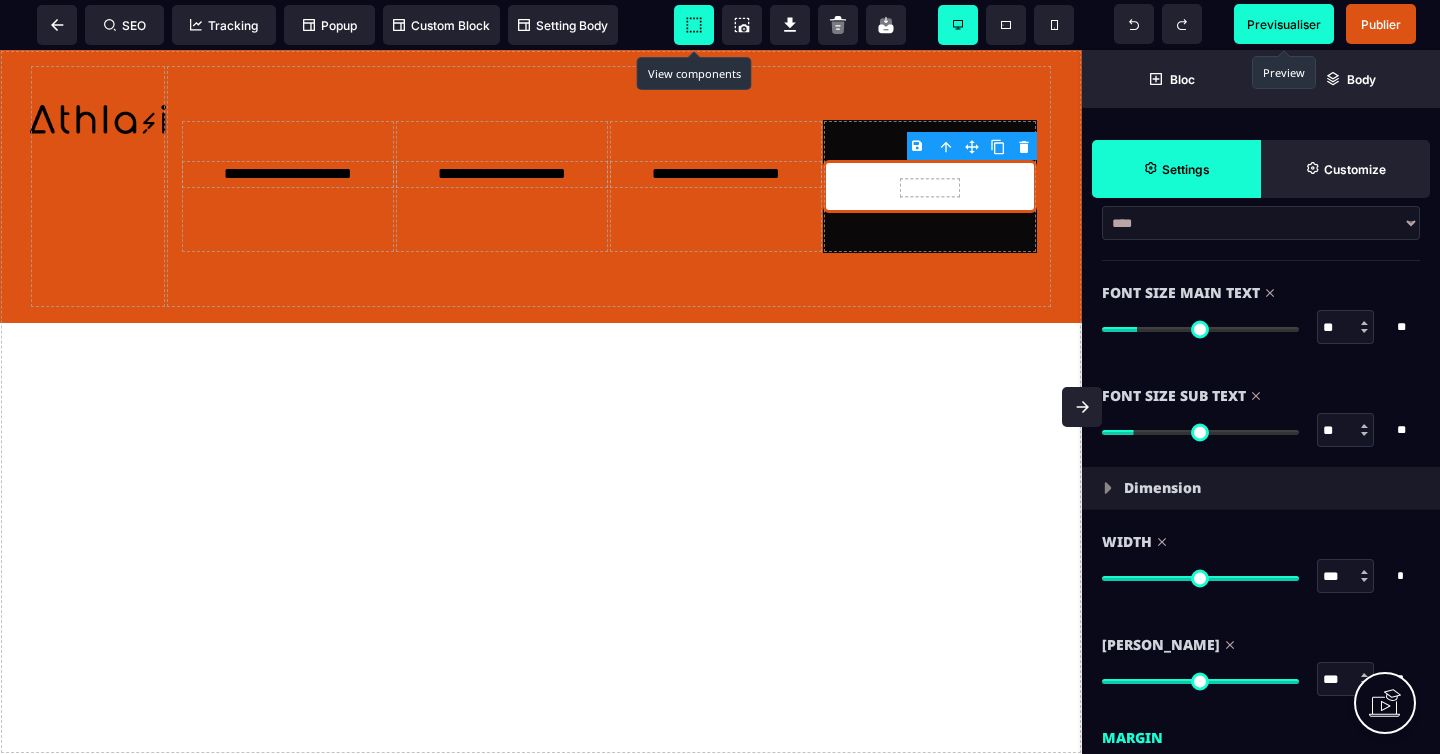 click on "Dimension" at bounding box center [1261, 488] 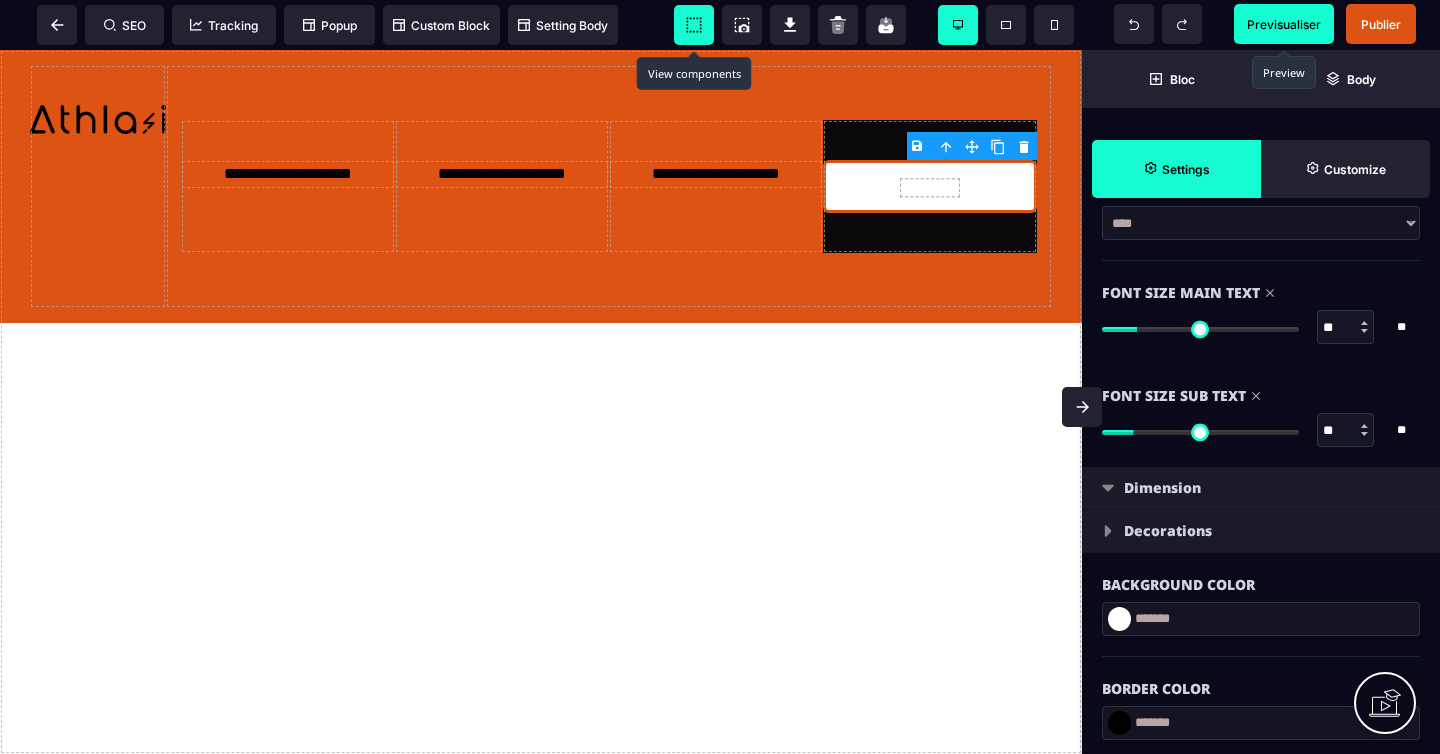 click at bounding box center (1108, 488) 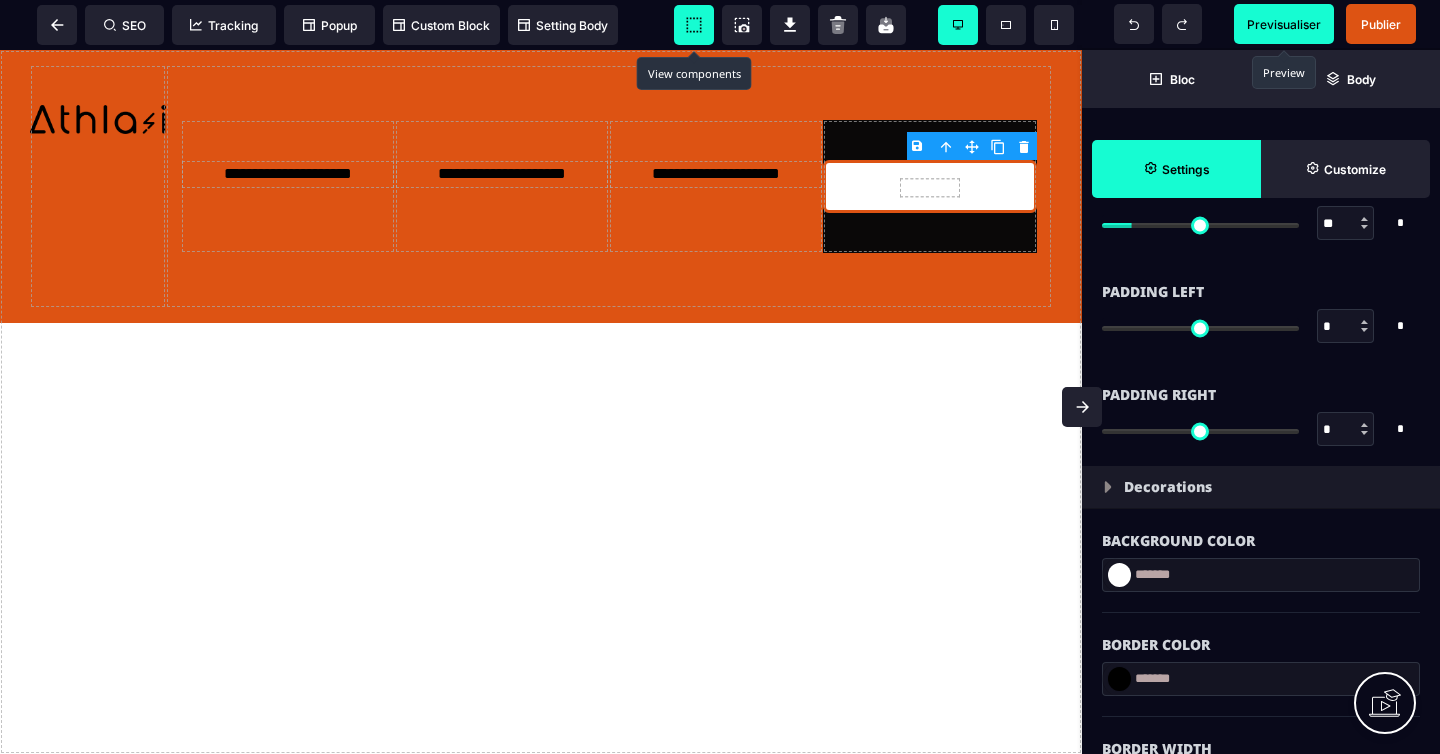 scroll, scrollTop: 1261, scrollLeft: 0, axis: vertical 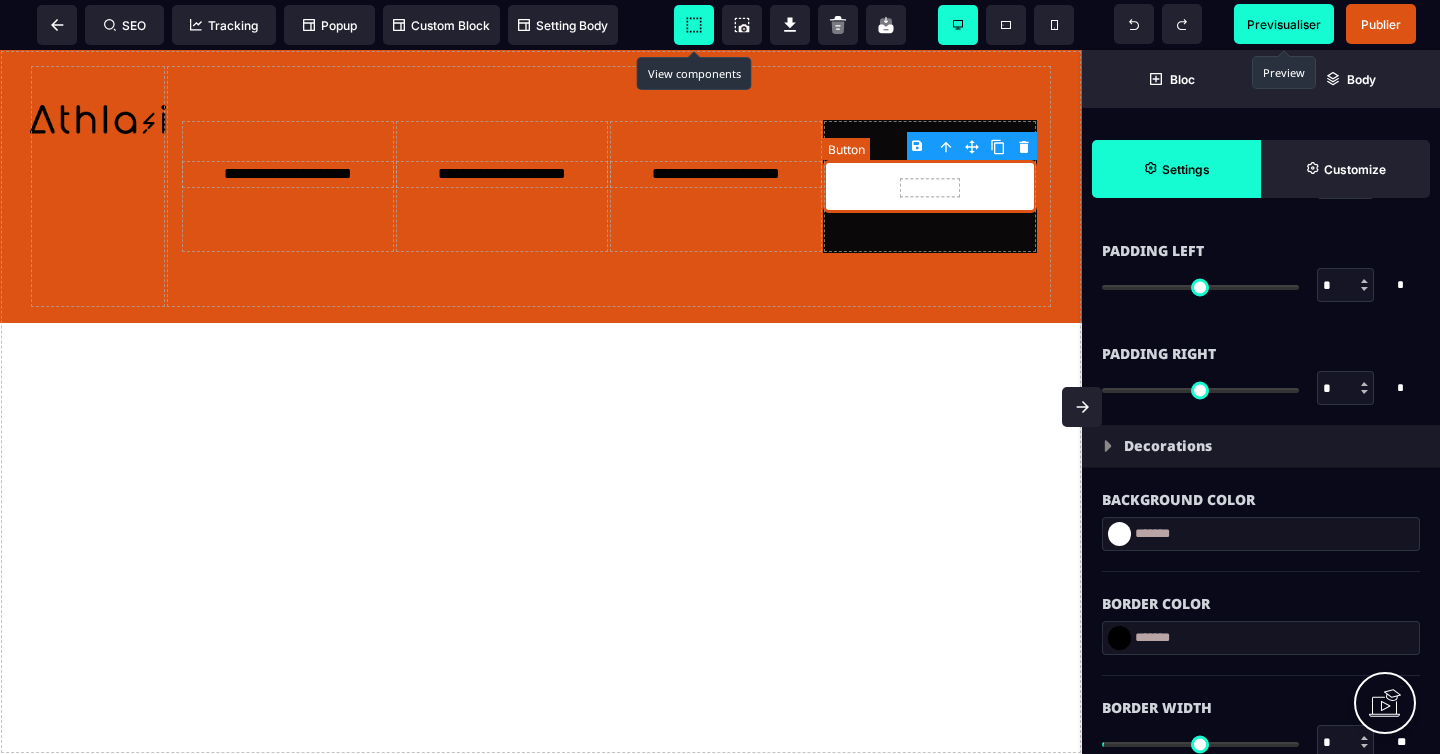 click on "Valider" at bounding box center (930, 187) 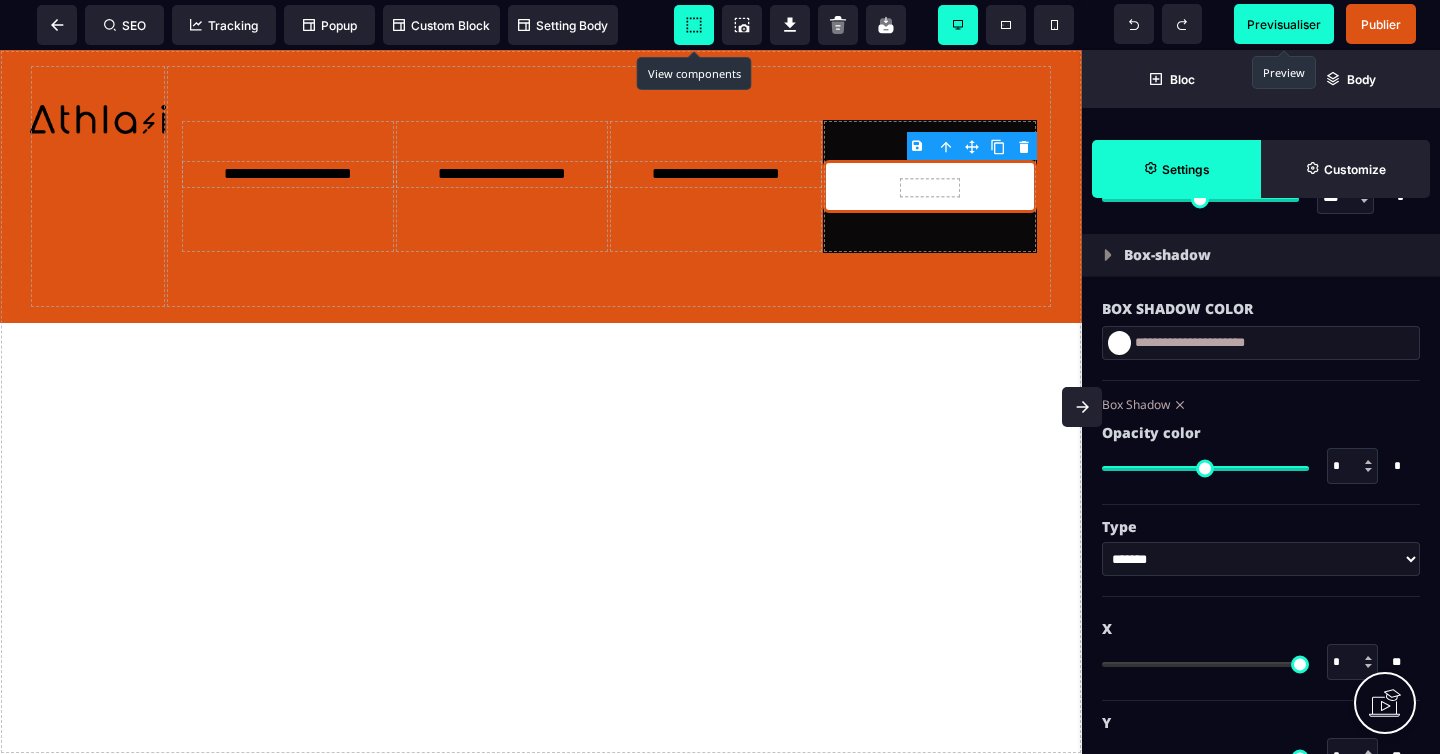 scroll, scrollTop: 2168, scrollLeft: 0, axis: vertical 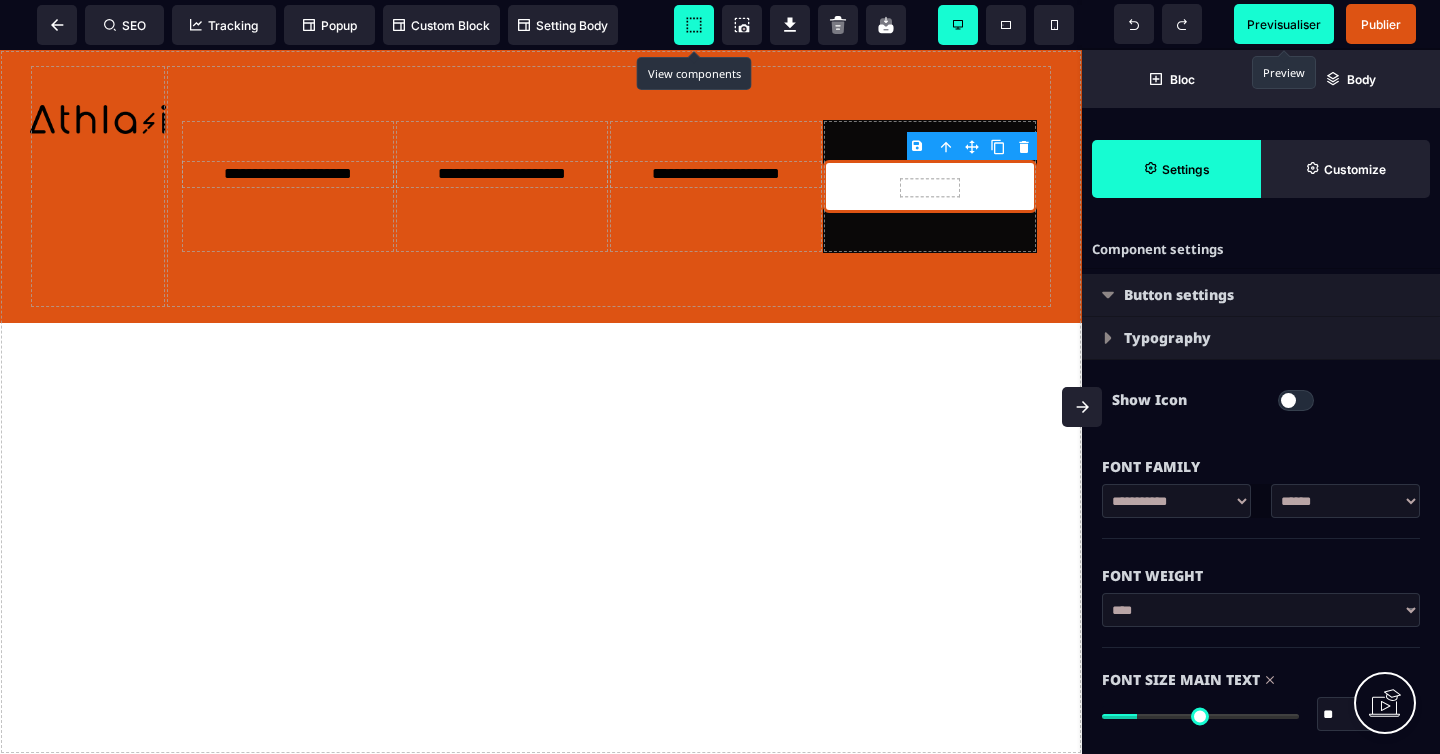 drag, startPoint x: 1298, startPoint y: 475, endPoint x: 1223, endPoint y: 475, distance: 75 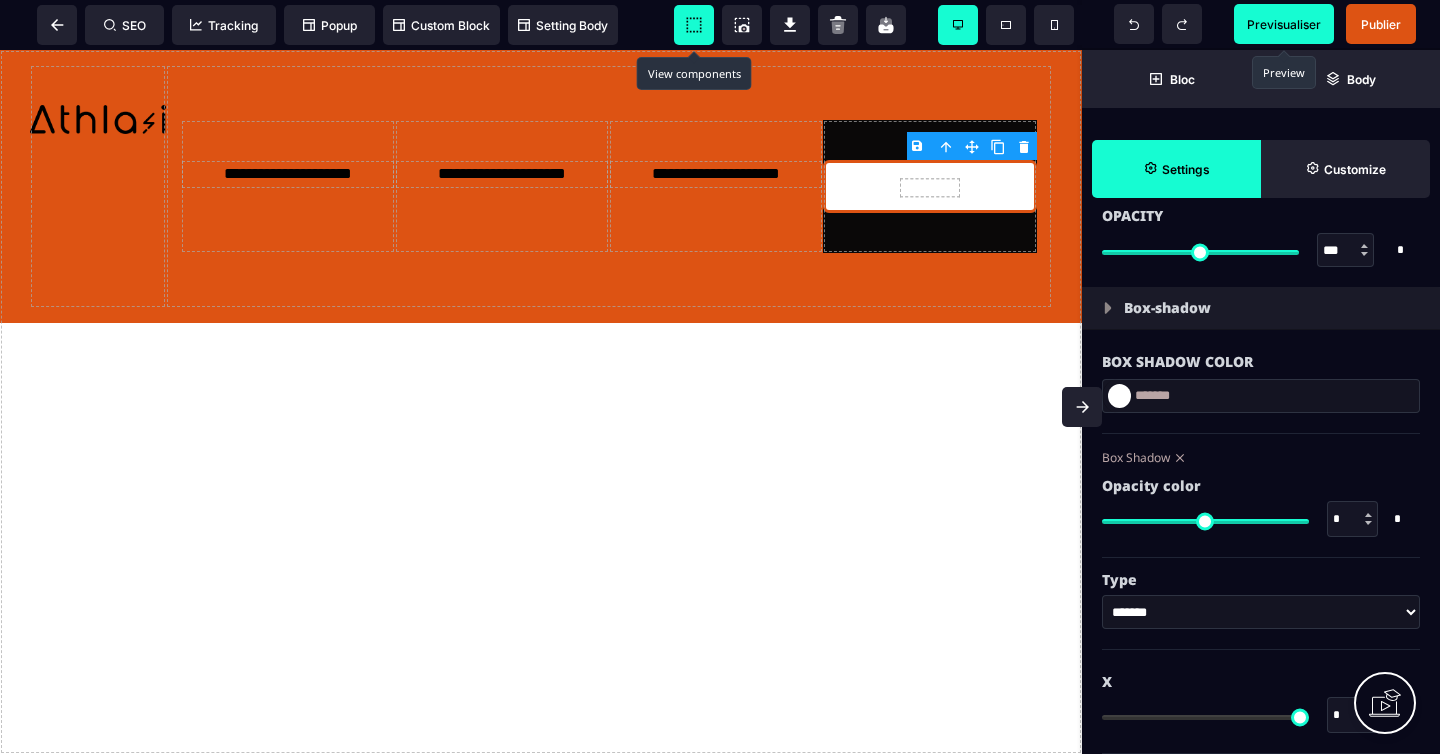 scroll, scrollTop: 2139, scrollLeft: 0, axis: vertical 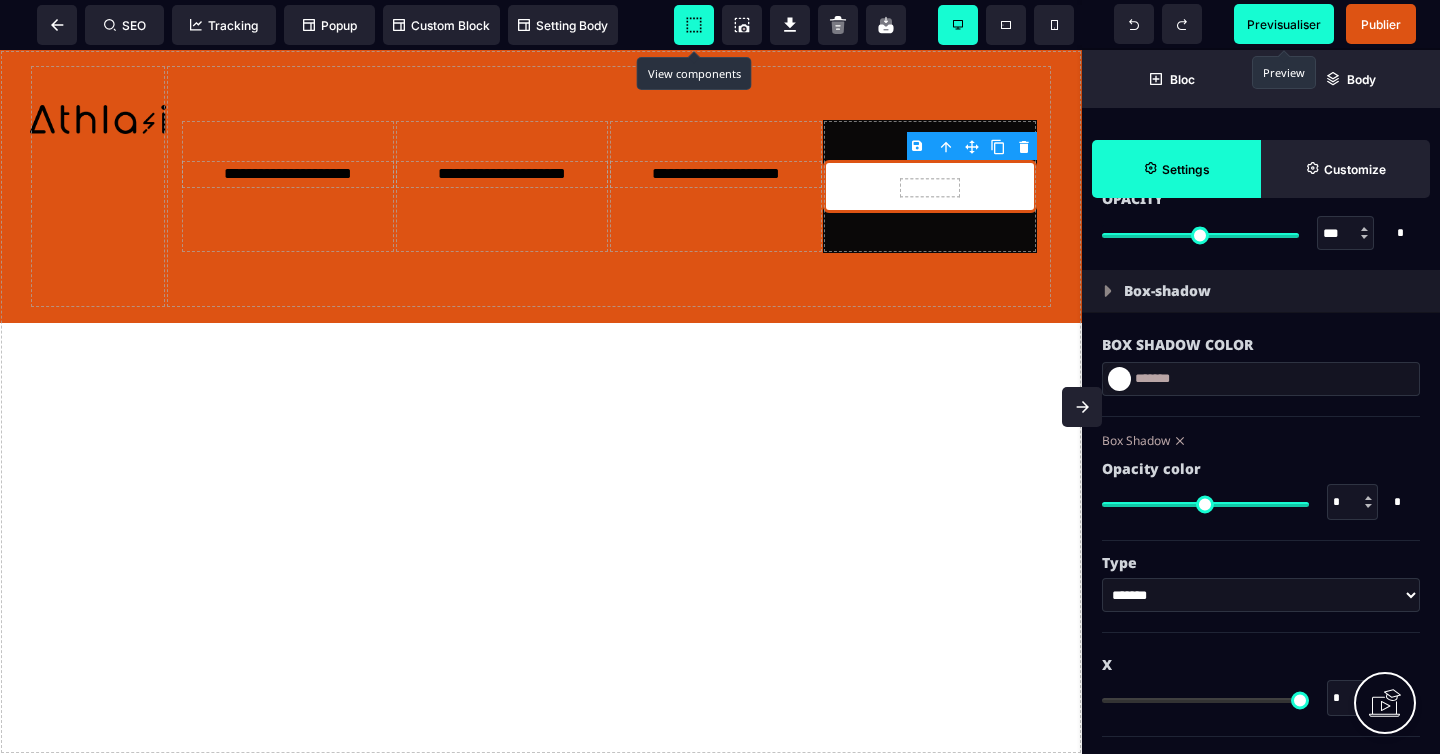 click at bounding box center [1119, 379] 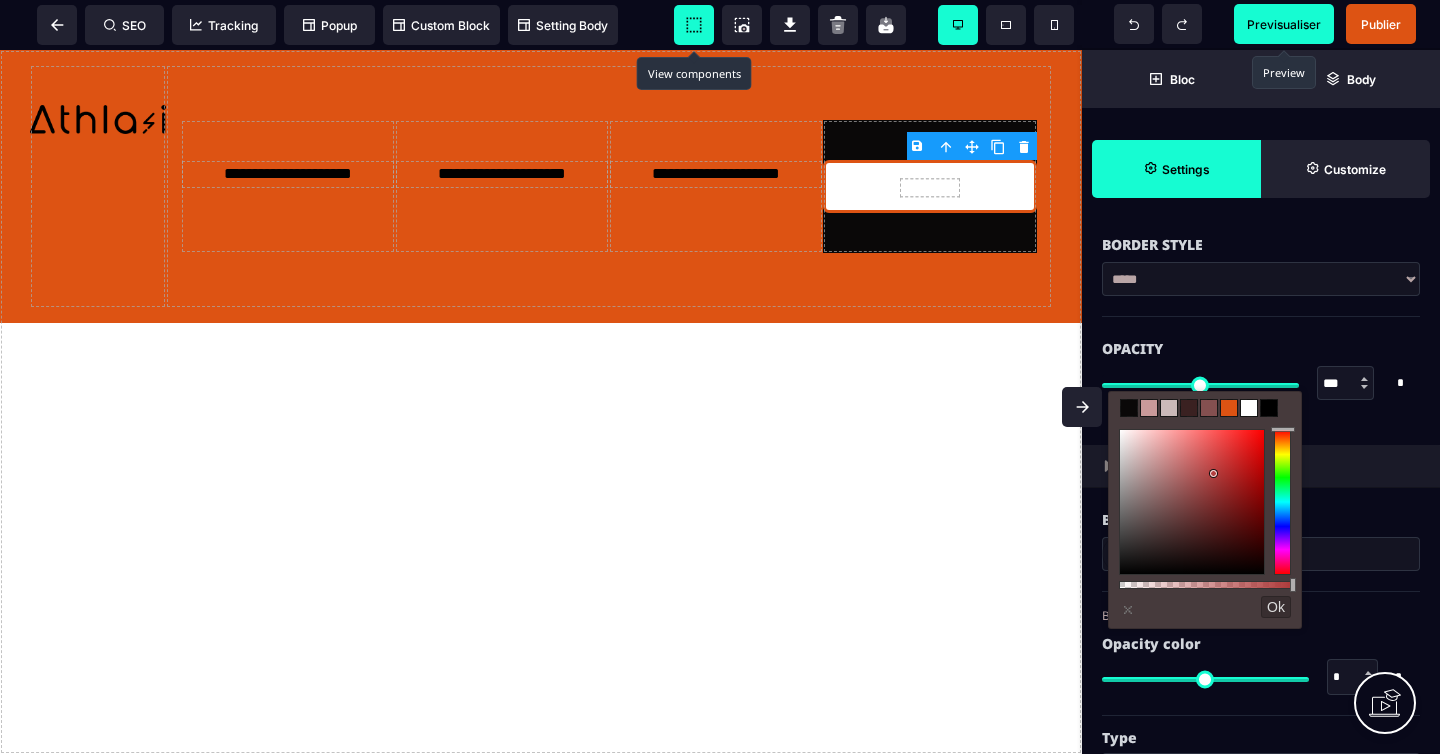 click at bounding box center [1192, 502] 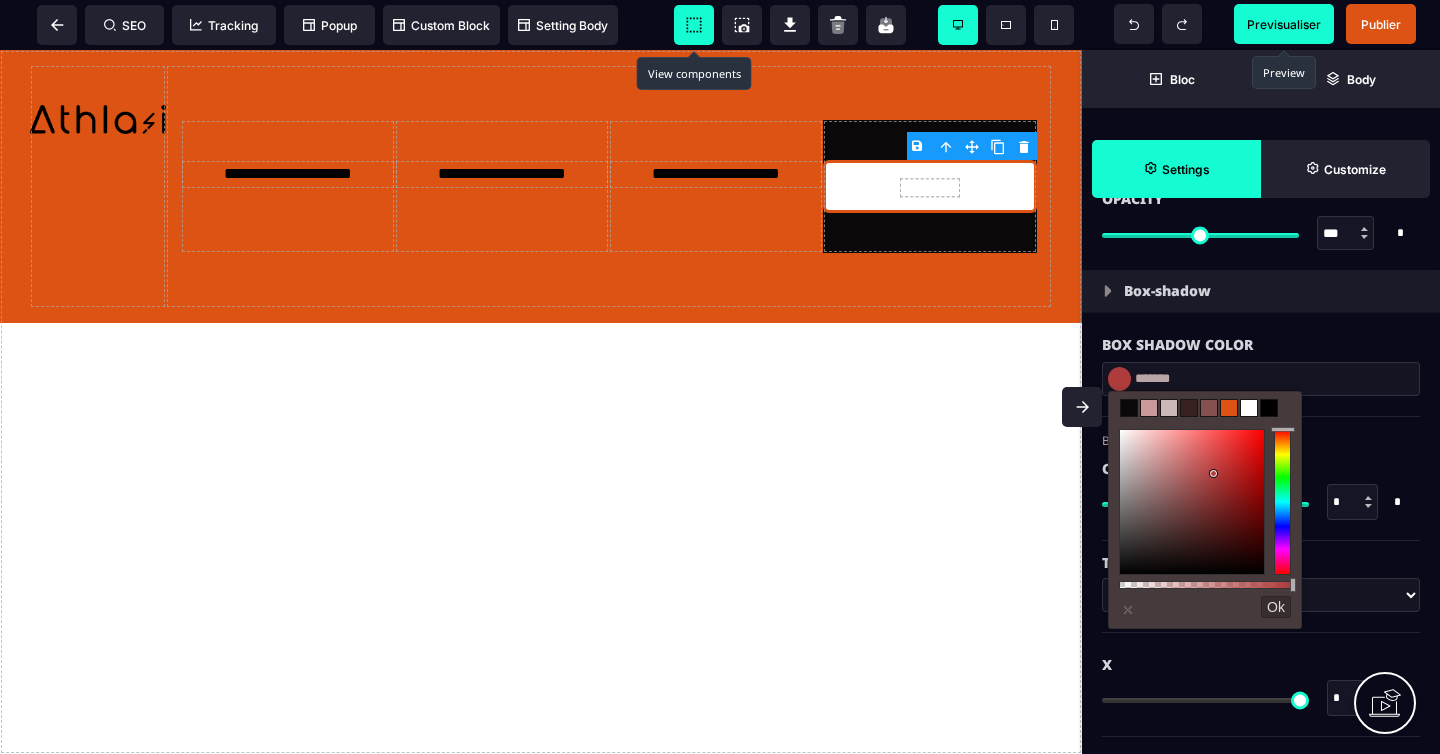 click at bounding box center [1192, 502] 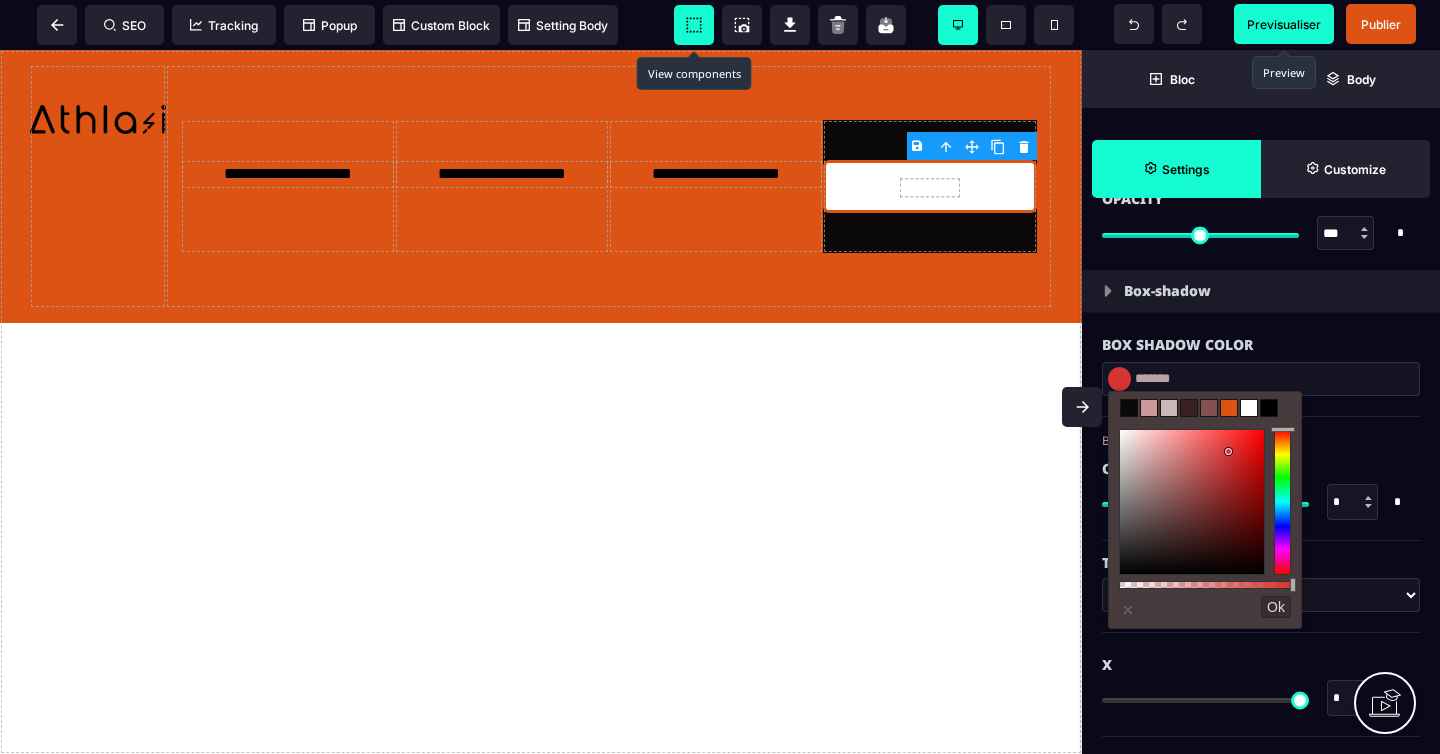 click at bounding box center [1269, 408] 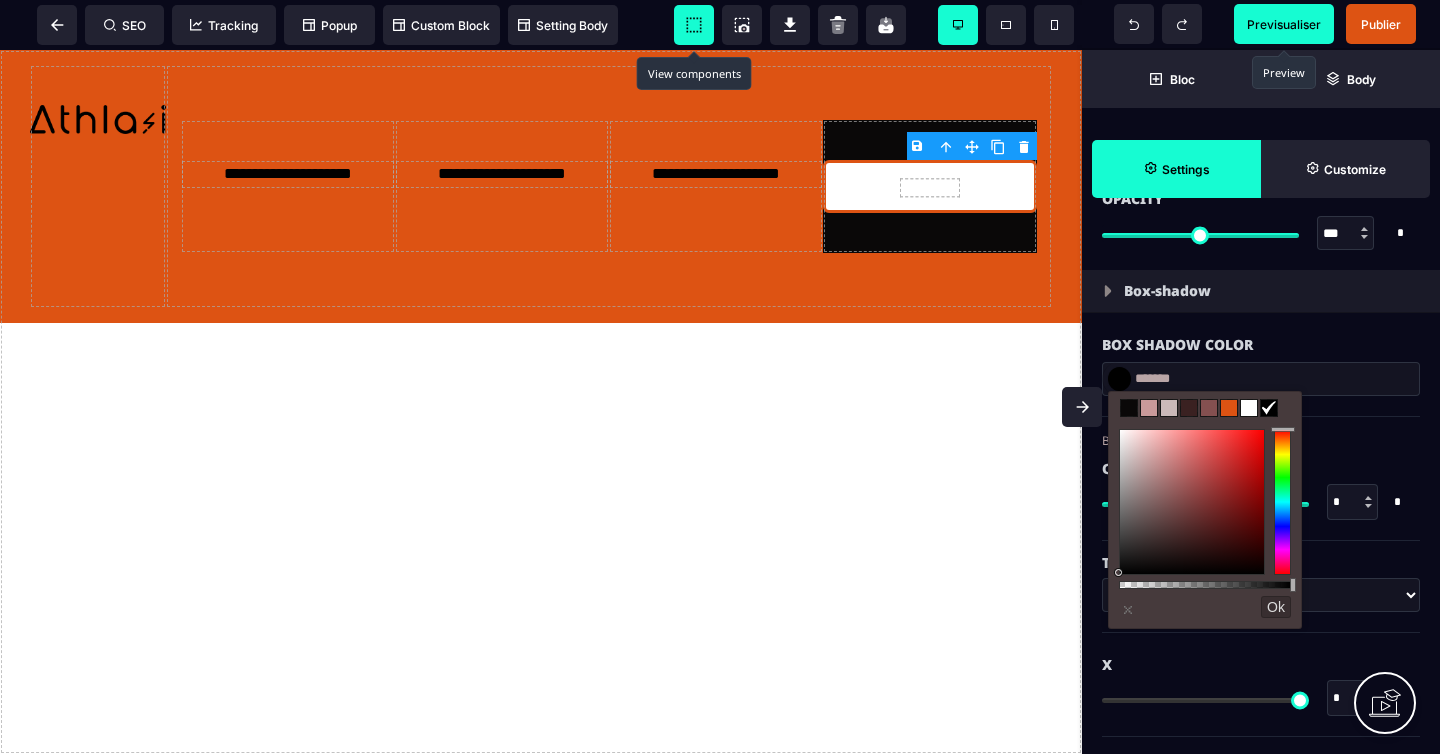 click at bounding box center (1249, 408) 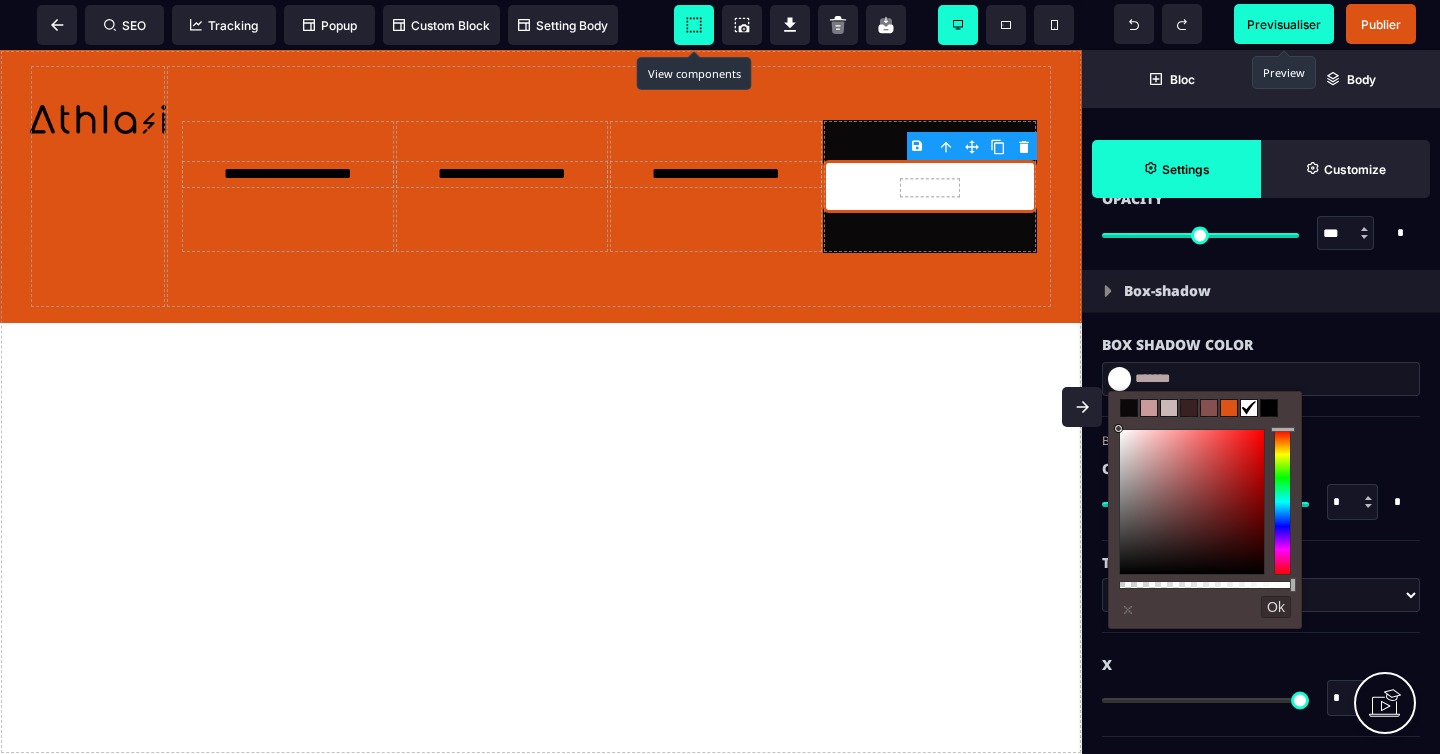 click on "*******" at bounding box center (1261, 389) 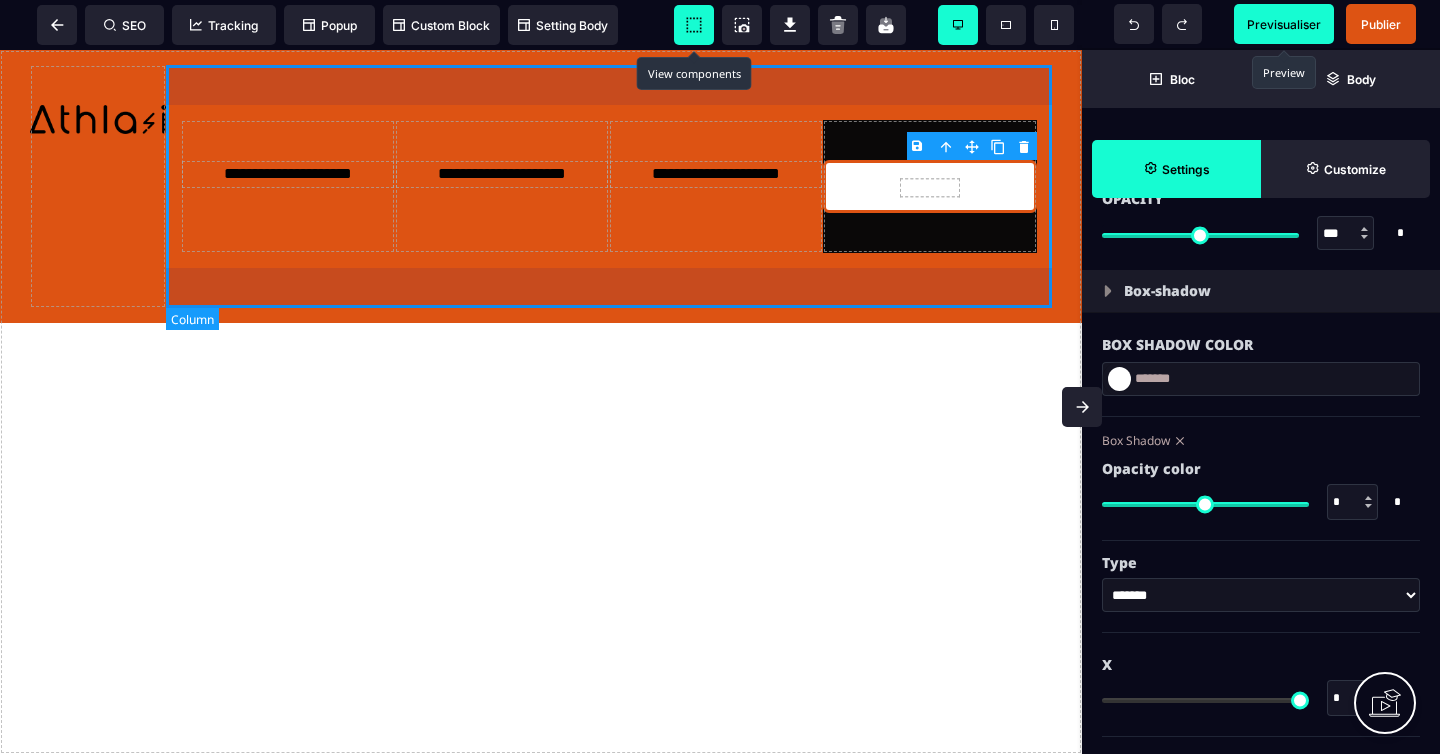 click on "**********" at bounding box center (609, 186) 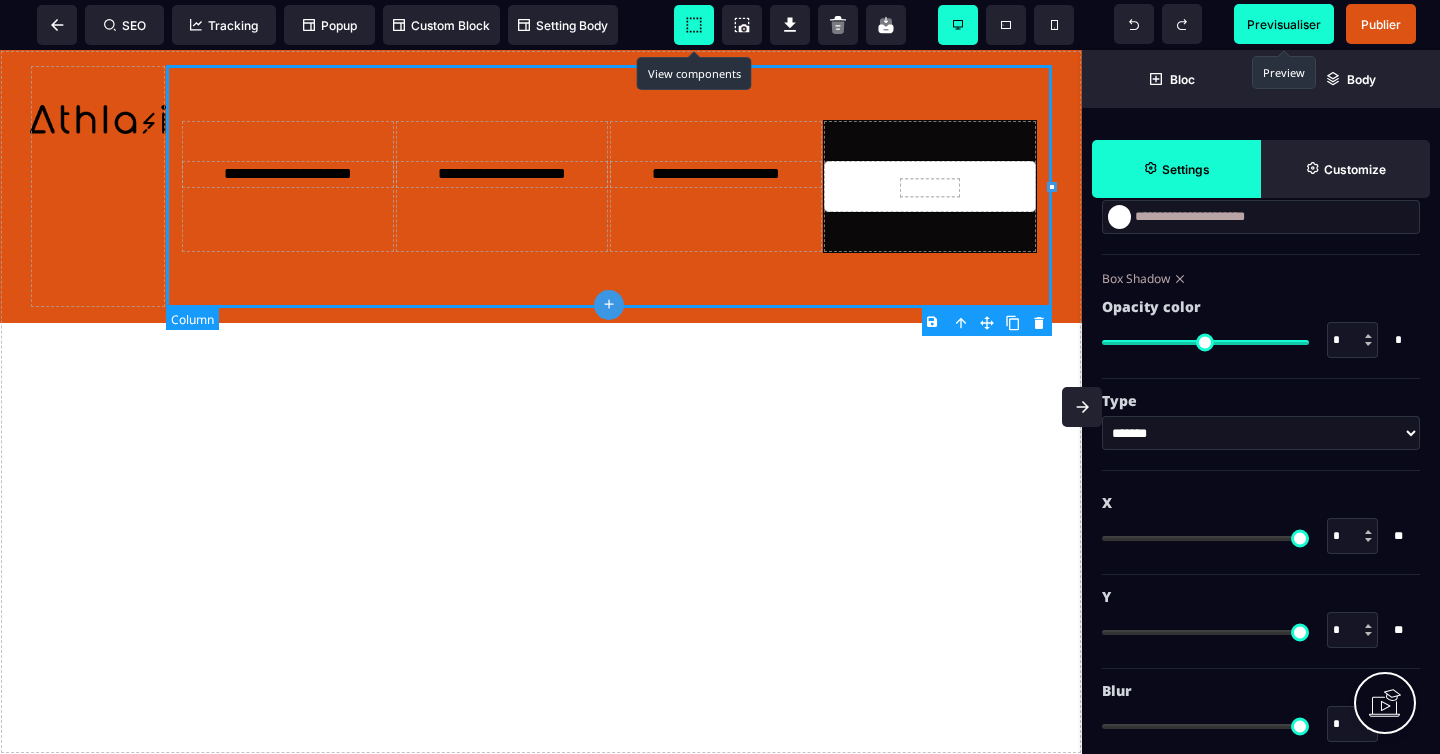 scroll, scrollTop: 0, scrollLeft: 0, axis: both 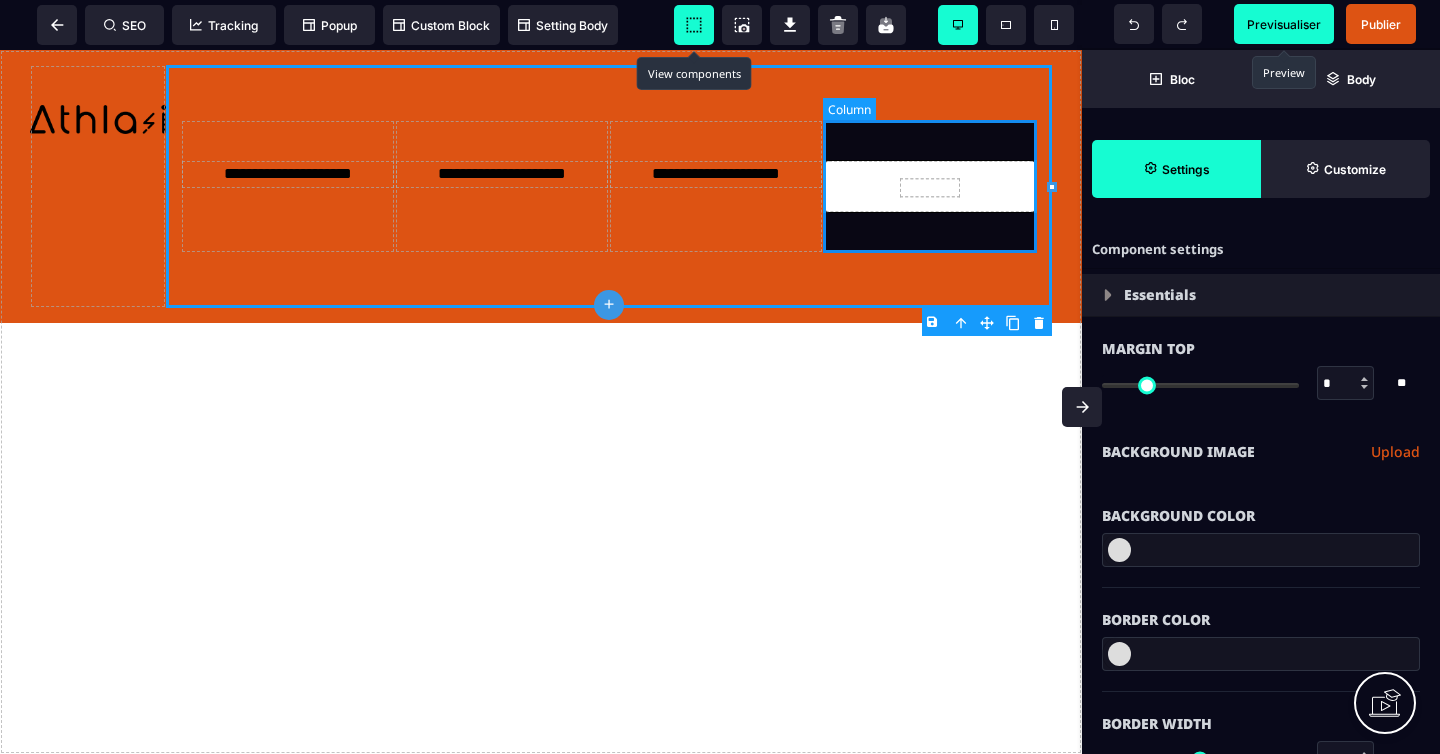 click on "Valider" at bounding box center [930, 186] 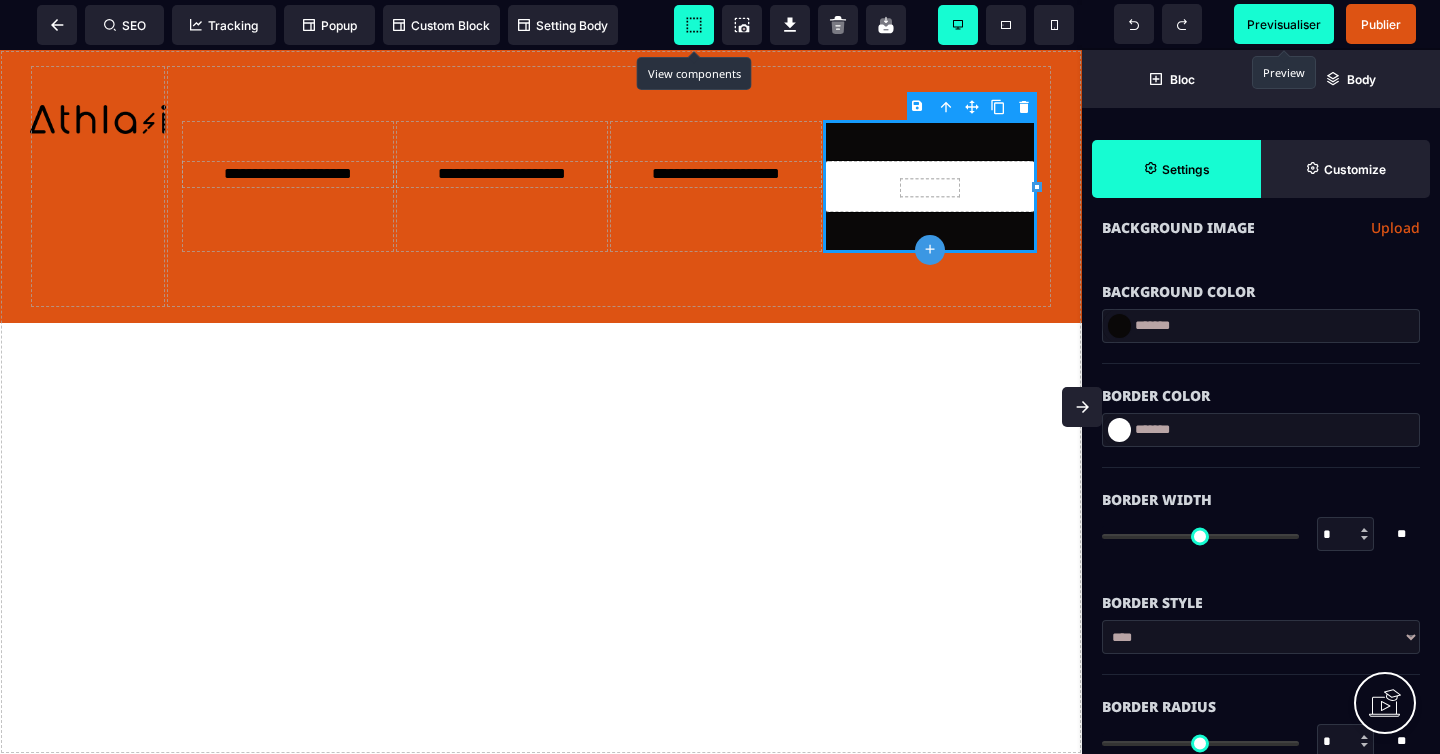 scroll, scrollTop: 252, scrollLeft: 0, axis: vertical 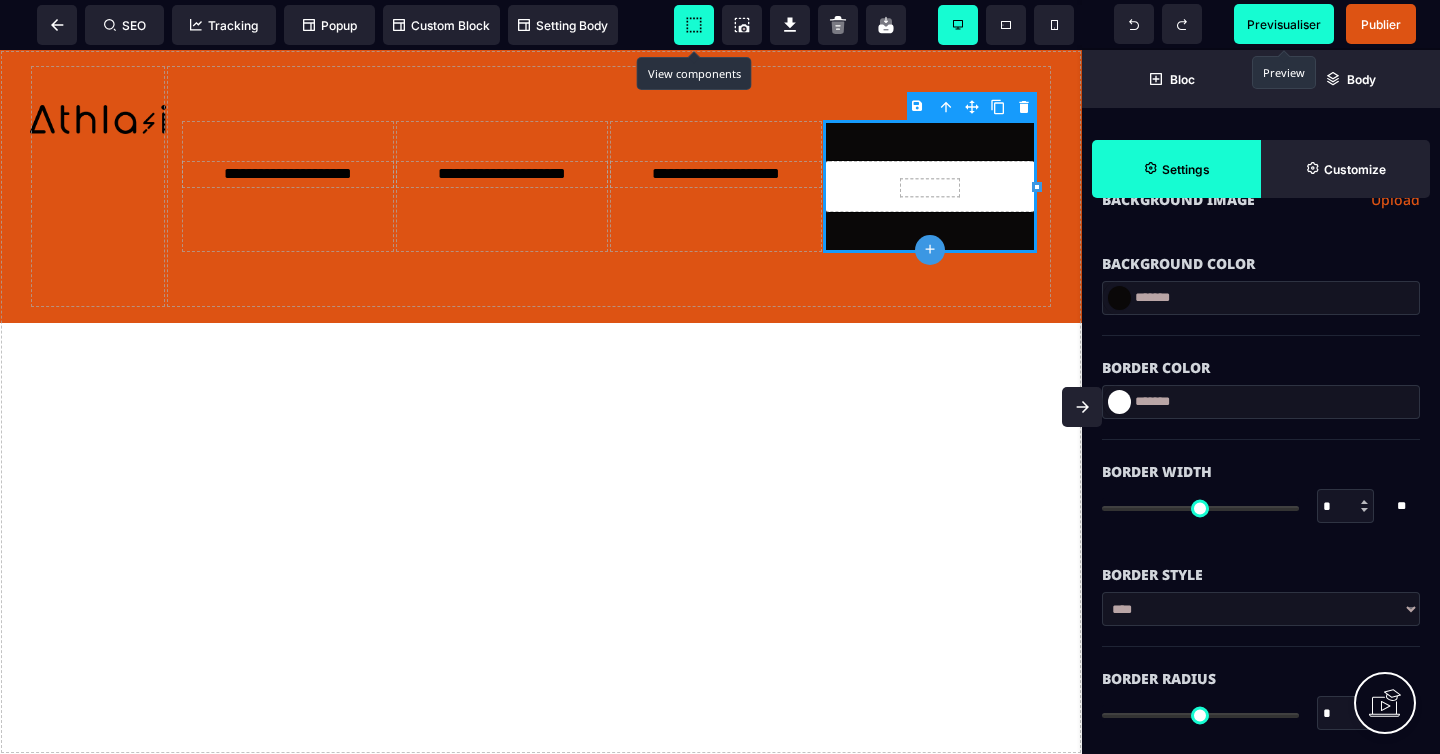 click at bounding box center [1119, 298] 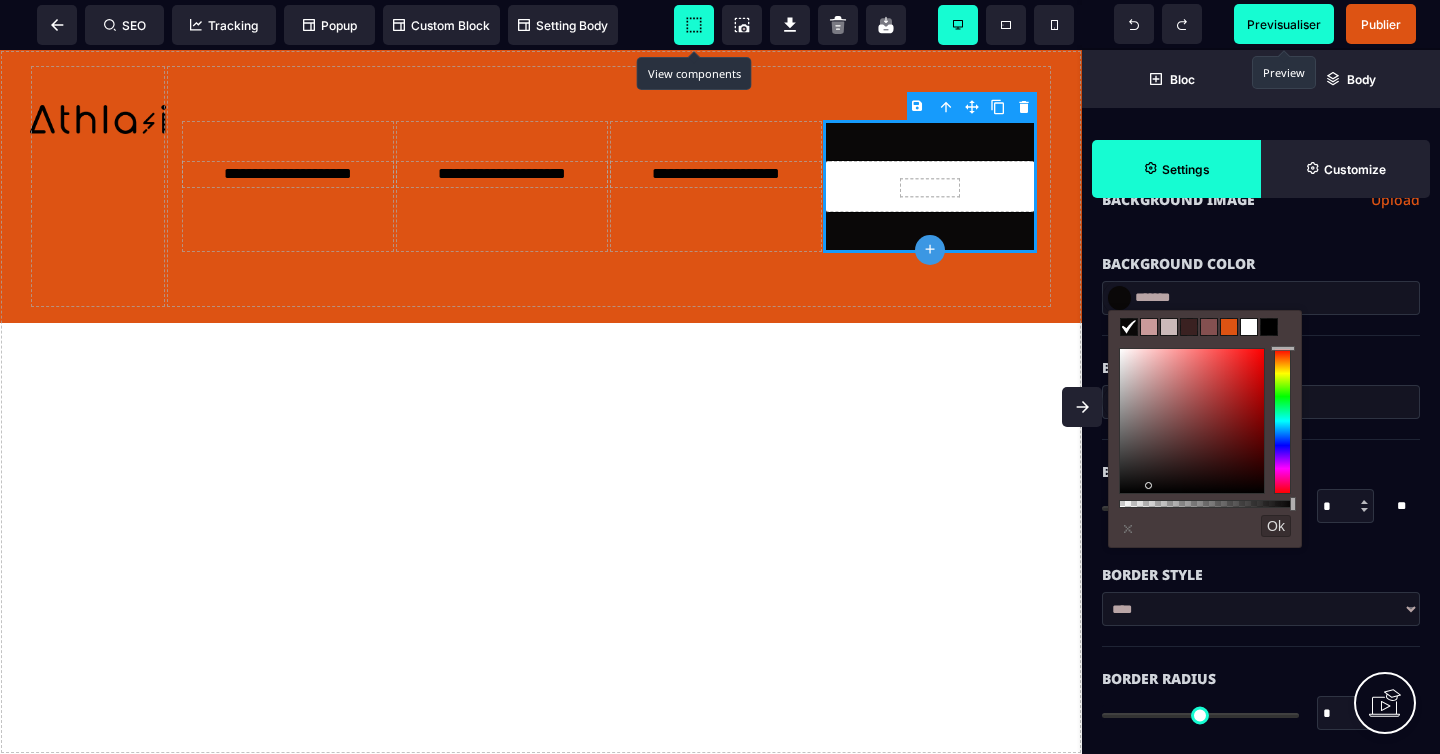 click at bounding box center (1229, 327) 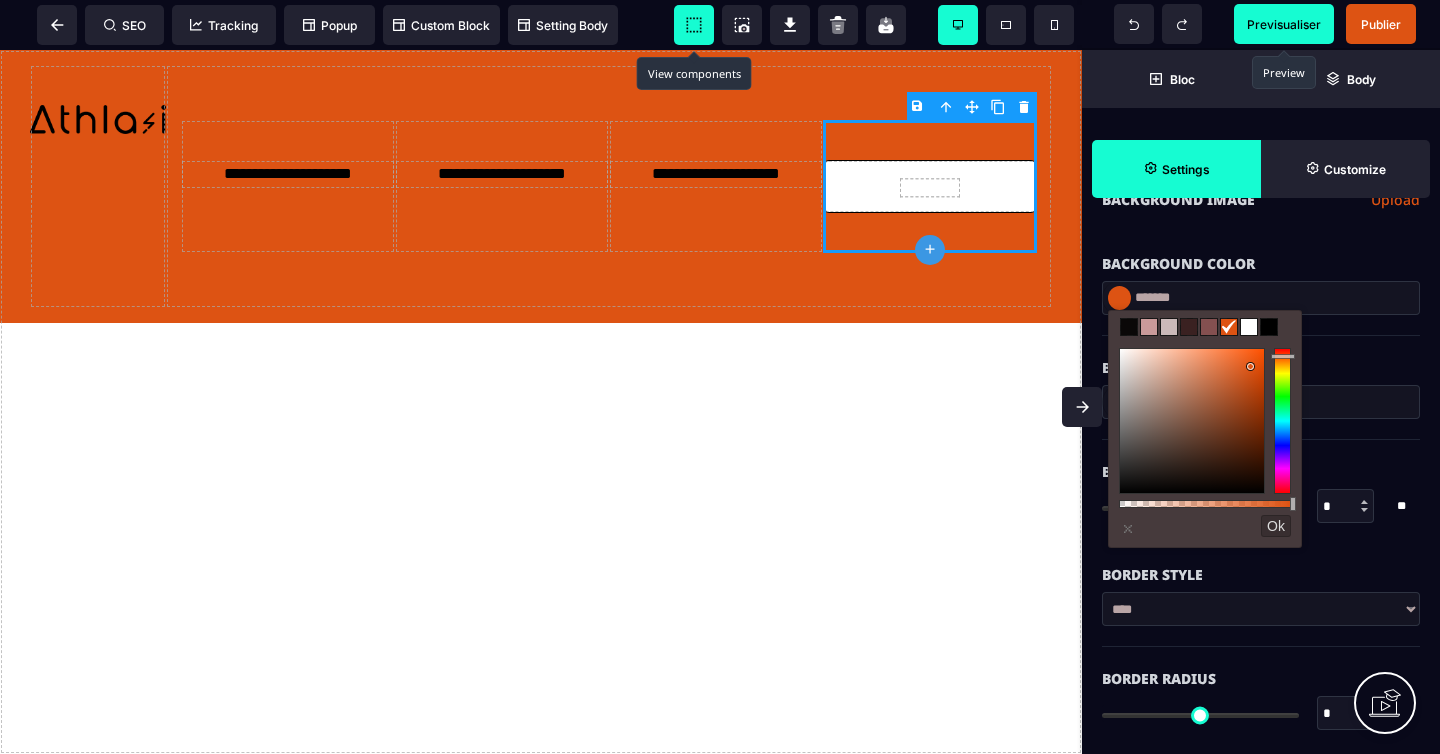 click on "Background Color" at bounding box center [1261, 254] 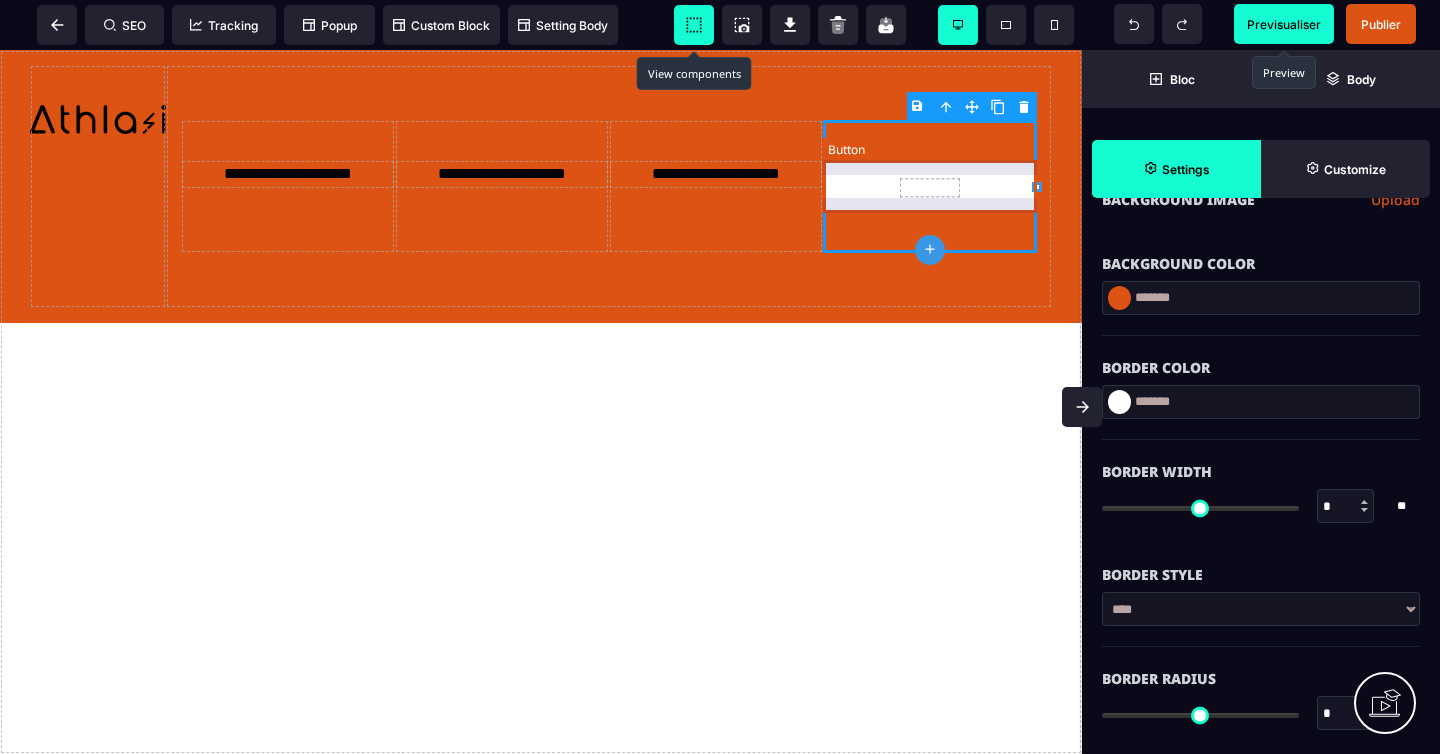 click on "Valider" at bounding box center (930, 187) 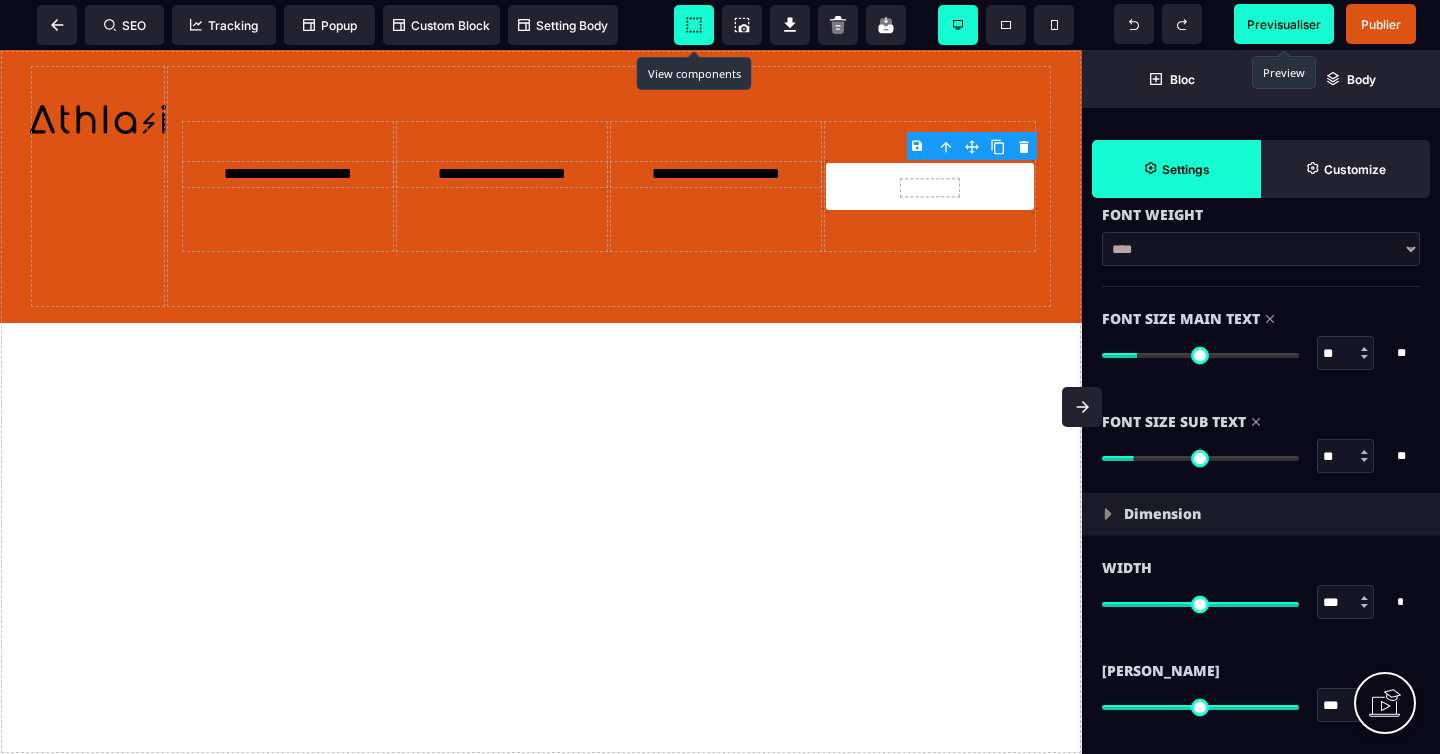 scroll, scrollTop: 362, scrollLeft: 0, axis: vertical 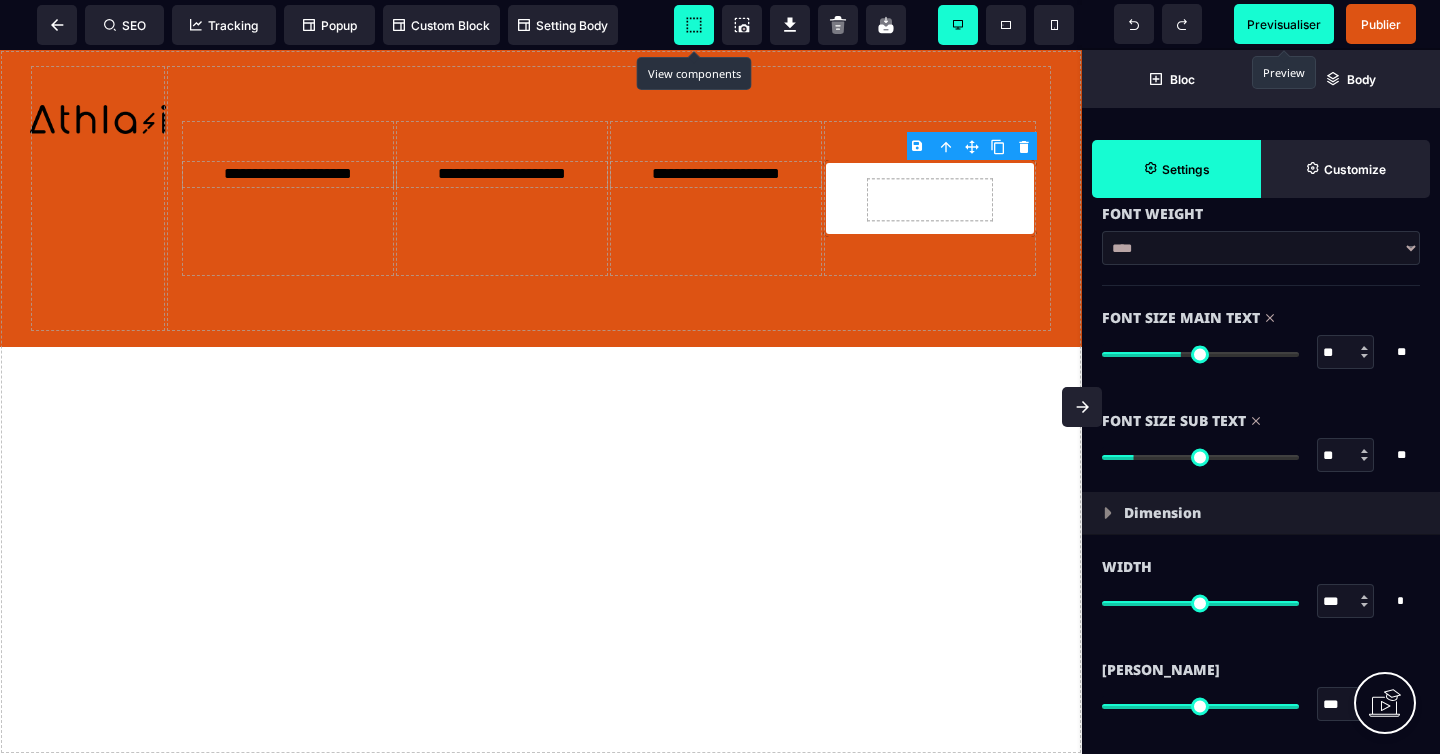 drag, startPoint x: 1142, startPoint y: 356, endPoint x: 1183, endPoint y: 353, distance: 41.109608 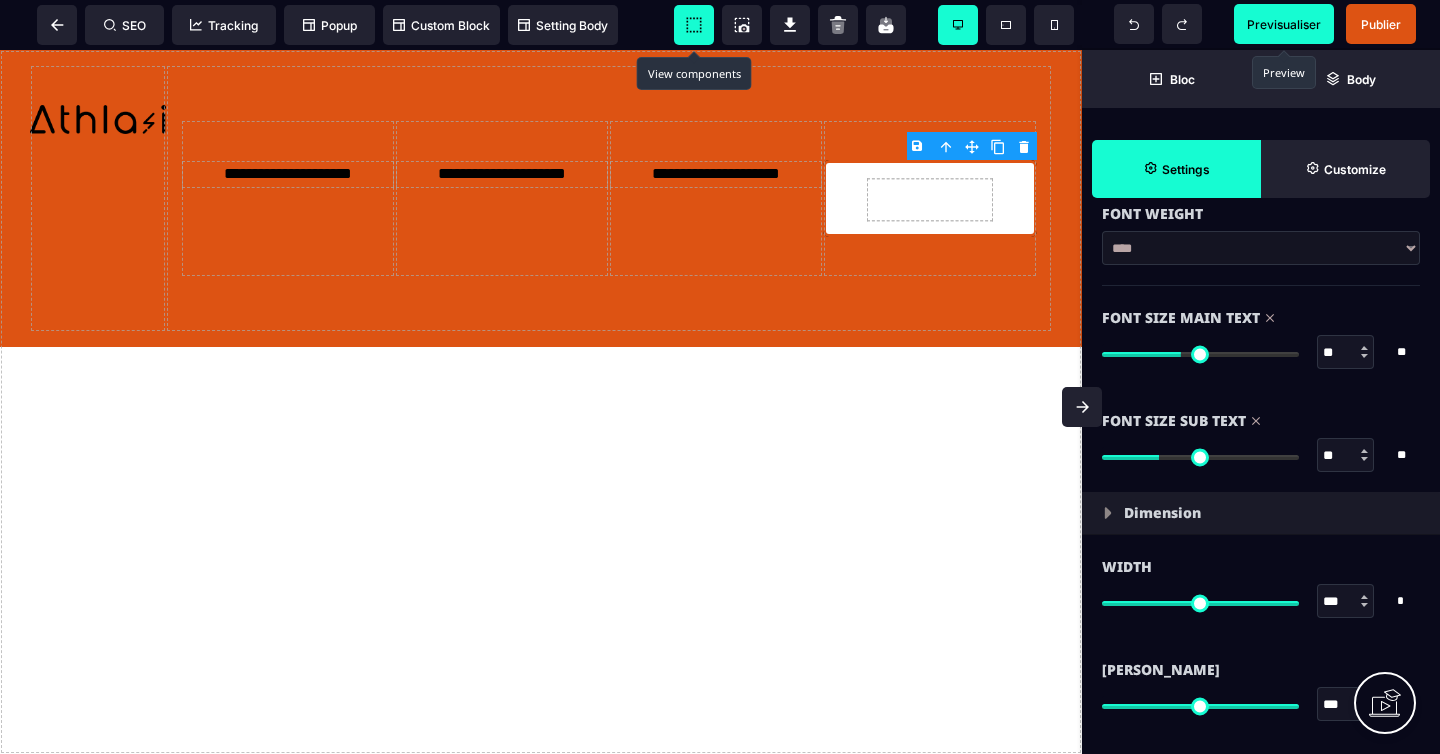 drag, startPoint x: 1142, startPoint y: 454, endPoint x: 1159, endPoint y: 452, distance: 17.117243 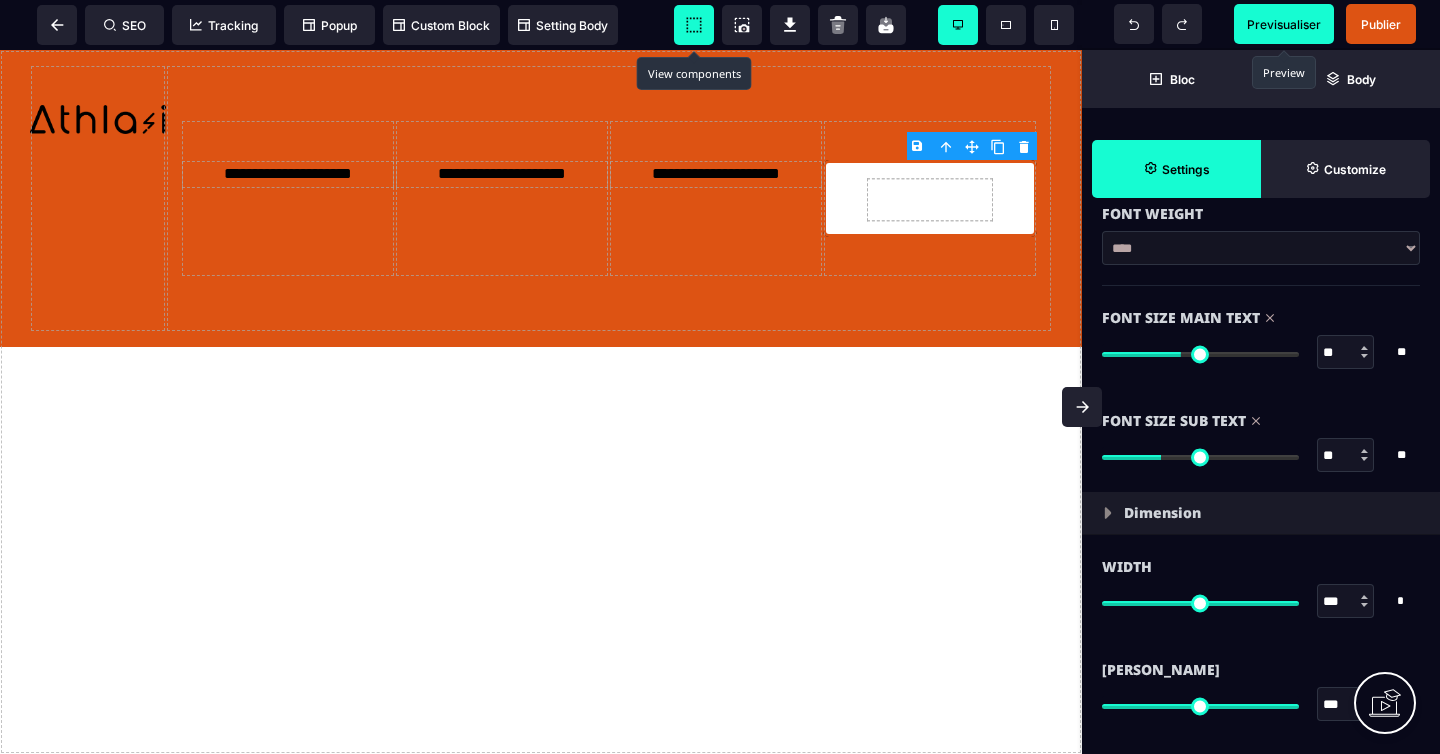 click at bounding box center (1200, 457) 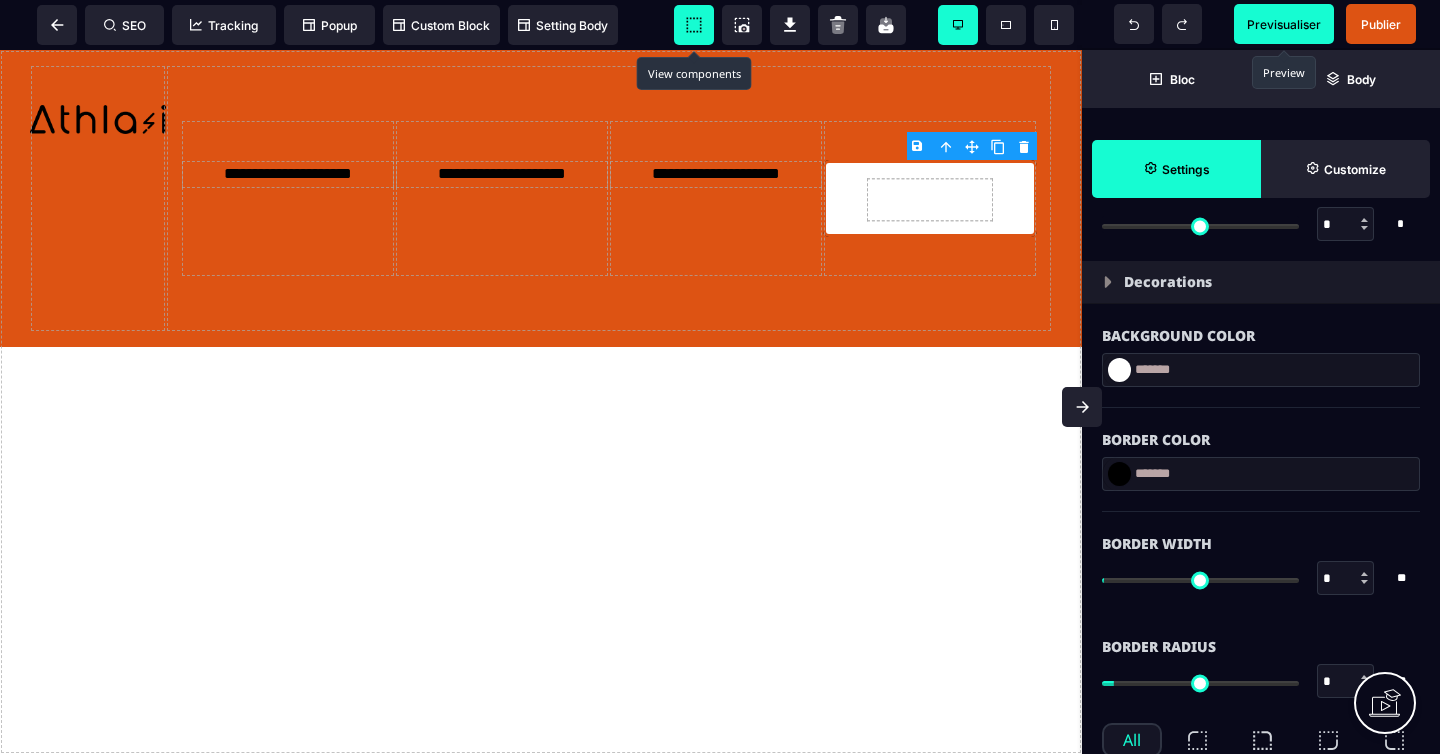 scroll, scrollTop: 1418, scrollLeft: 0, axis: vertical 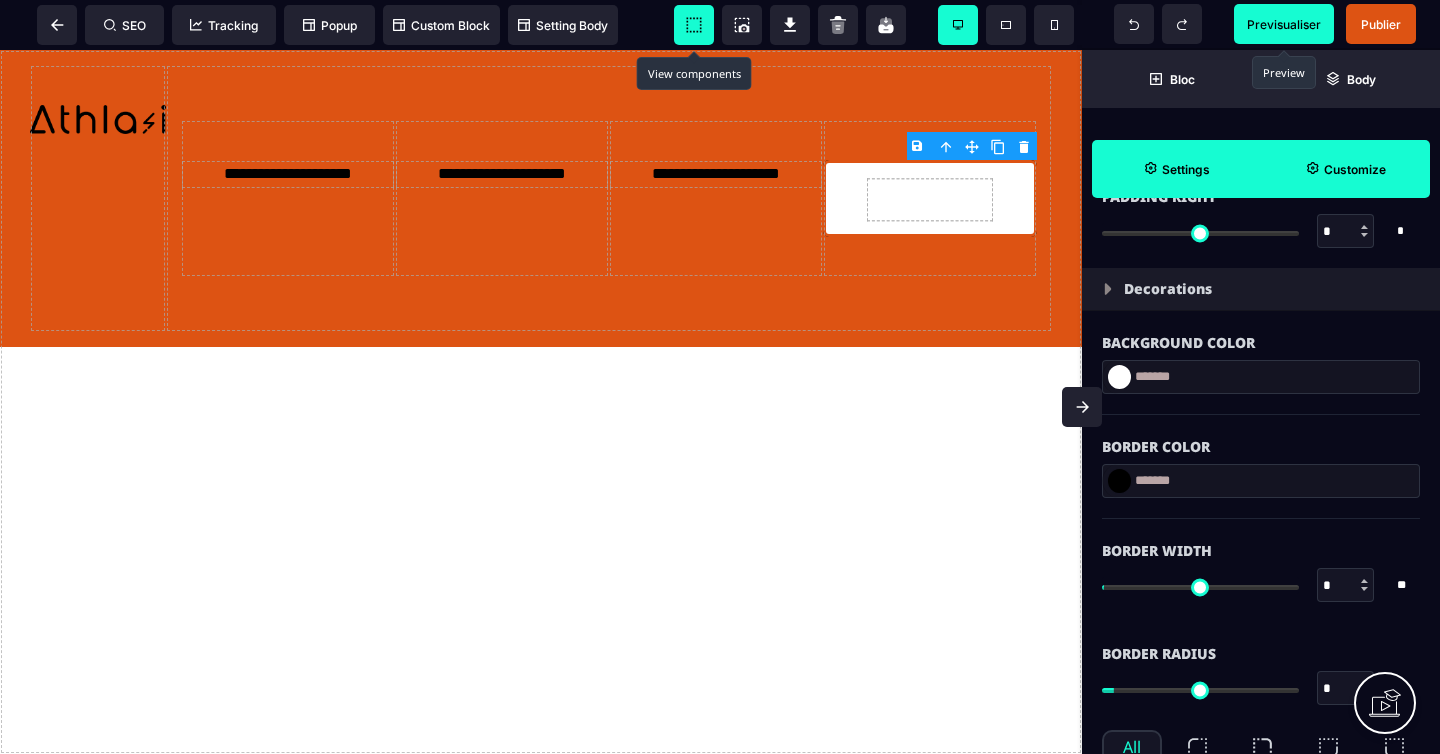 click on "Customize" at bounding box center (1345, 169) 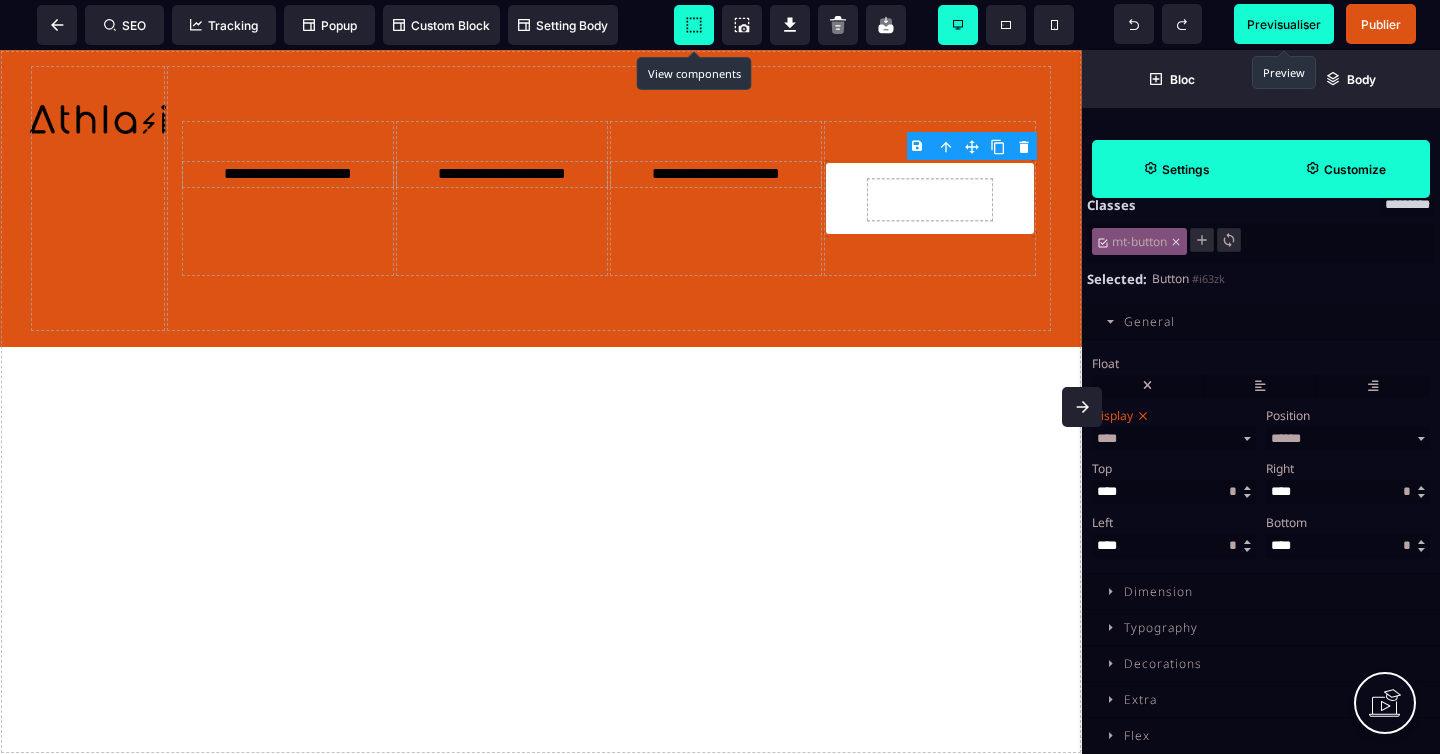 scroll, scrollTop: 0, scrollLeft: 0, axis: both 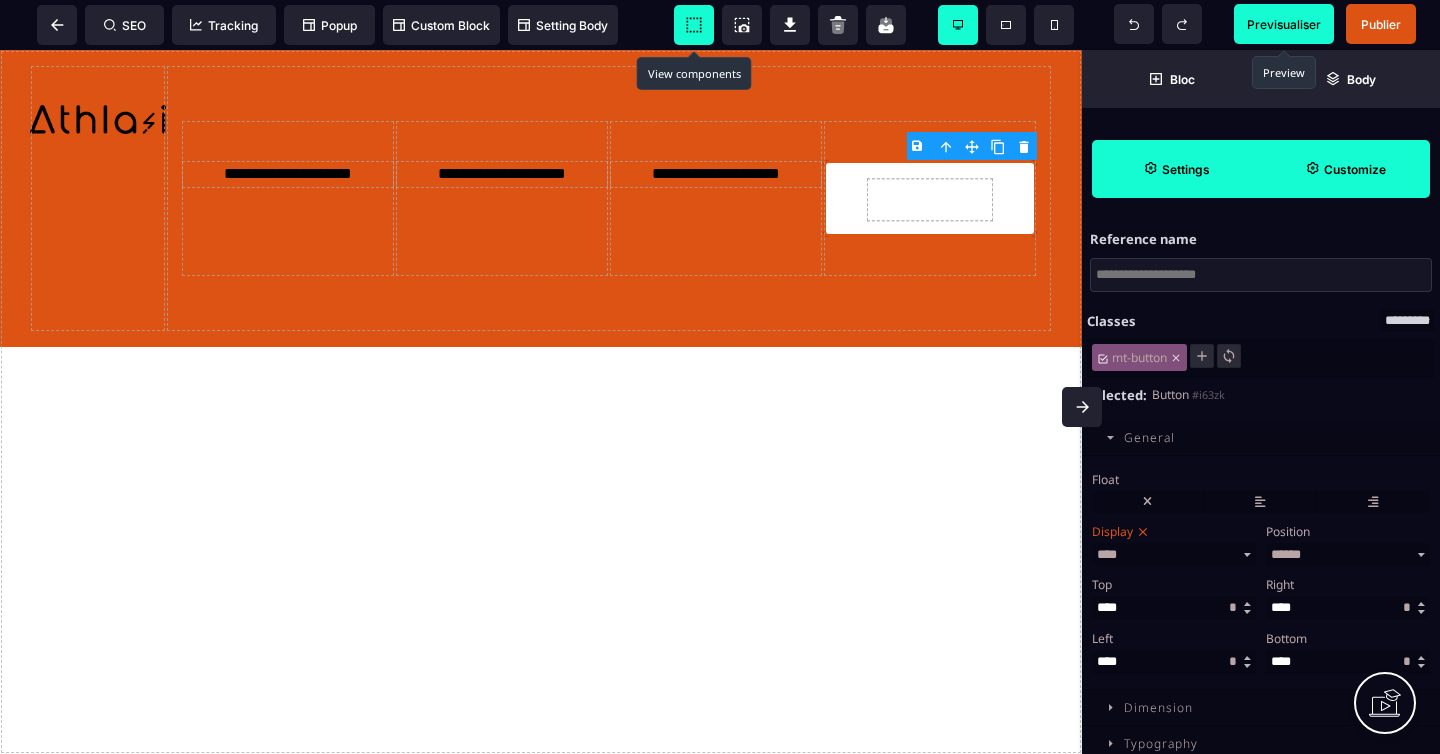click on "Settings" at bounding box center (1176, 169) 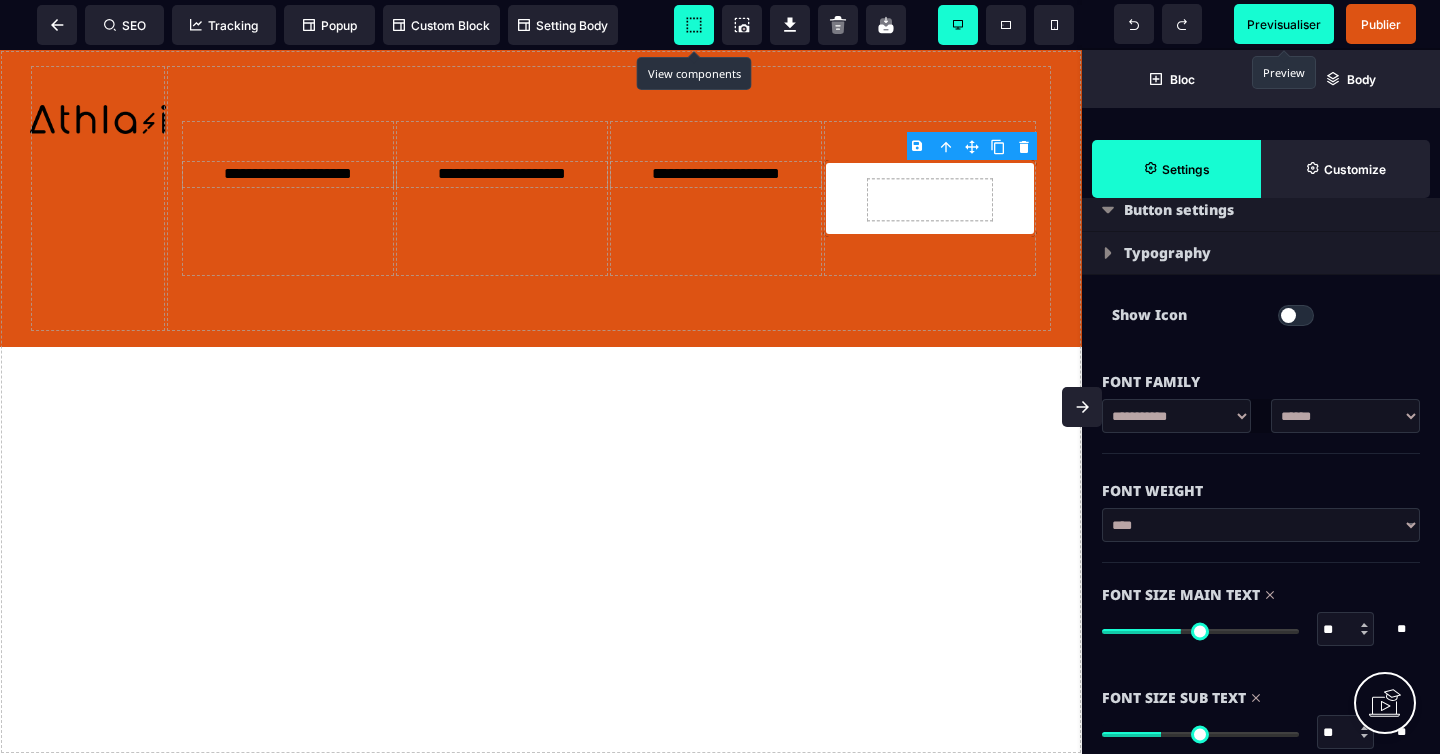 scroll, scrollTop: 0, scrollLeft: 0, axis: both 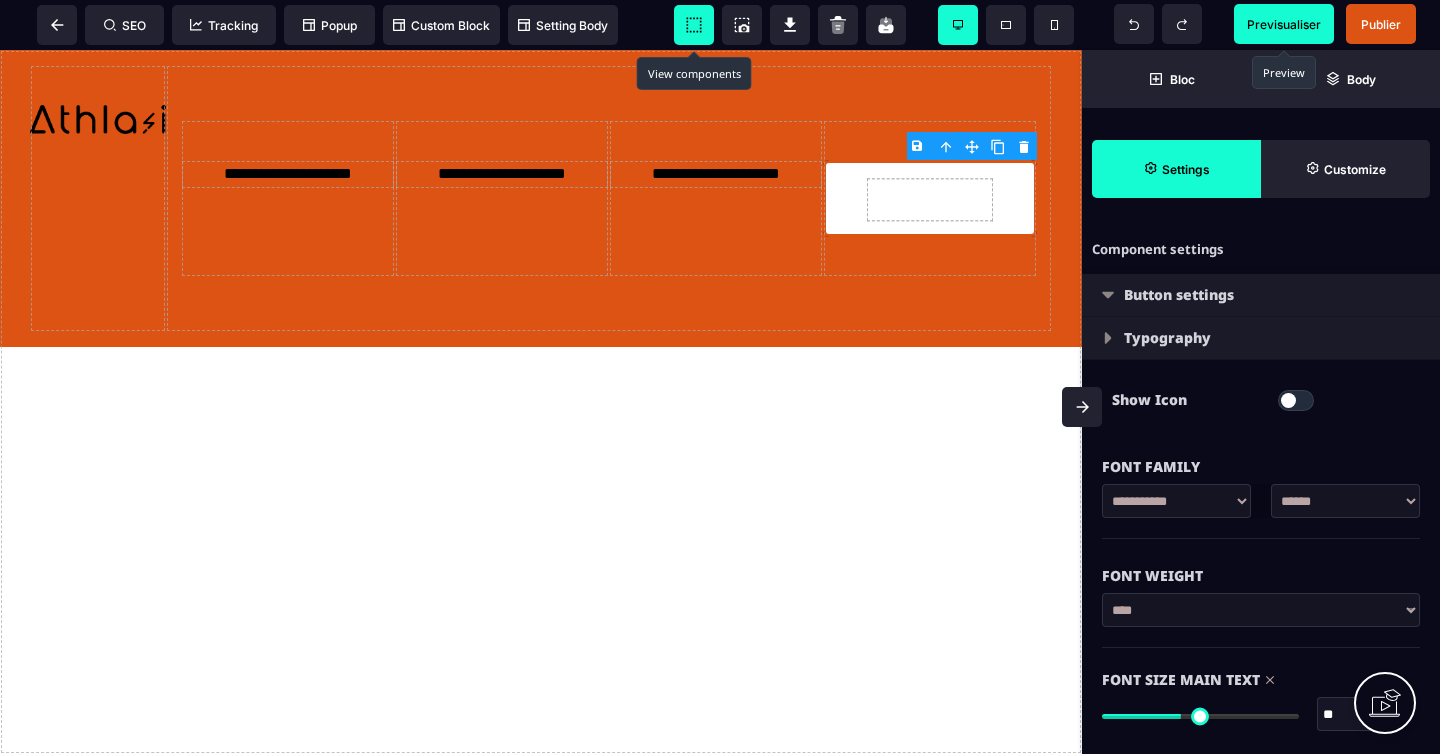 click at bounding box center [1296, 400] 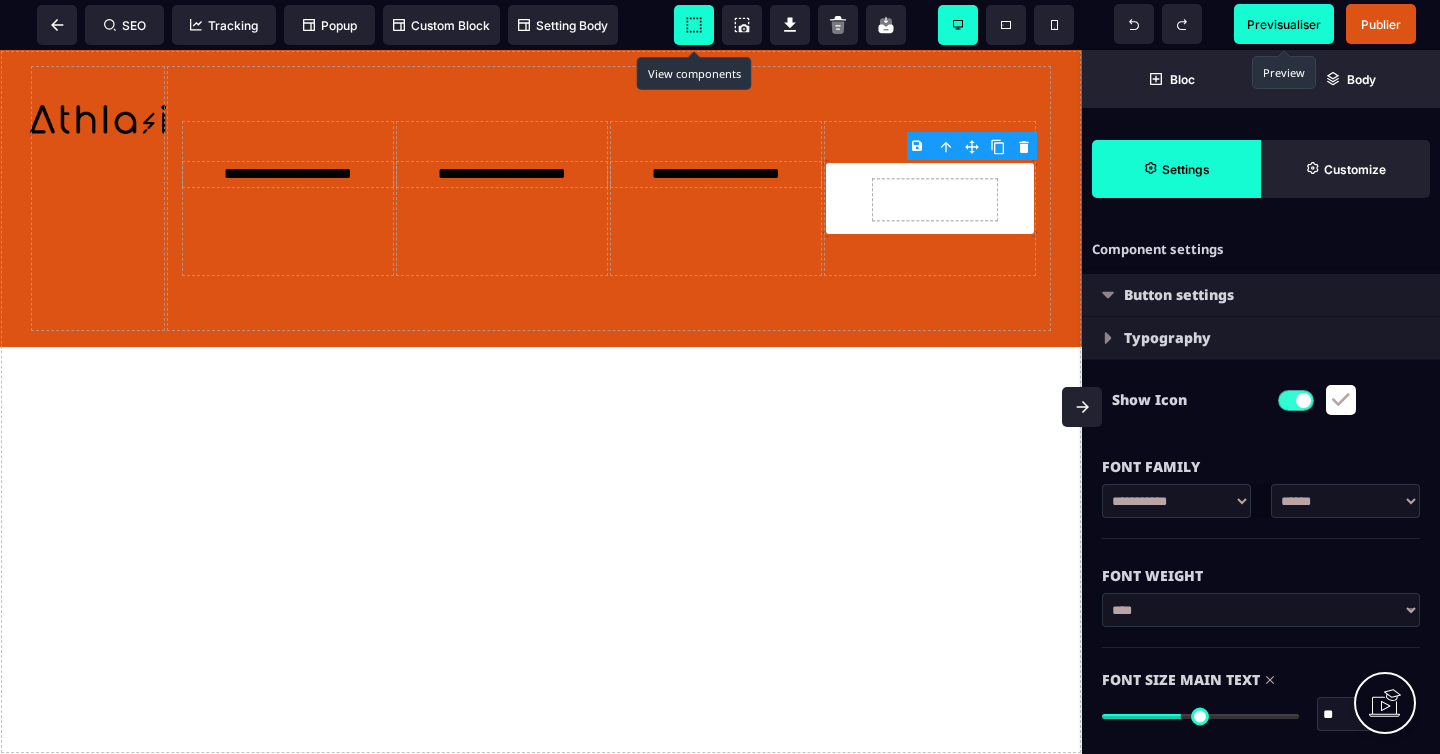click at bounding box center (1303, 400) 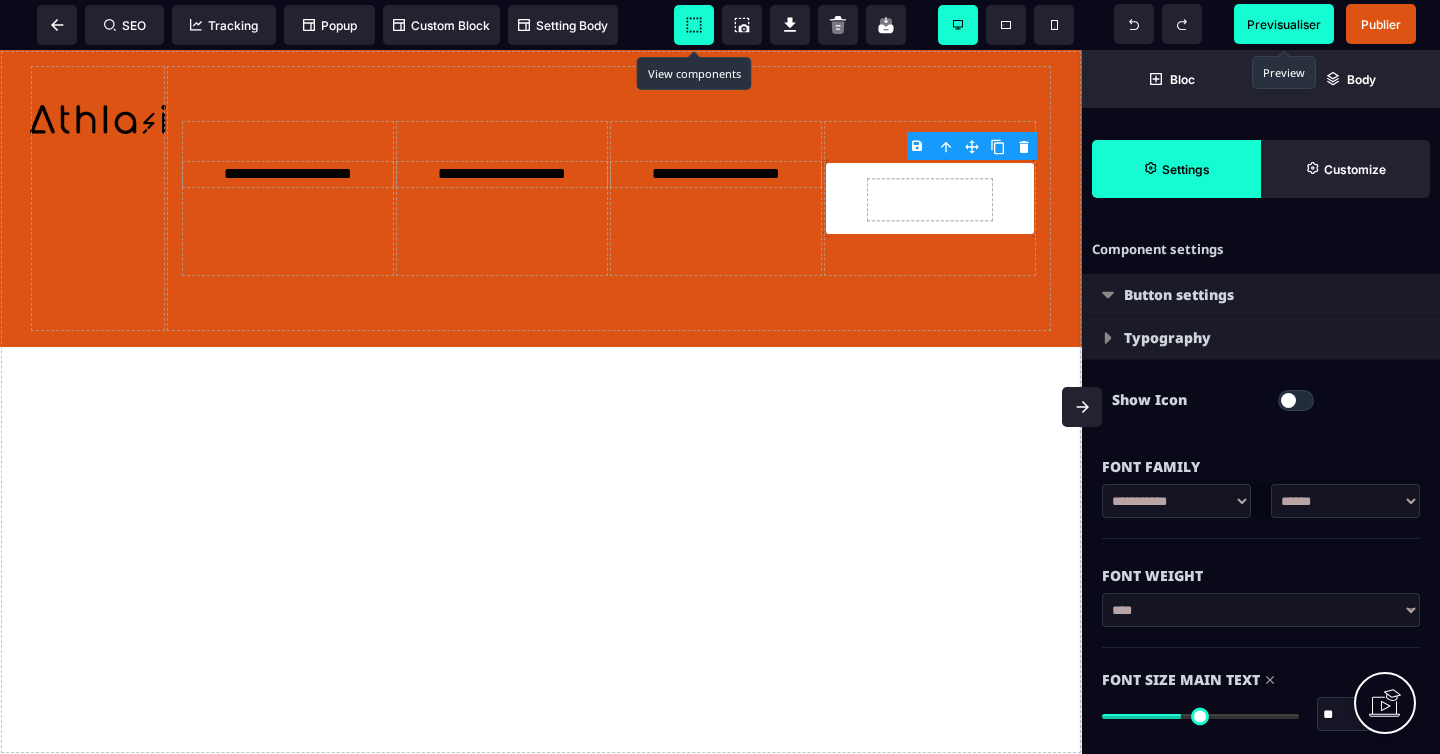 click at bounding box center (1108, 338) 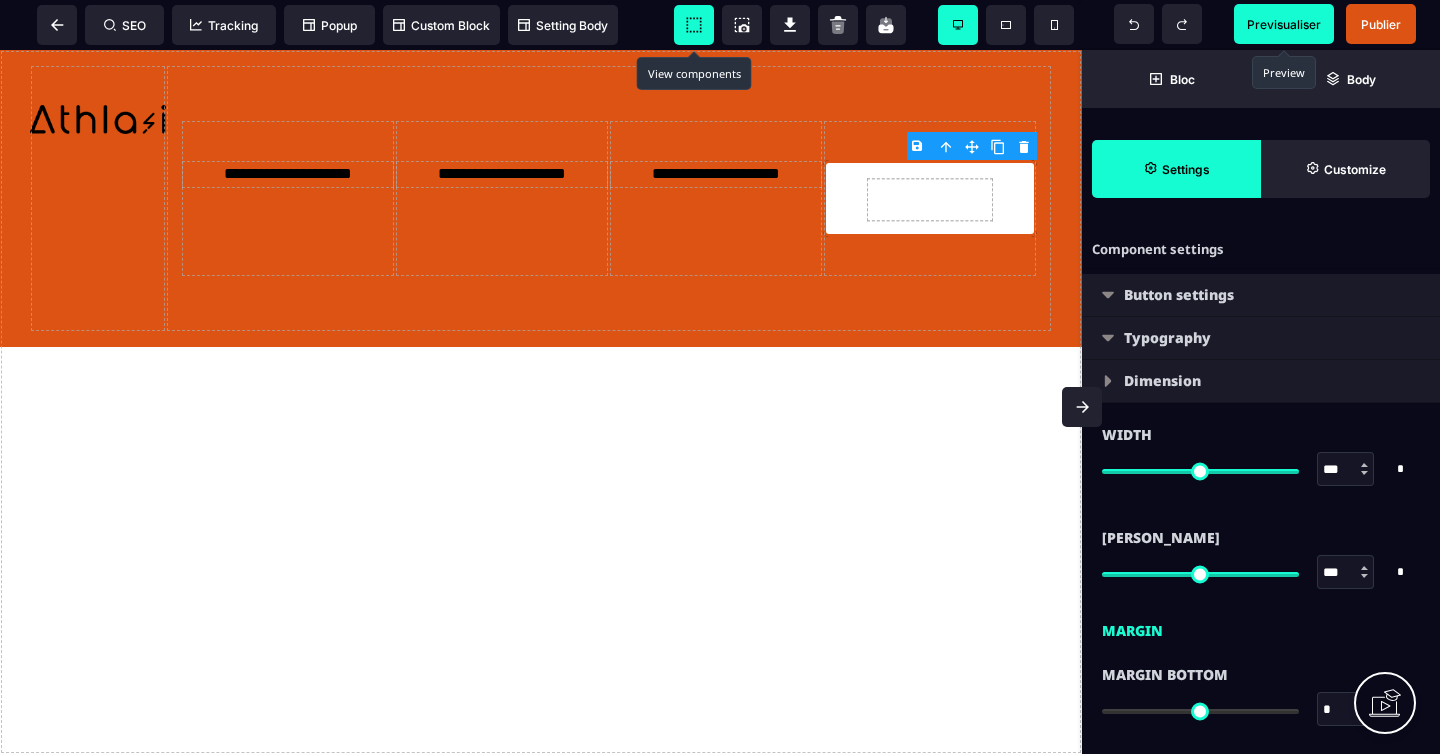 click at bounding box center (1108, 338) 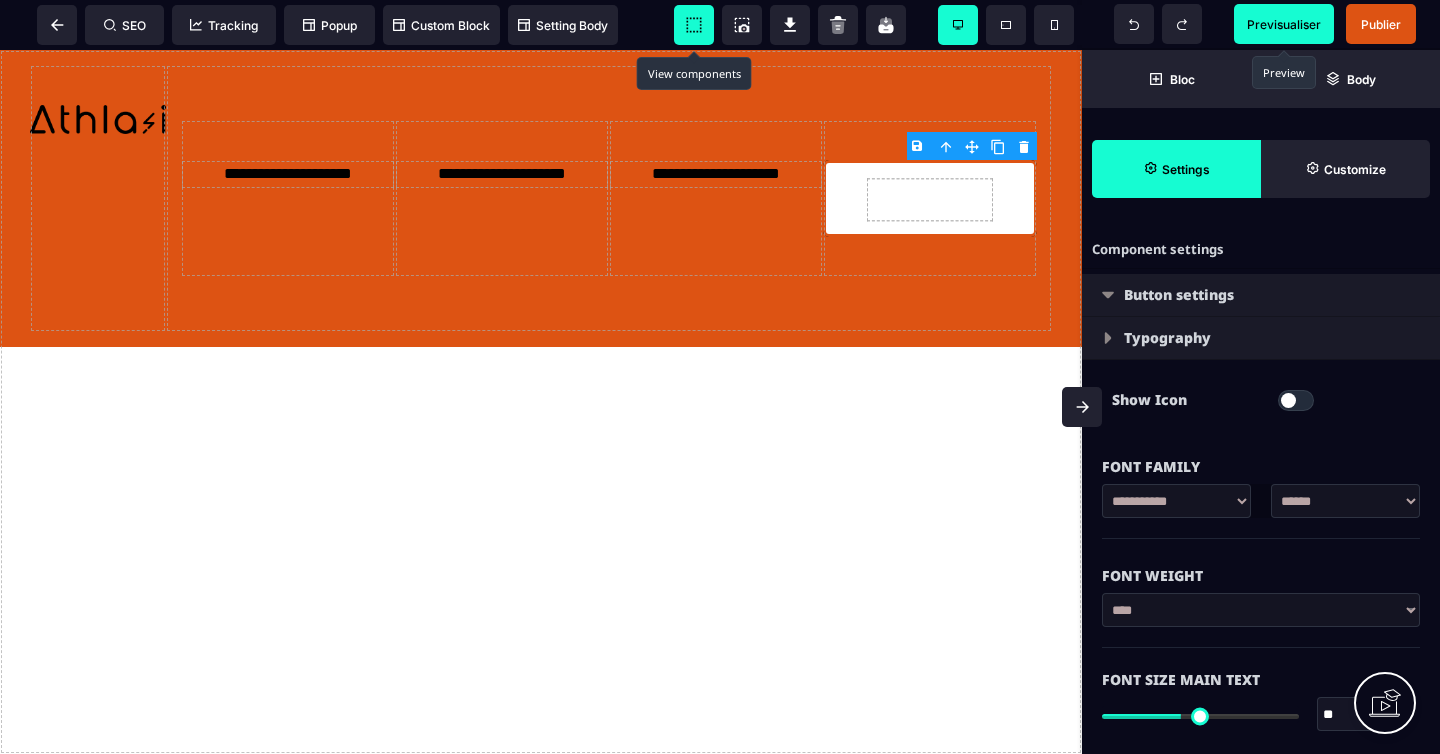 click on "Button settings" at bounding box center (1261, 295) 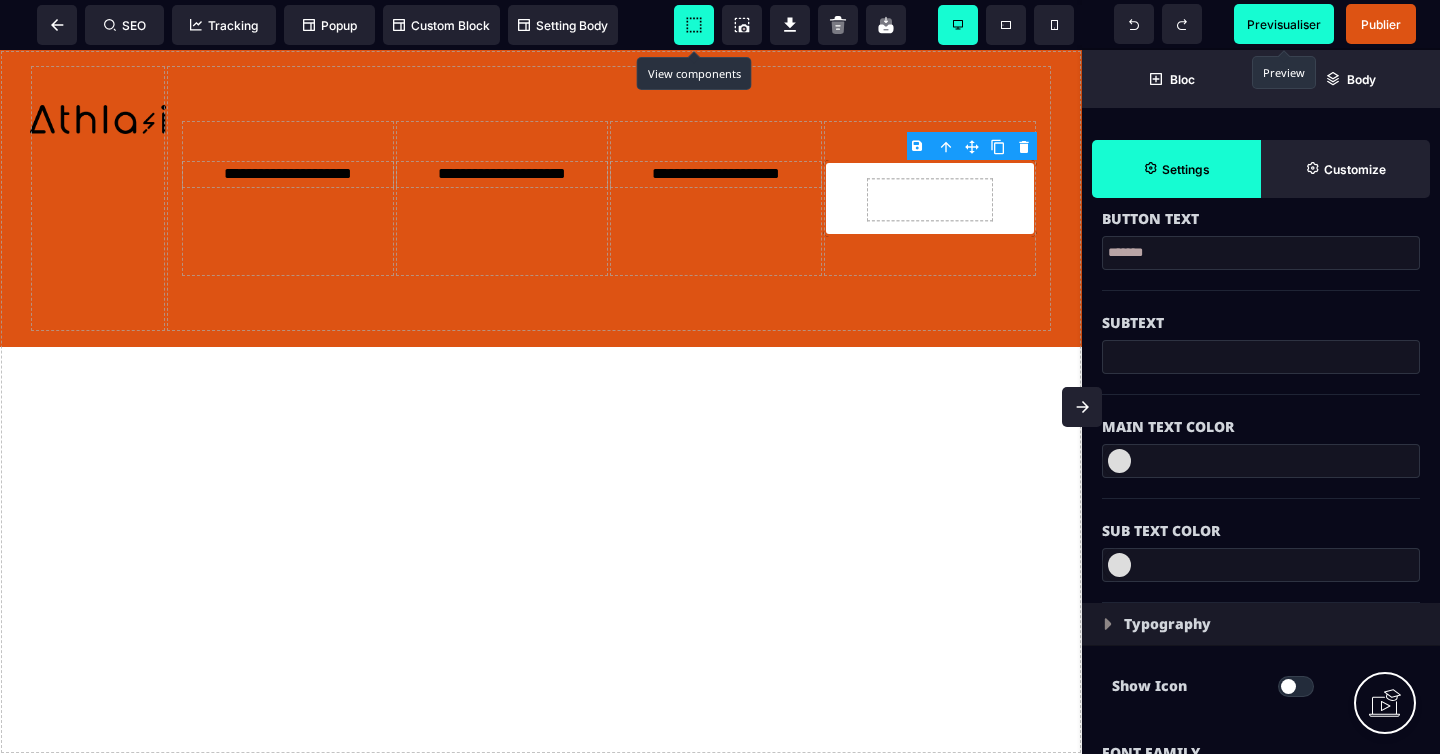 scroll, scrollTop: 849, scrollLeft: 0, axis: vertical 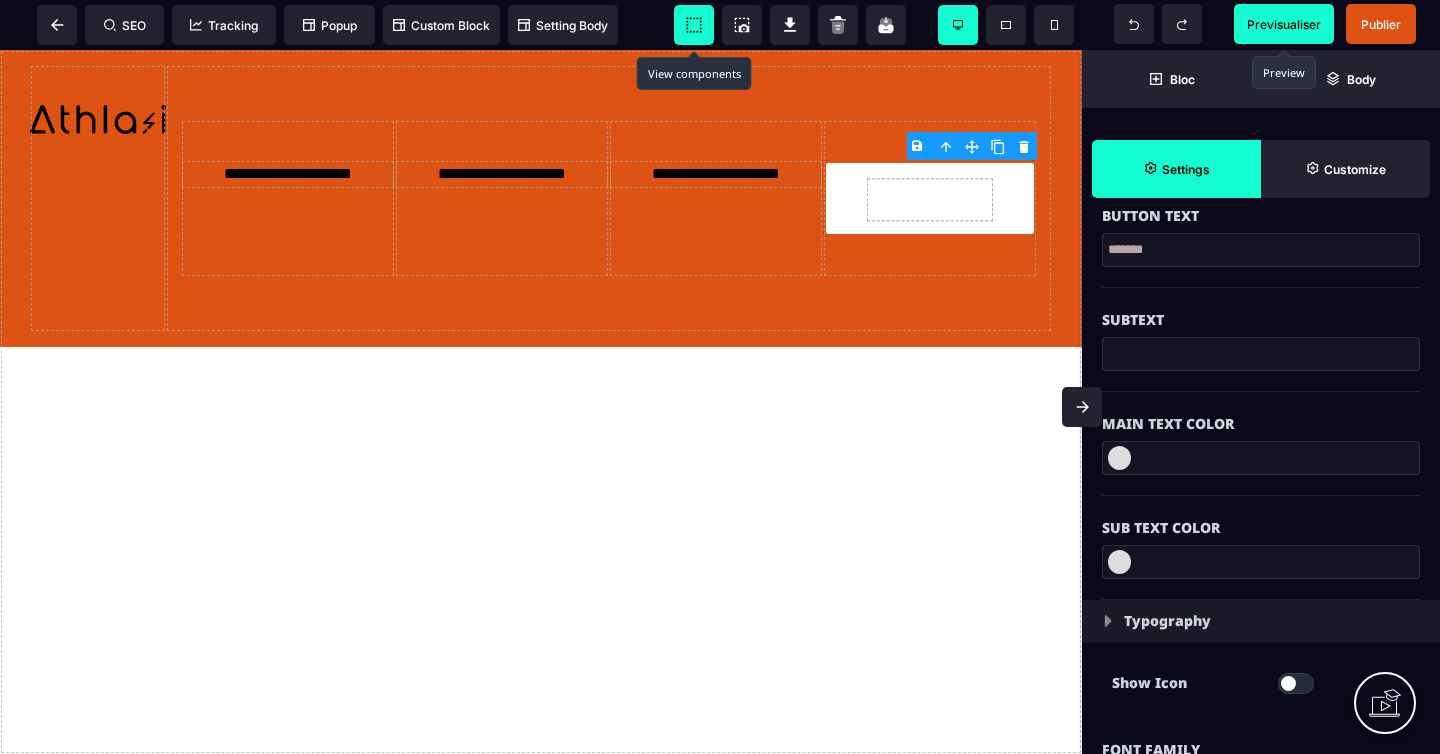 click at bounding box center [1119, 458] 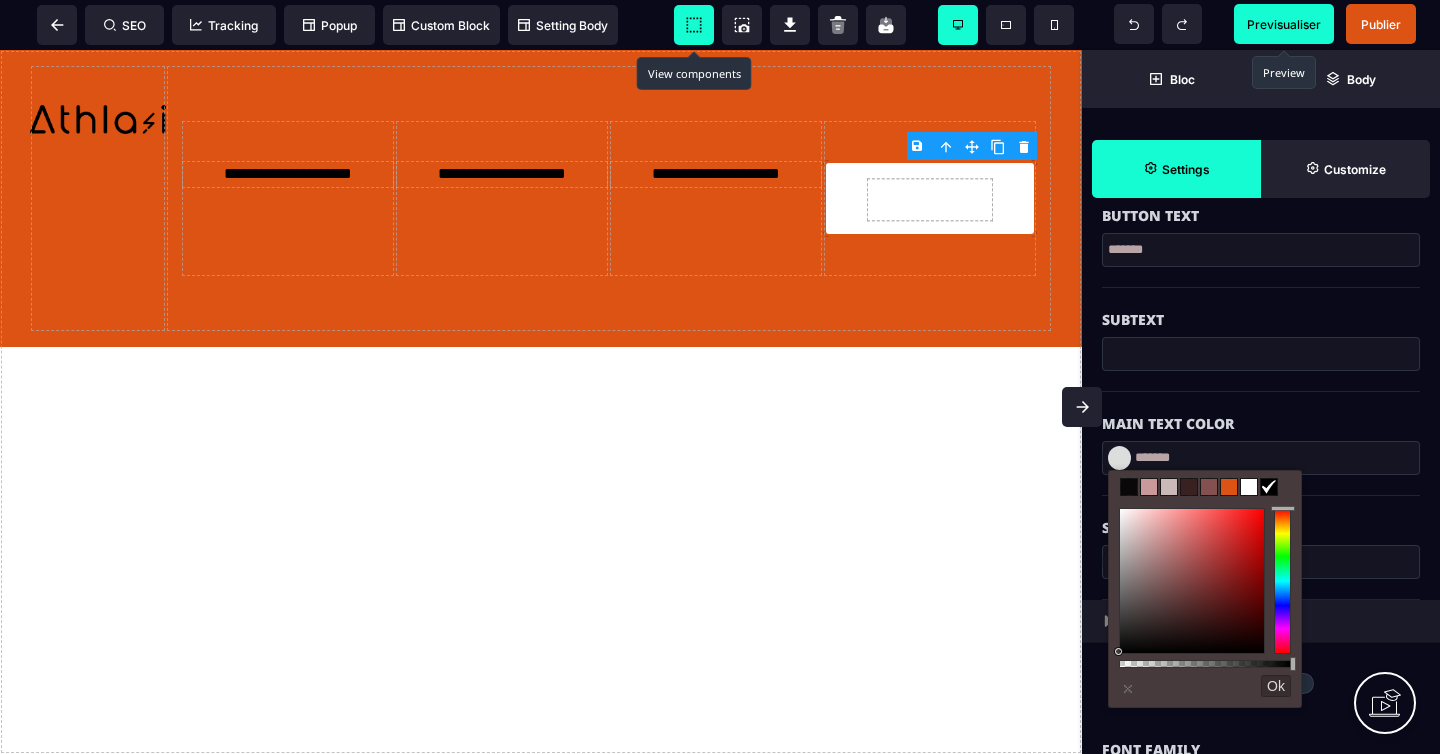 click at bounding box center [1192, 581] 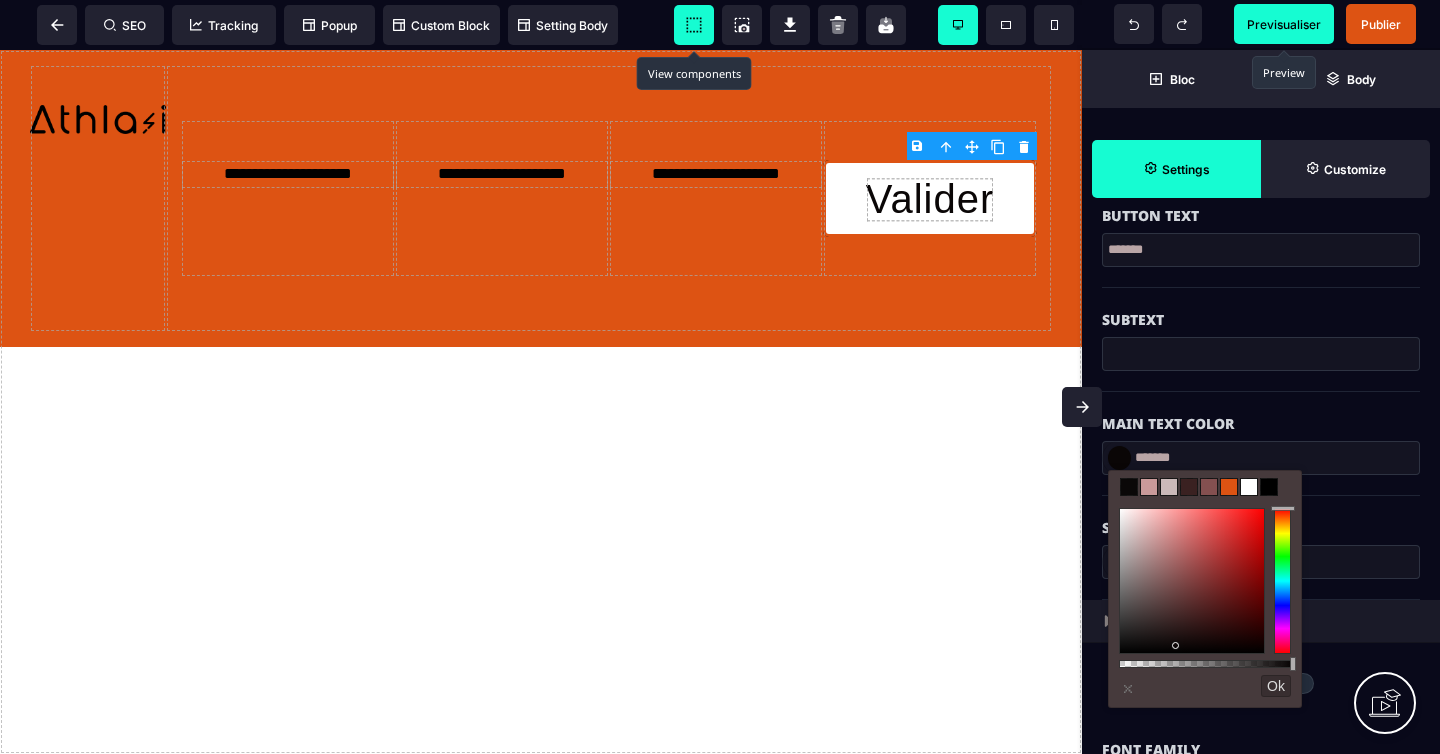 click on "Main Text Color" at bounding box center [1261, 424] 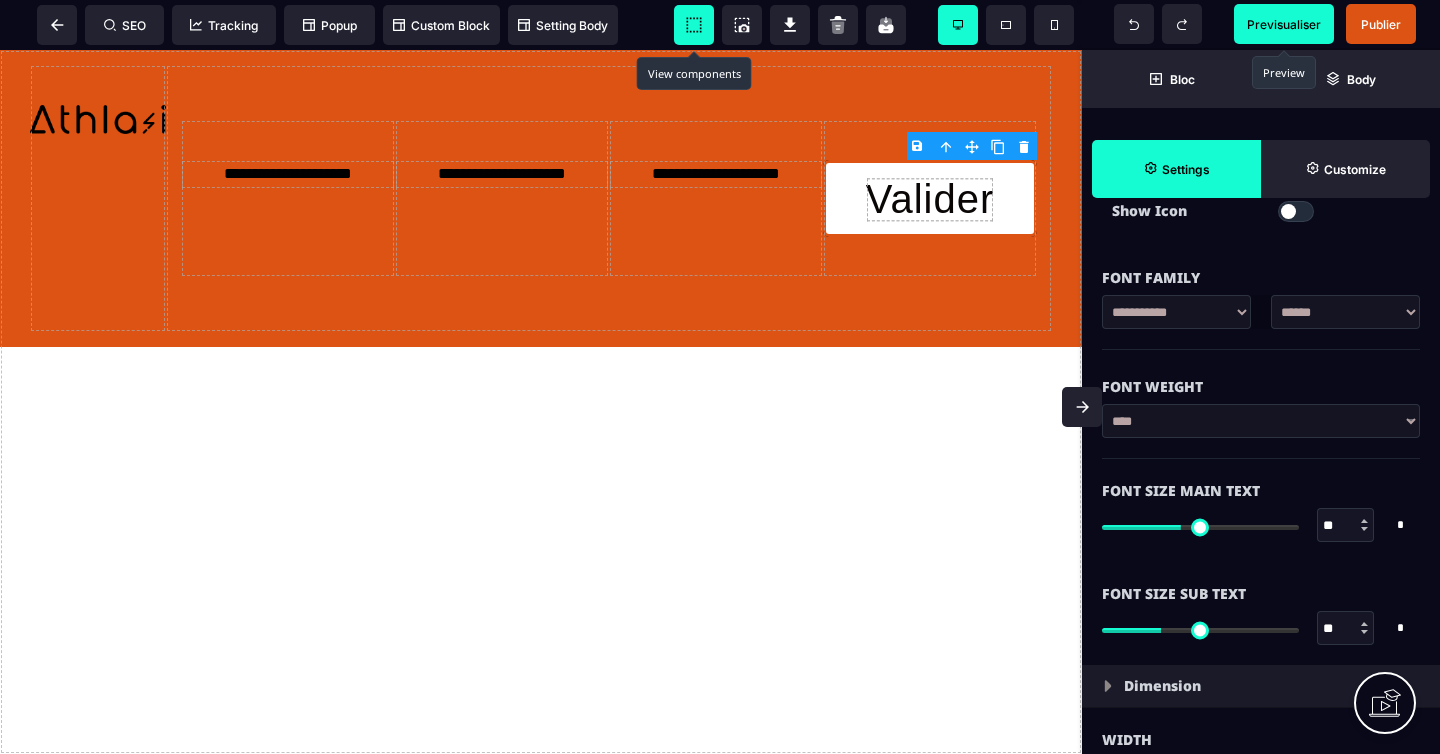 scroll, scrollTop: 1322, scrollLeft: 0, axis: vertical 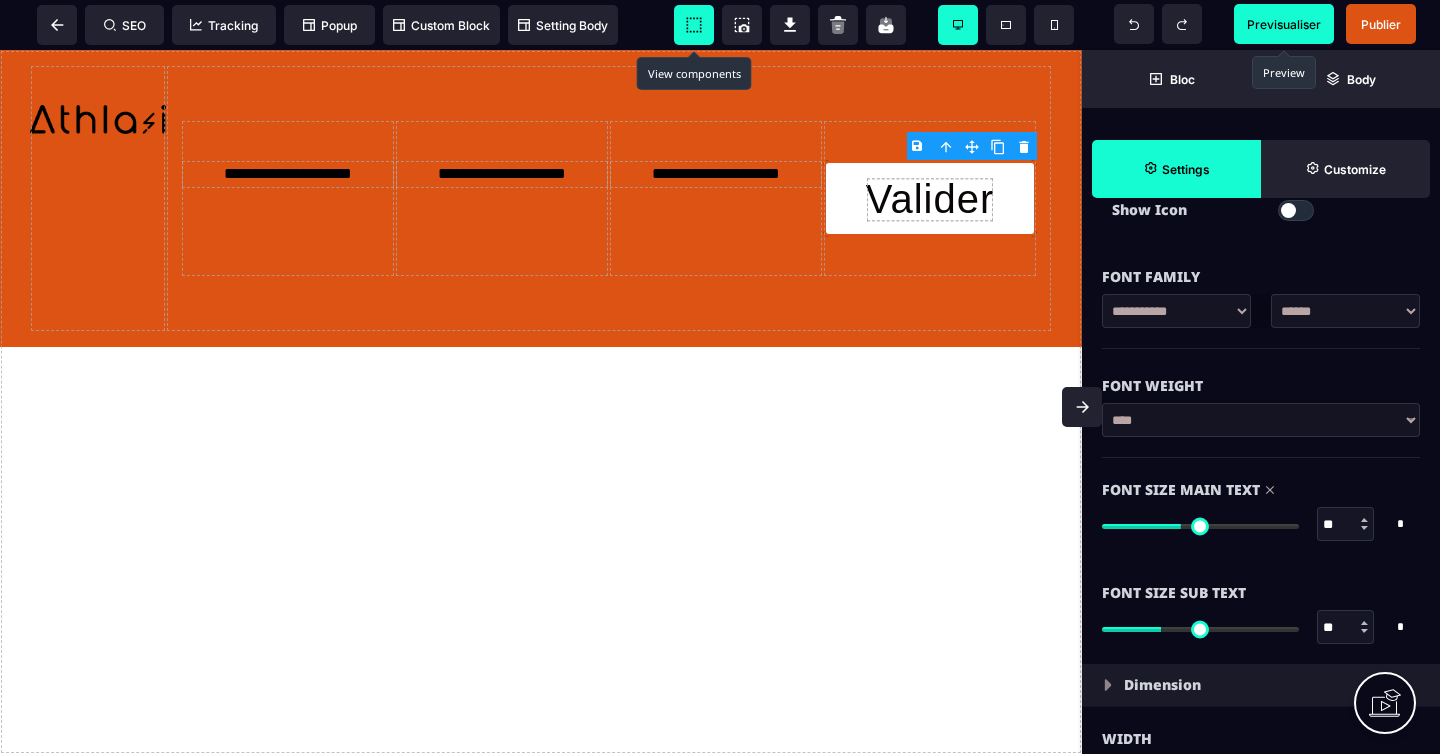 click at bounding box center (1200, 526) 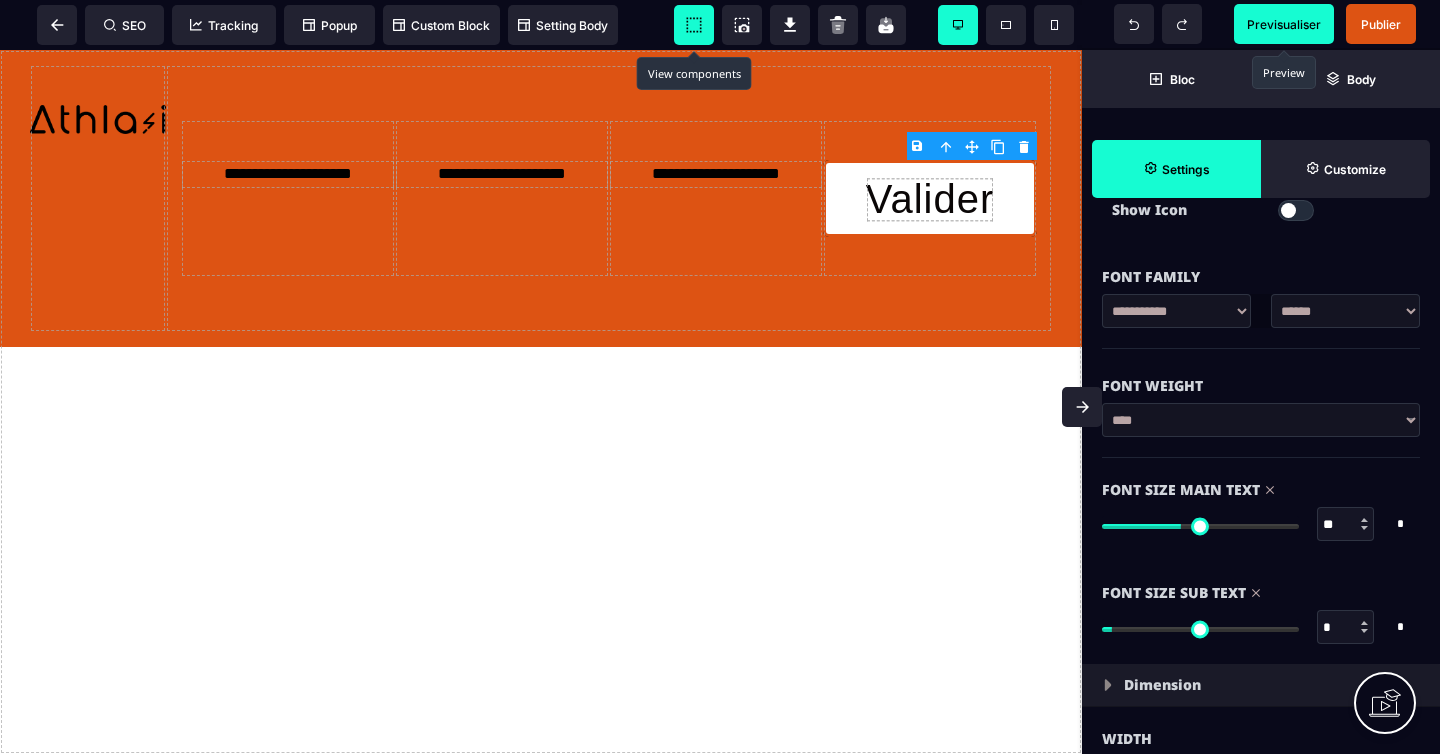 drag, startPoint x: 1164, startPoint y: 635, endPoint x: 1116, endPoint y: 629, distance: 48.373547 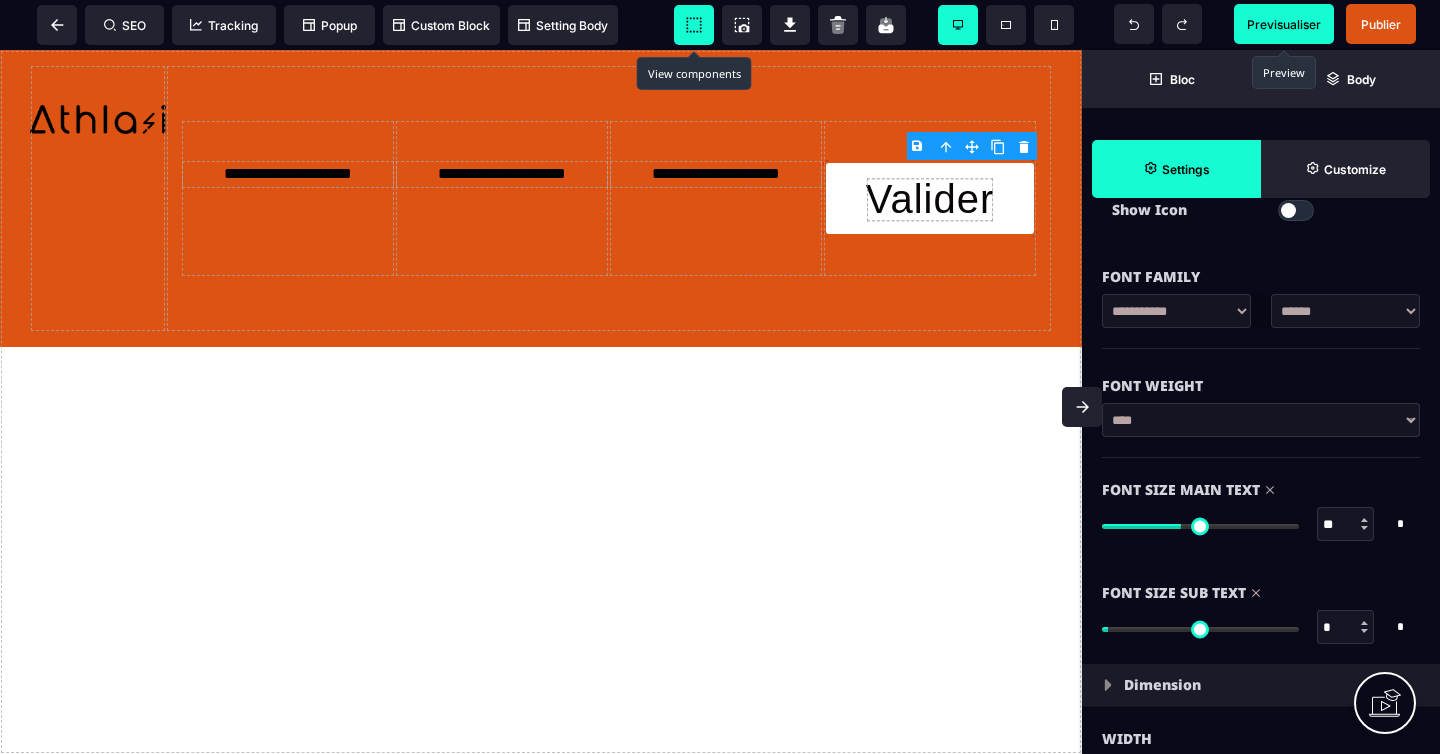 drag, startPoint x: 1180, startPoint y: 533, endPoint x: 1182, endPoint y: 519, distance: 14.142136 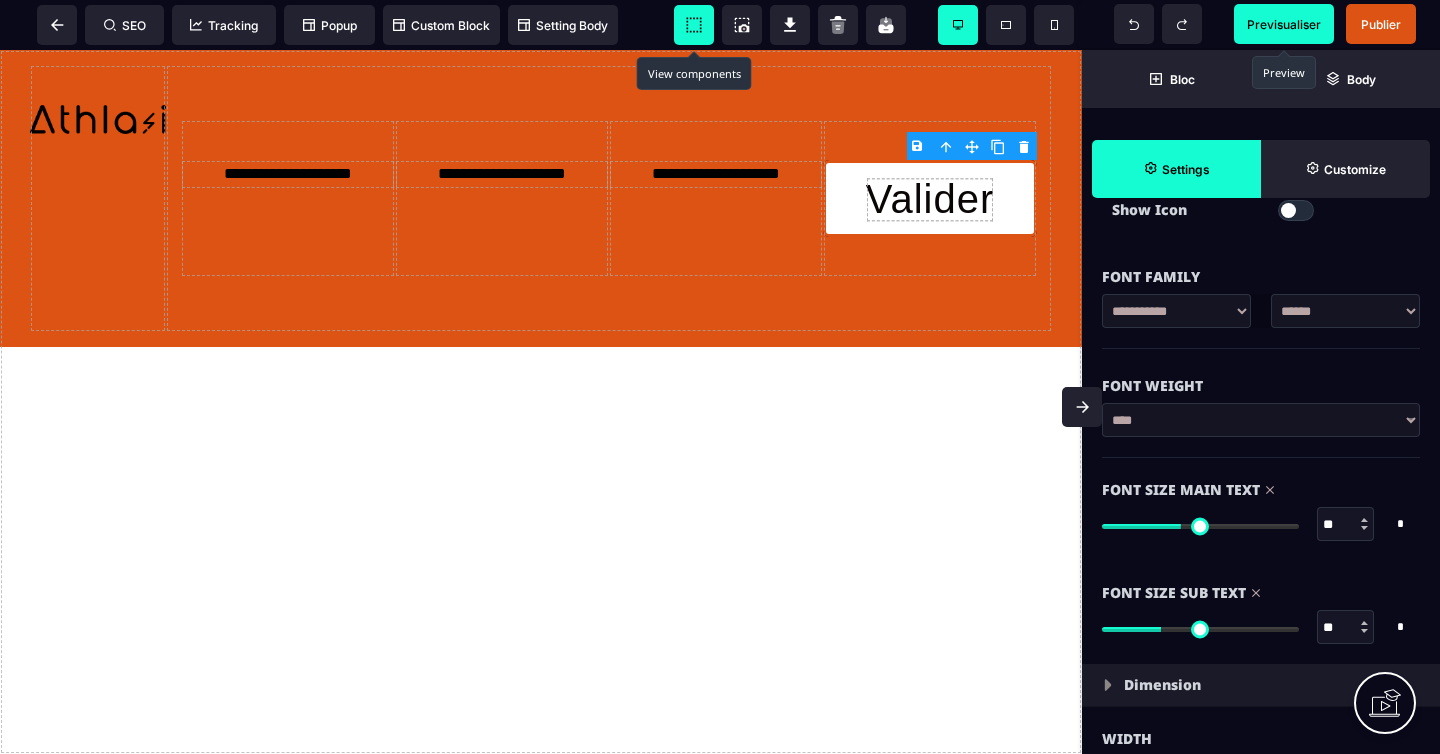 drag, startPoint x: 1115, startPoint y: 627, endPoint x: 1164, endPoint y: 628, distance: 49.010204 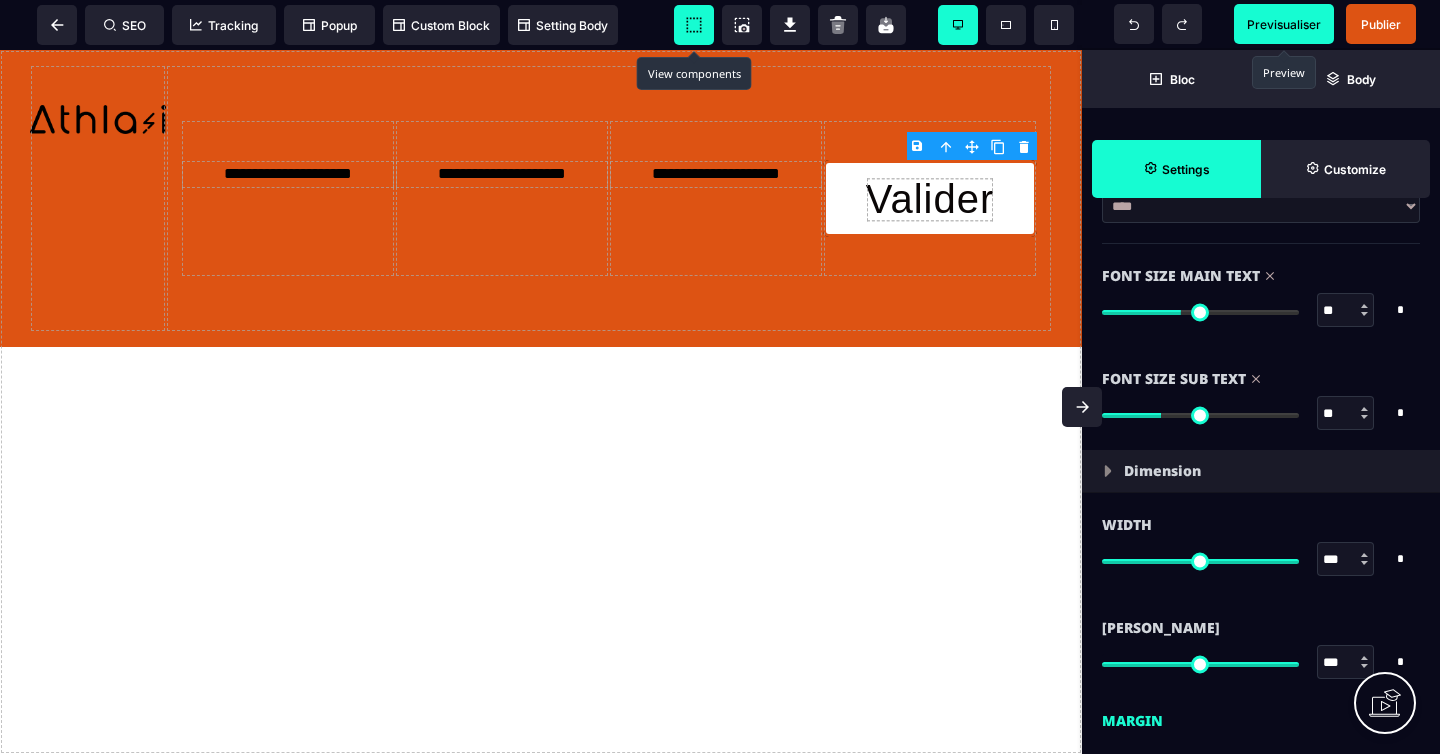 scroll, scrollTop: 1540, scrollLeft: 0, axis: vertical 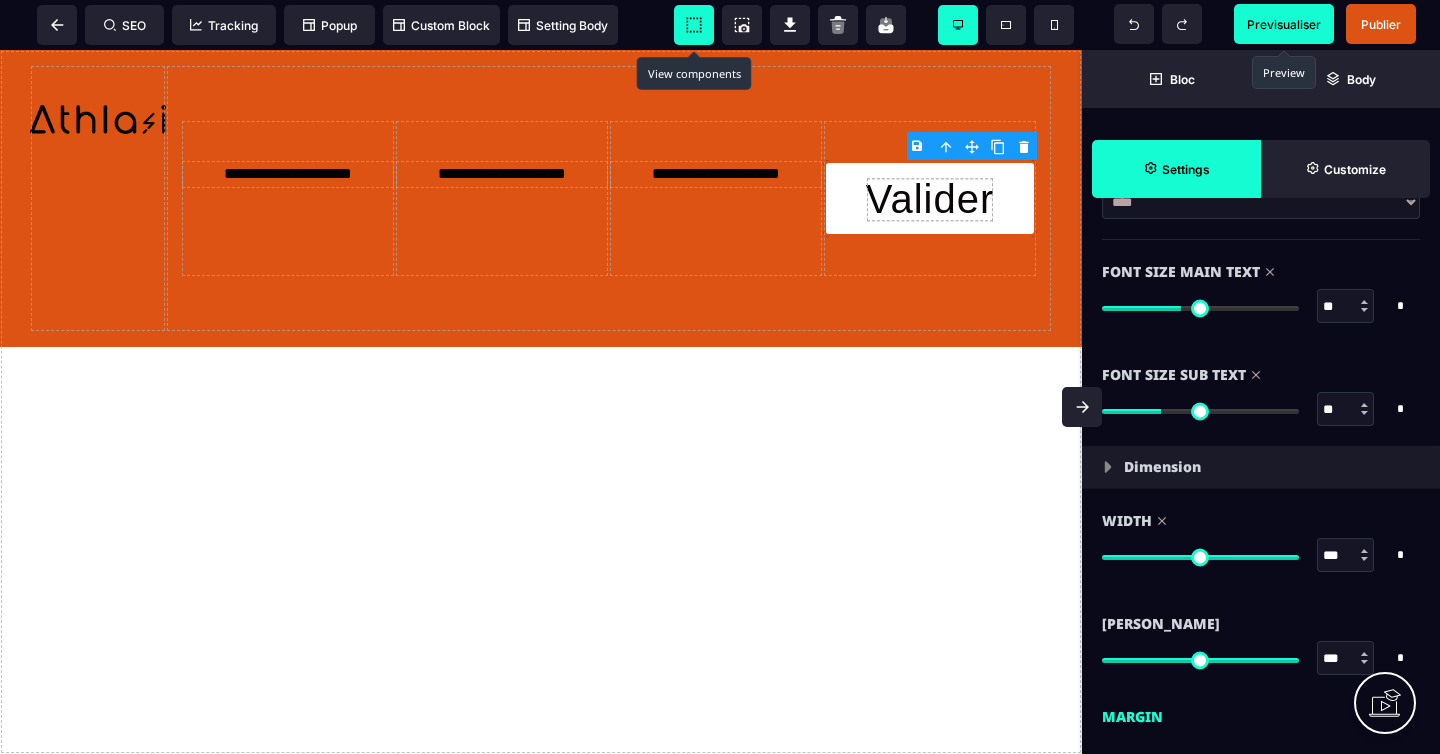 drag, startPoint x: 1288, startPoint y: 554, endPoint x: 1308, endPoint y: 557, distance: 20.22375 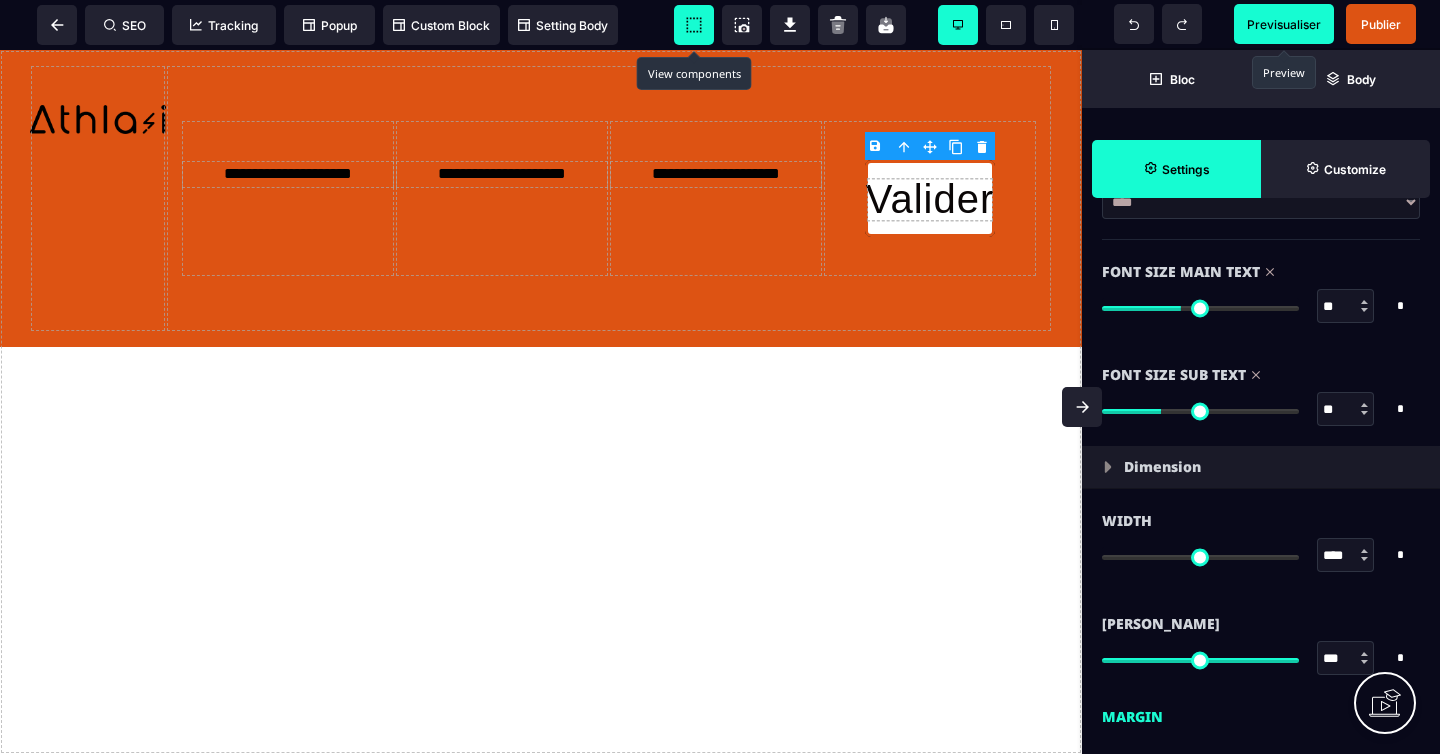 click on "****" at bounding box center [1346, 556] 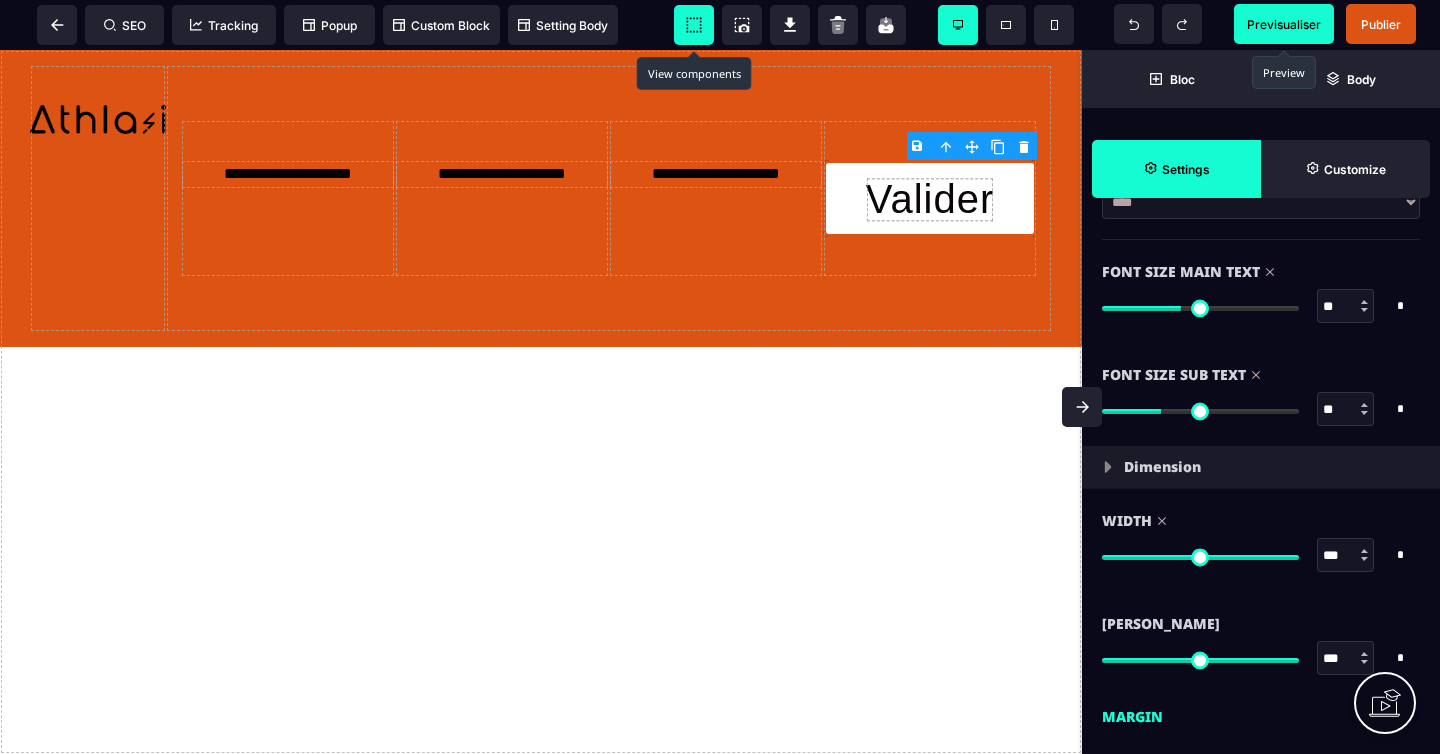 drag, startPoint x: 1115, startPoint y: 558, endPoint x: 1317, endPoint y: 563, distance: 202.06187 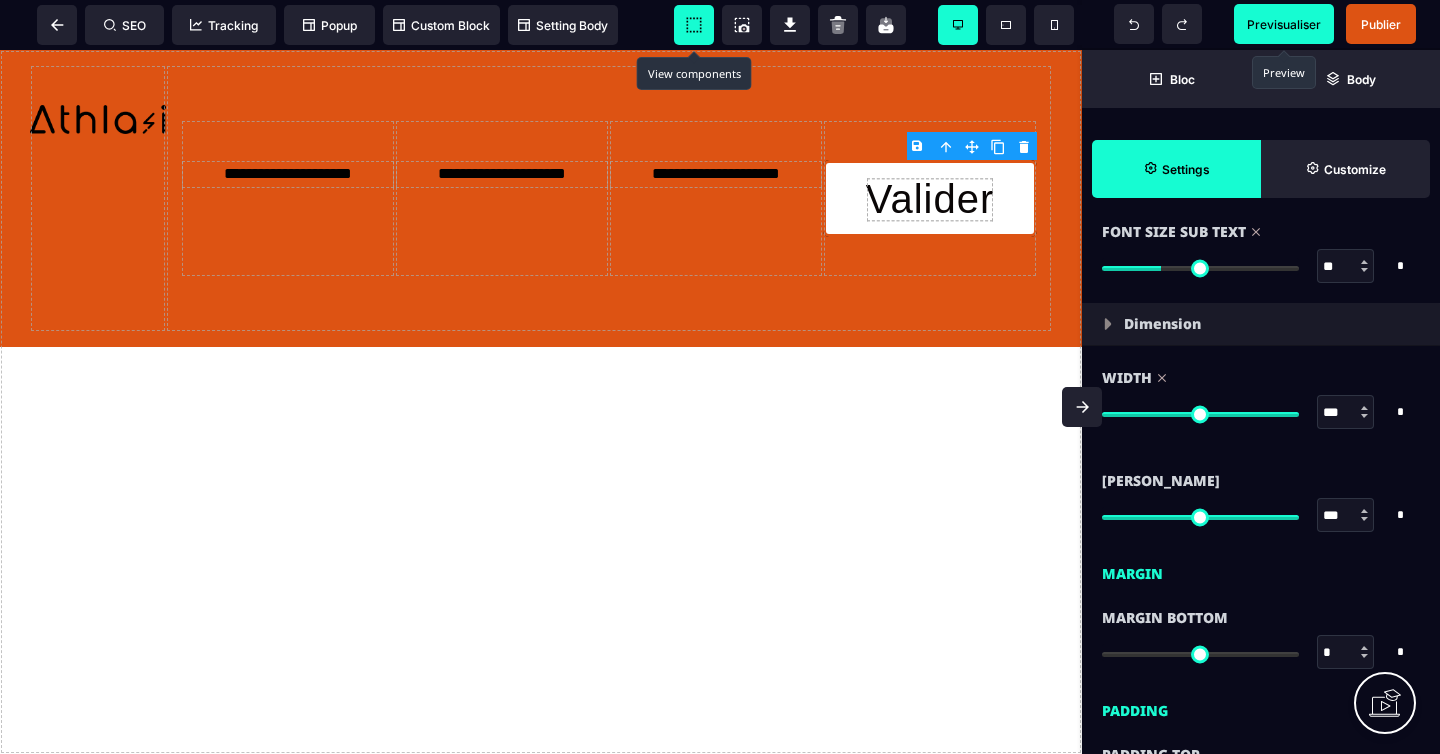 scroll, scrollTop: 1685, scrollLeft: 0, axis: vertical 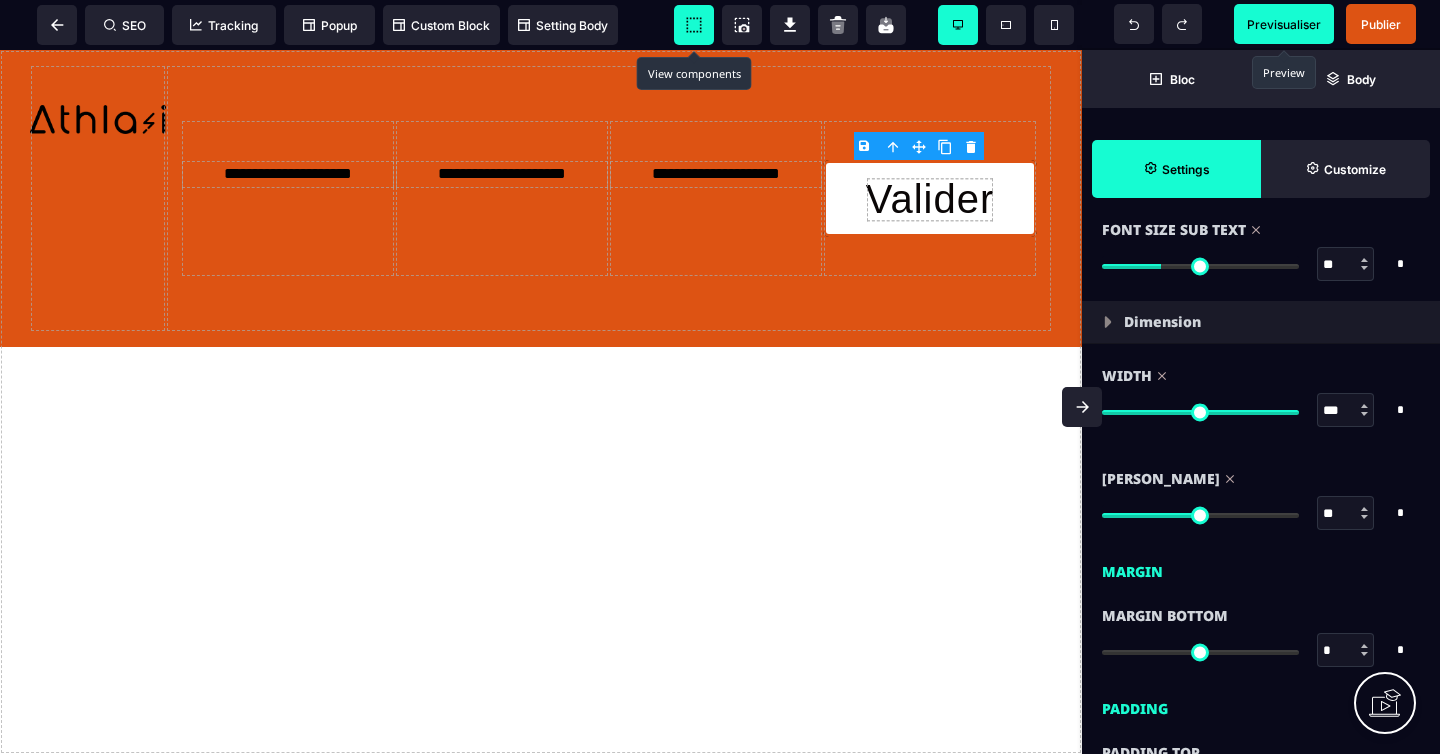 drag, startPoint x: 1284, startPoint y: 517, endPoint x: 1333, endPoint y: 512, distance: 49.25444 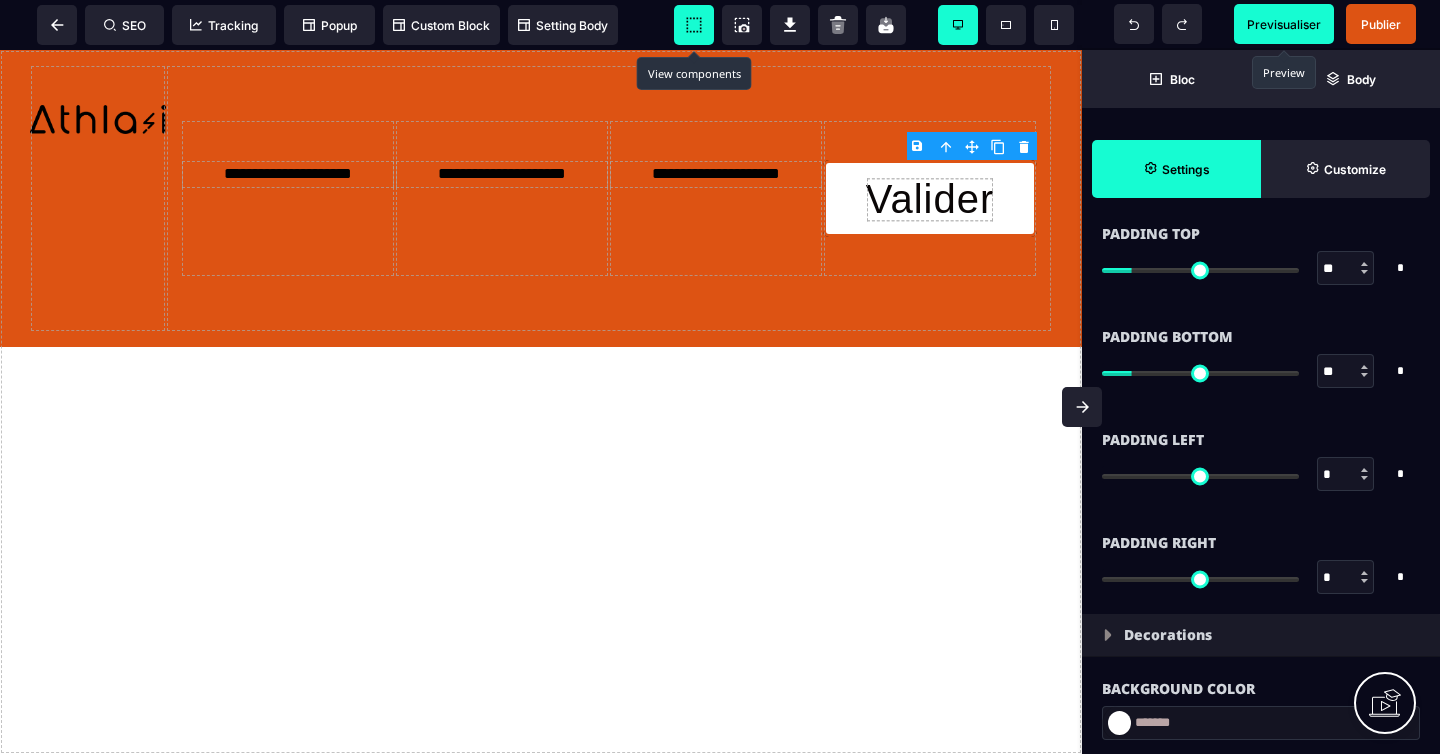 scroll, scrollTop: 2217, scrollLeft: 0, axis: vertical 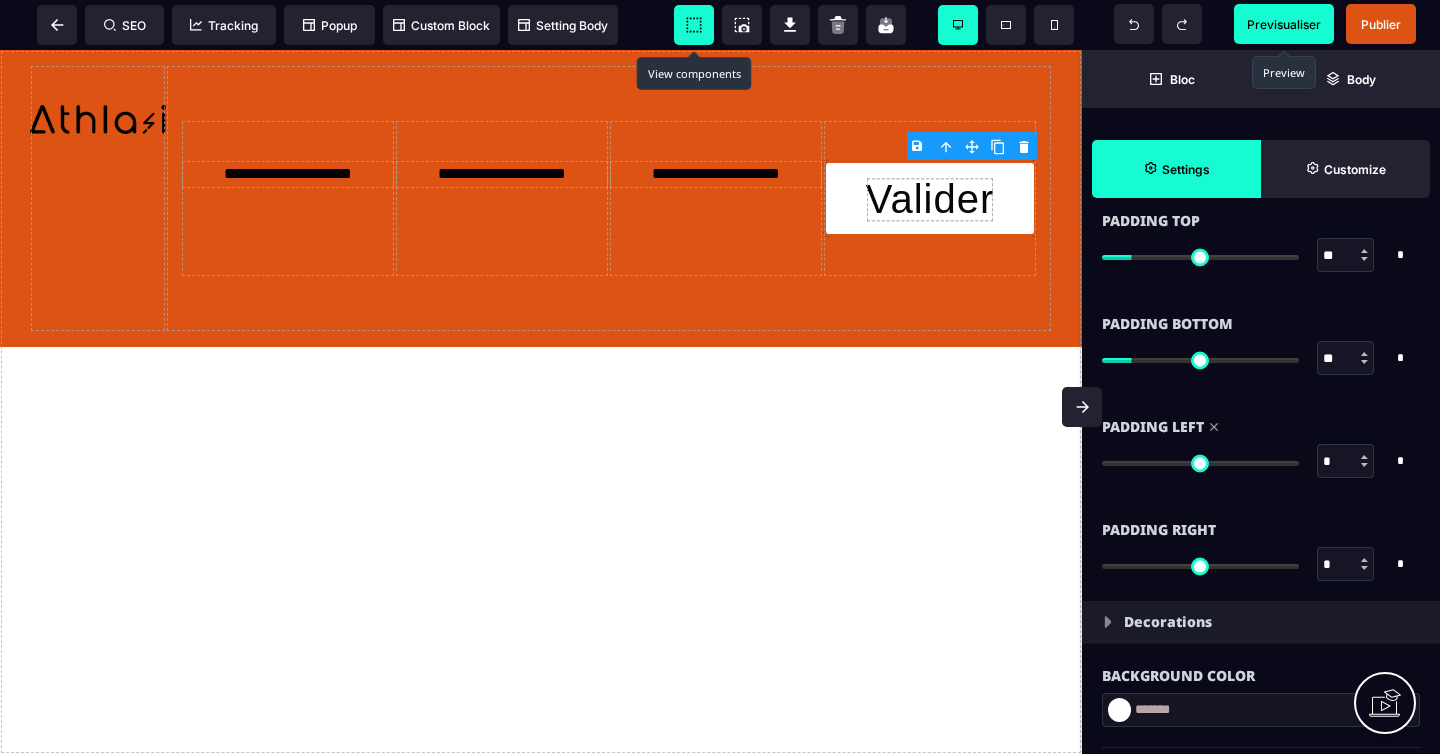 drag, startPoint x: 1110, startPoint y: 465, endPoint x: 1052, endPoint y: 463, distance: 58.034473 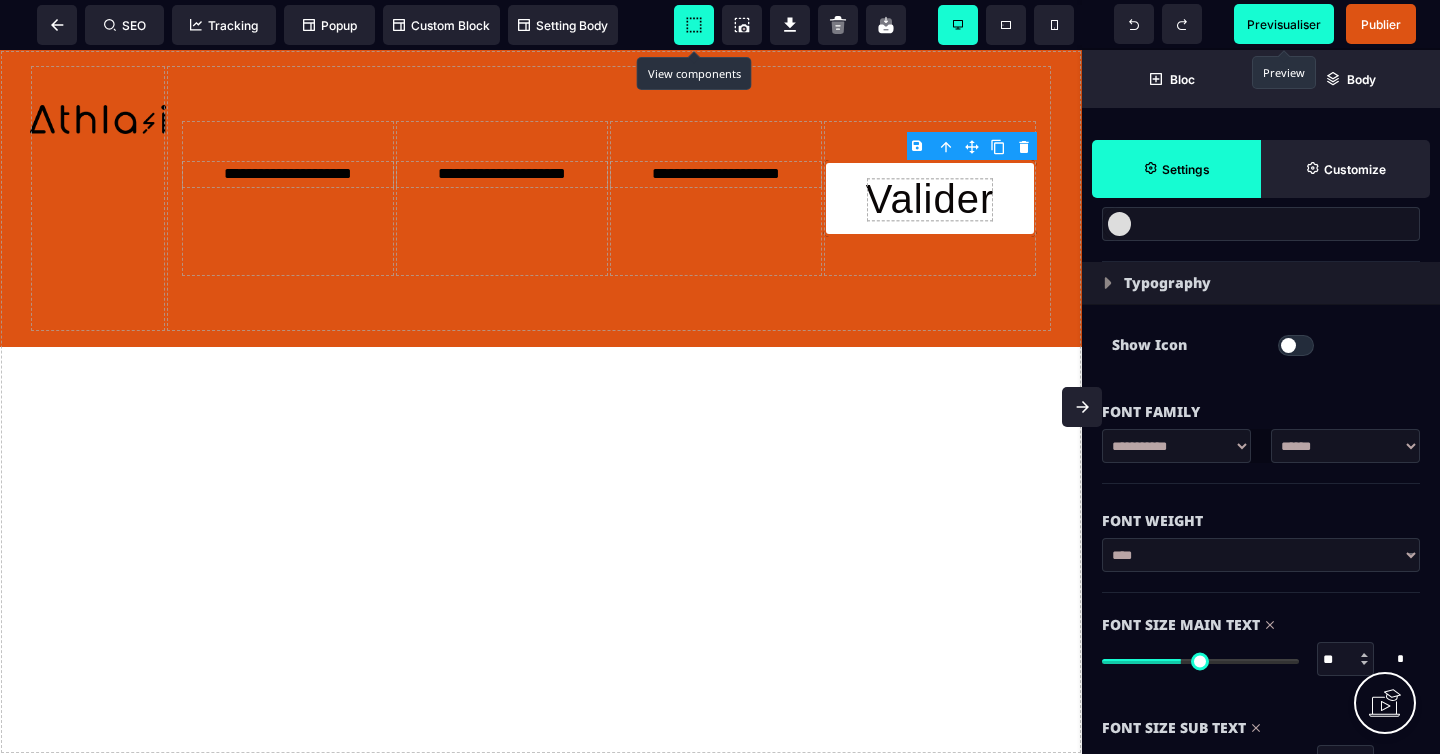 scroll, scrollTop: 1181, scrollLeft: 0, axis: vertical 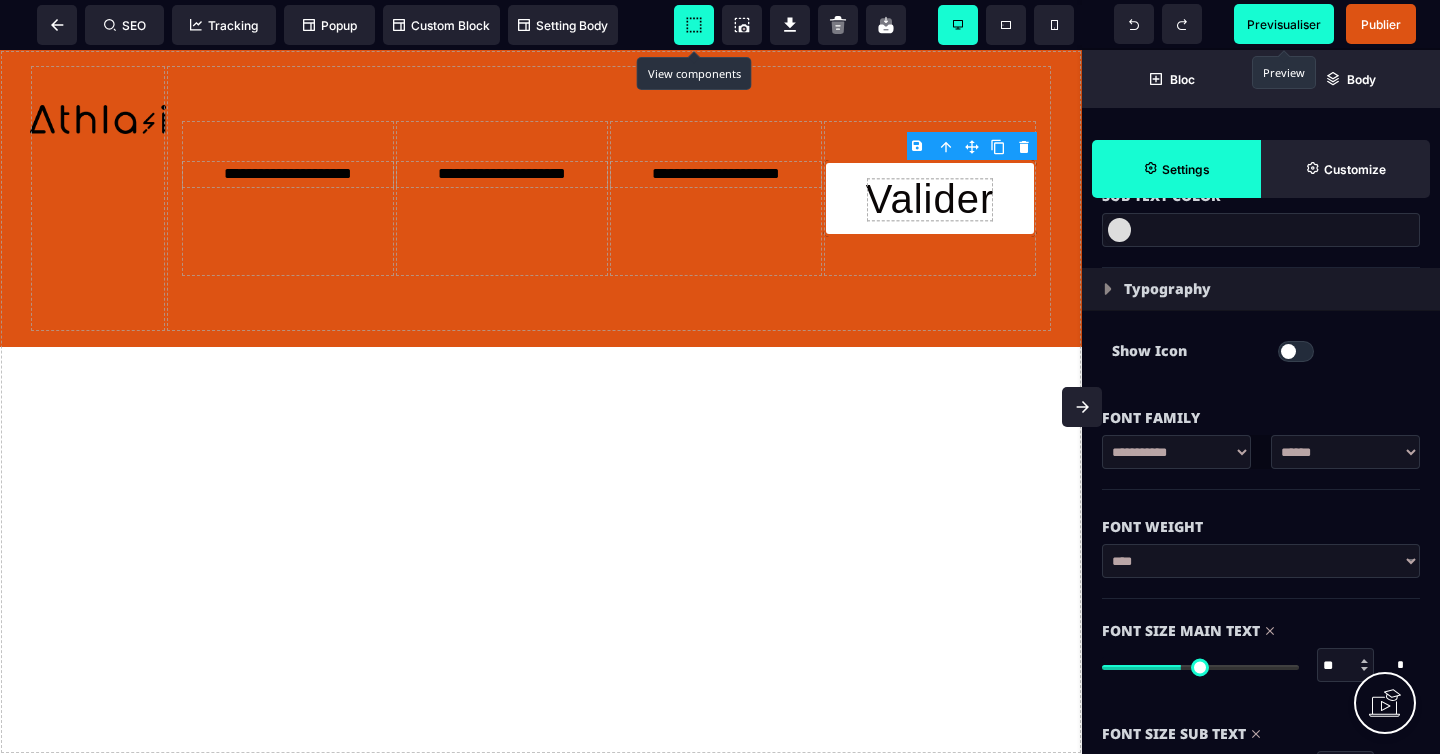 click at bounding box center [1296, 351] 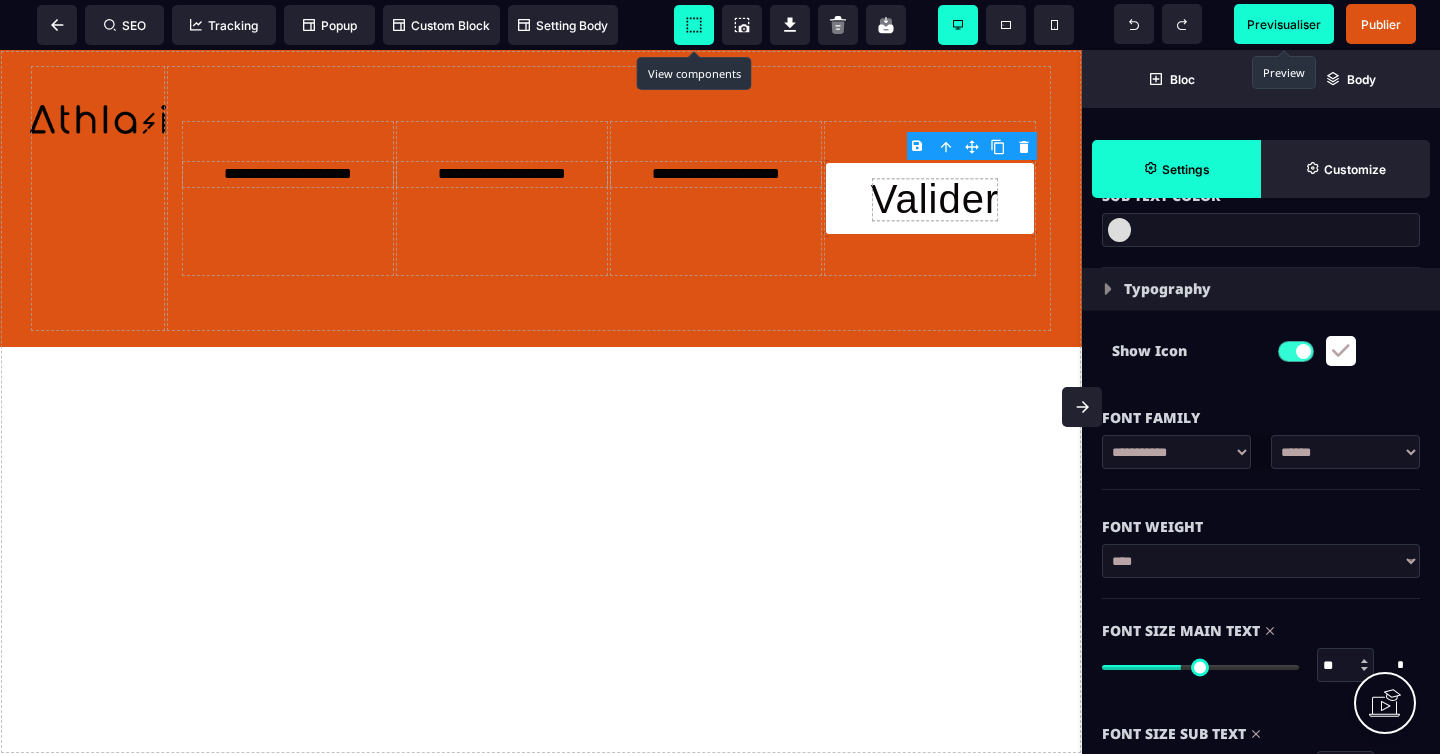 click at bounding box center (1303, 351) 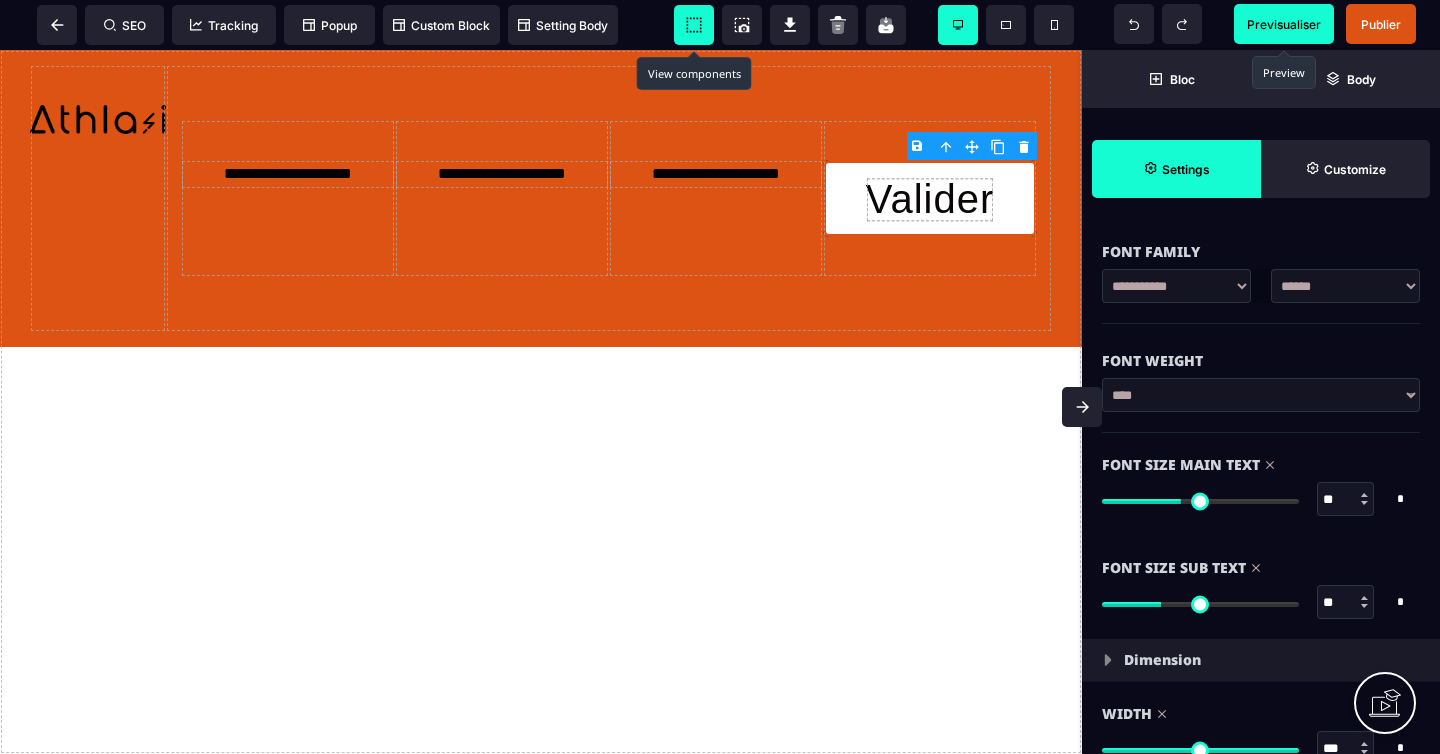 scroll, scrollTop: 1348, scrollLeft: 0, axis: vertical 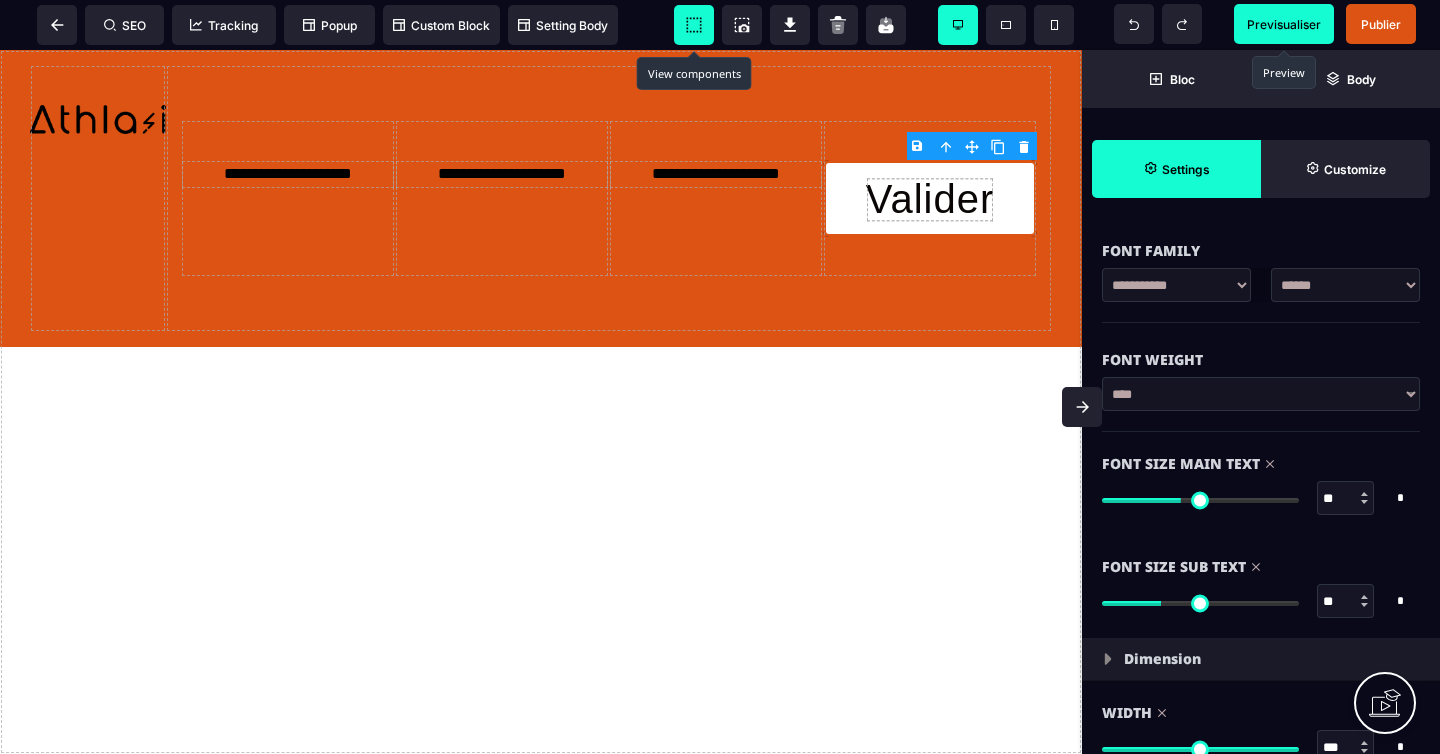 click on "**" at bounding box center [1346, 499] 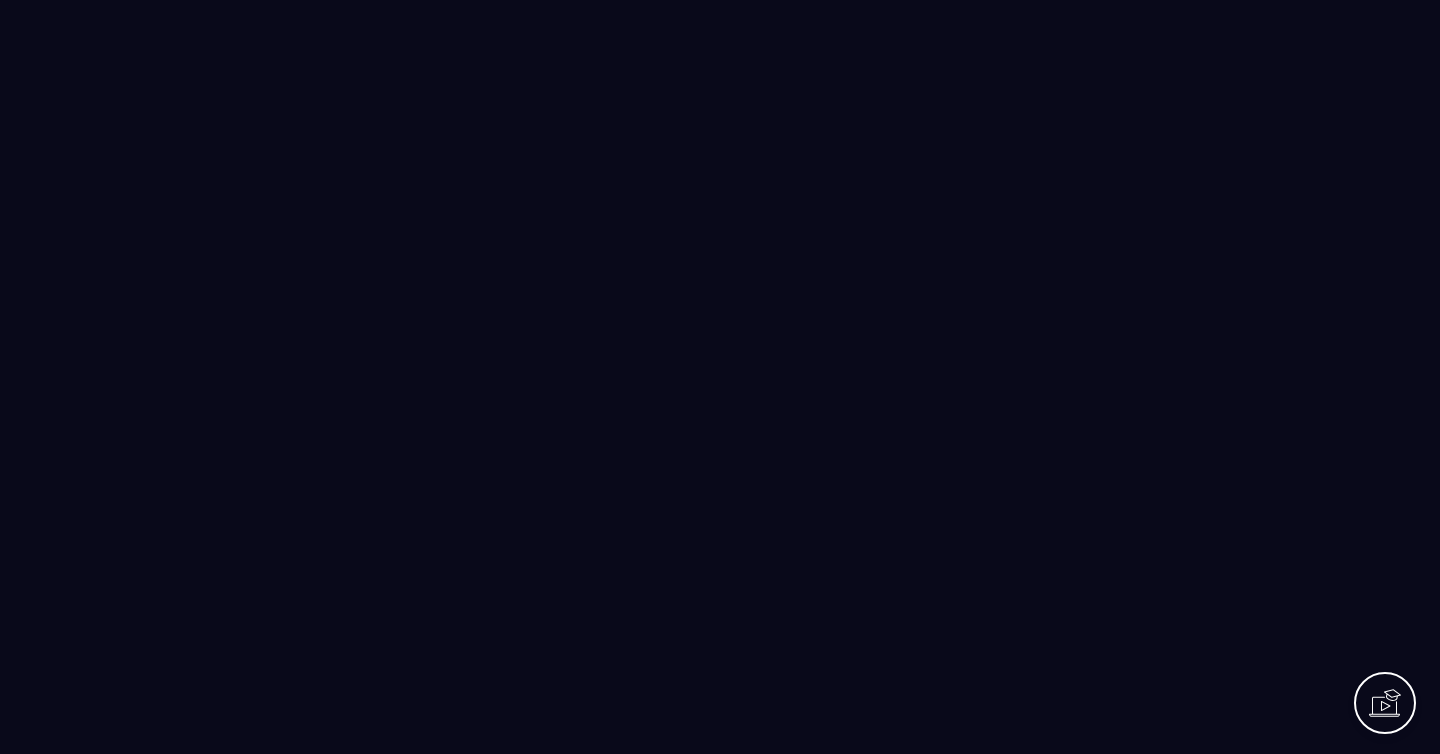 scroll, scrollTop: 0, scrollLeft: 0, axis: both 